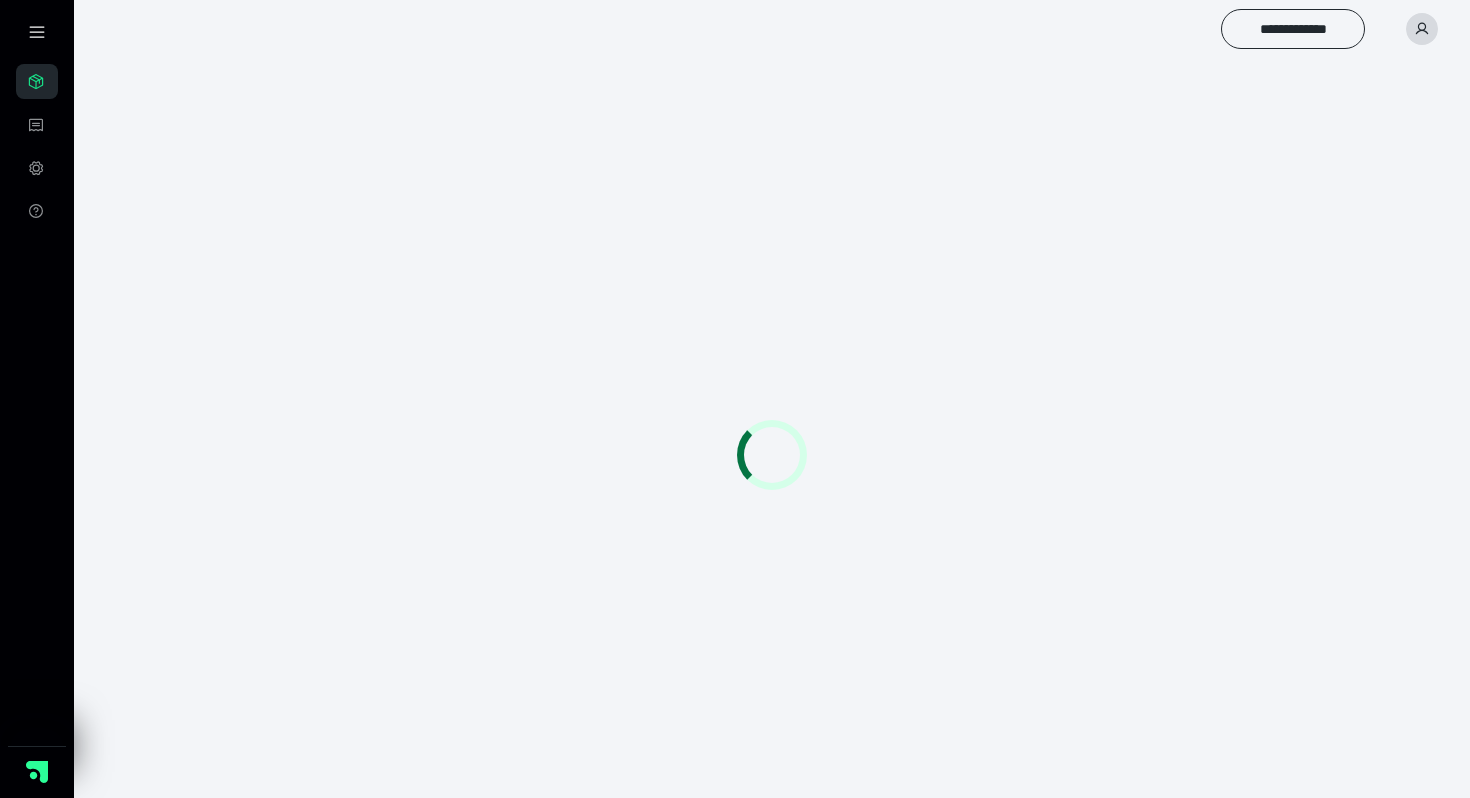 scroll, scrollTop: 0, scrollLeft: 0, axis: both 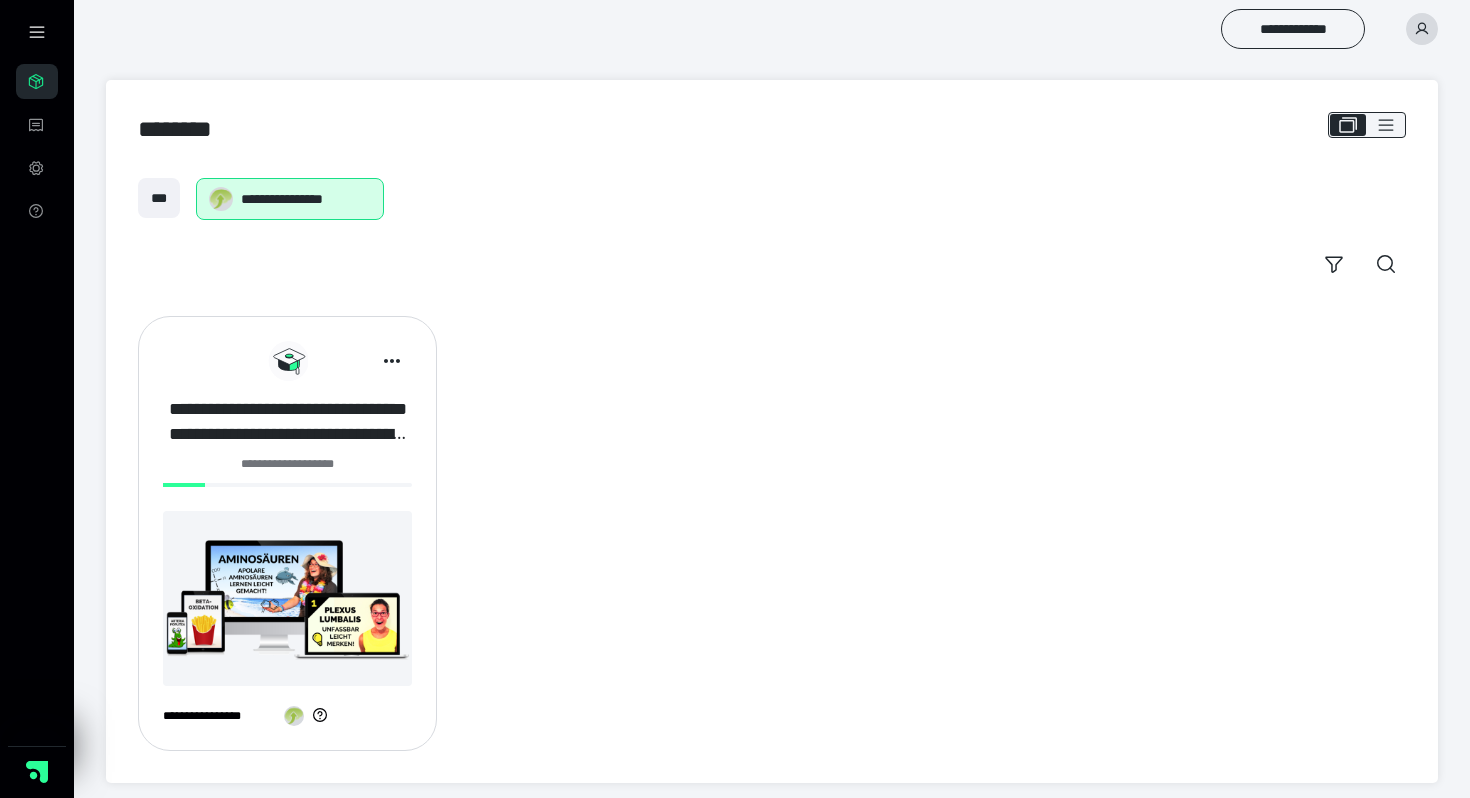 click on "**********" at bounding box center [287, 422] 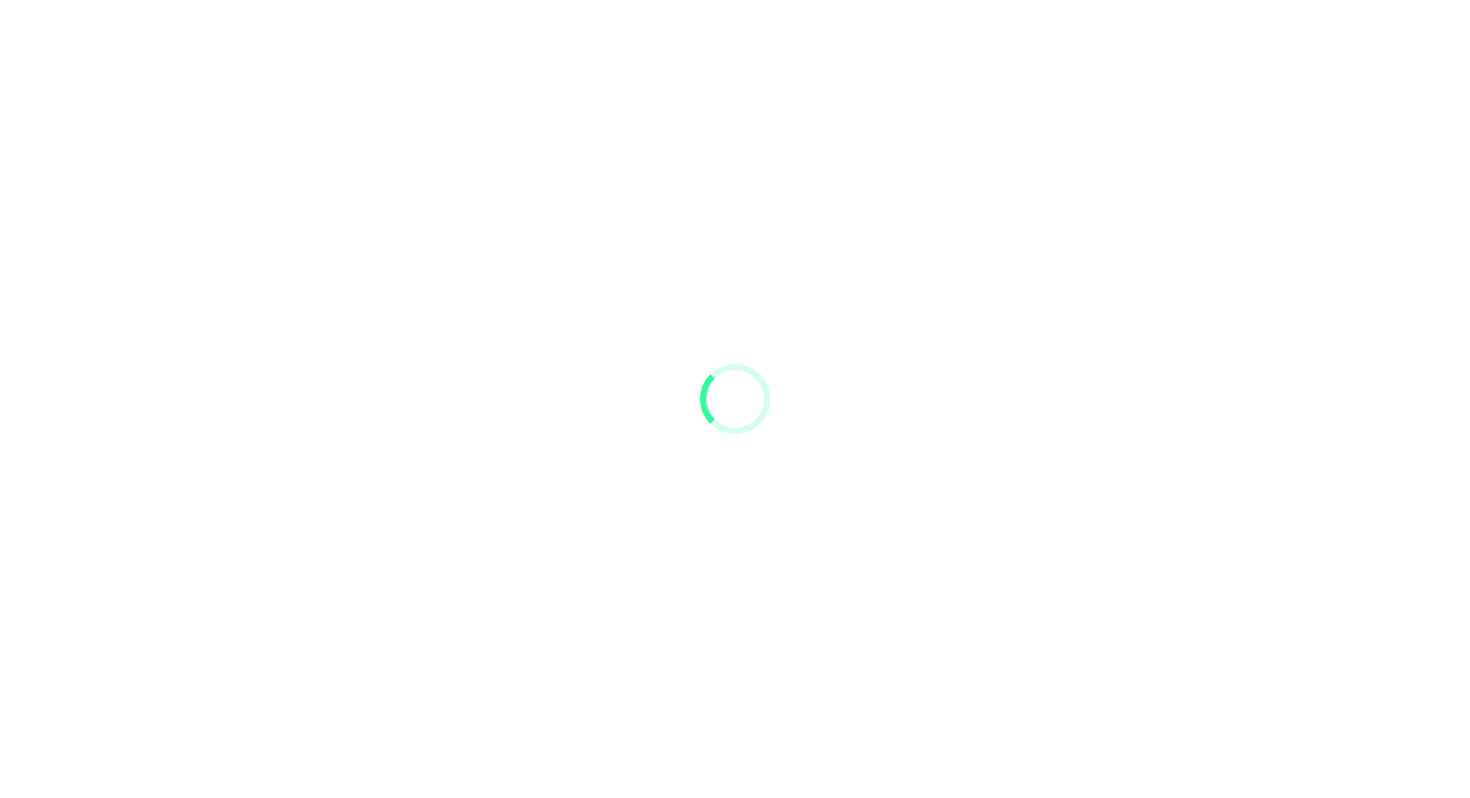 scroll, scrollTop: 0, scrollLeft: 0, axis: both 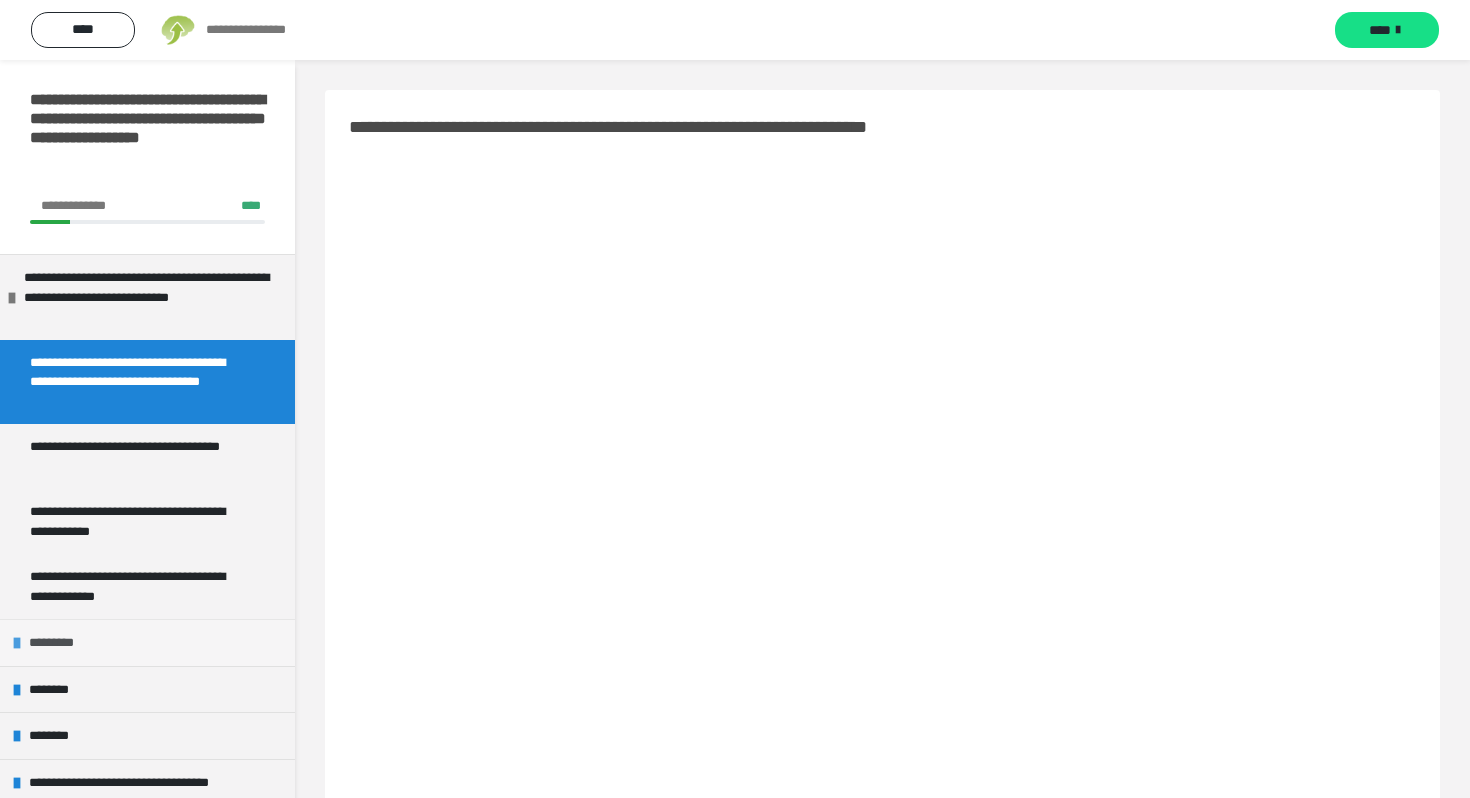 click on "*********" at bounding box center (61, 643) 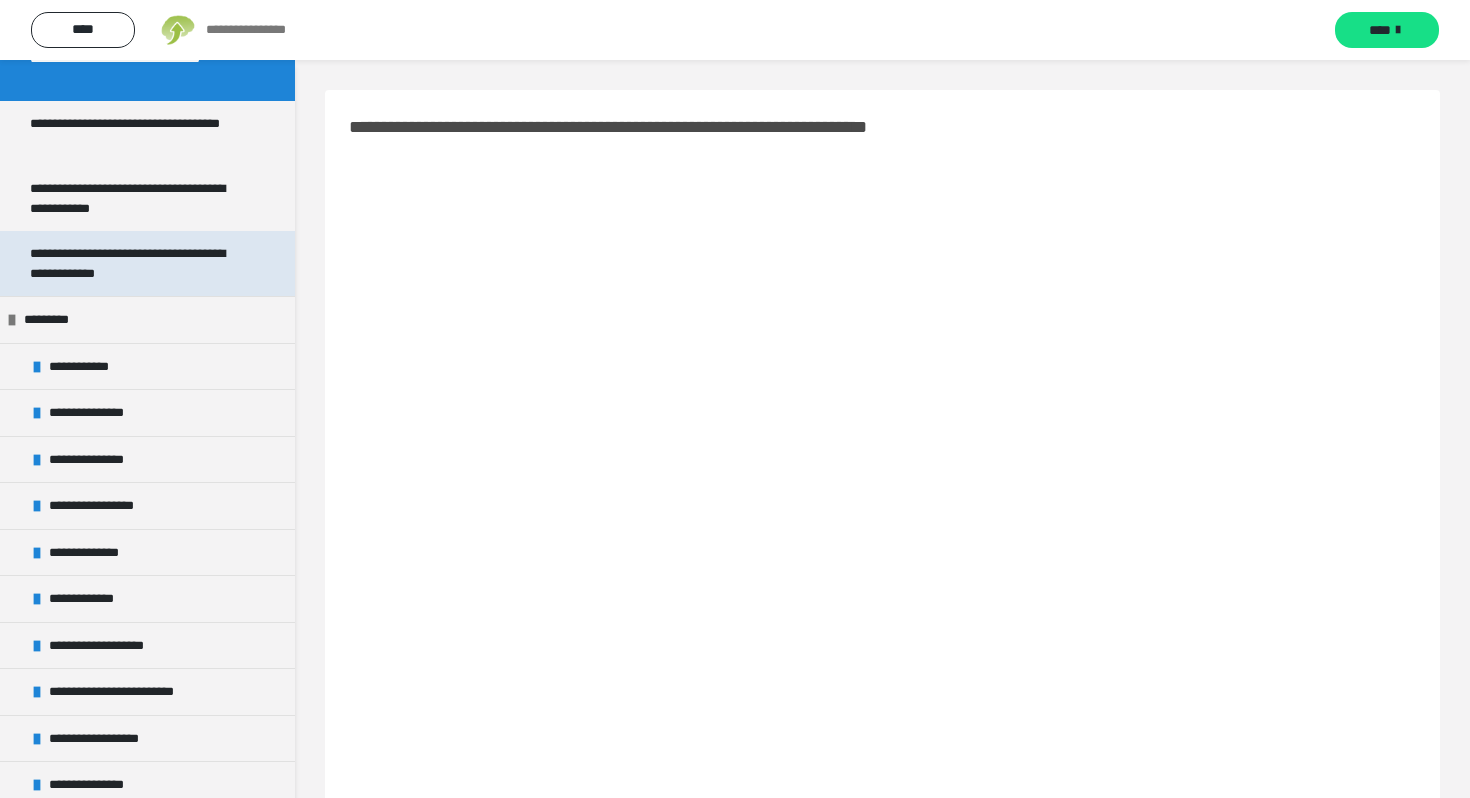 scroll, scrollTop: 328, scrollLeft: 0, axis: vertical 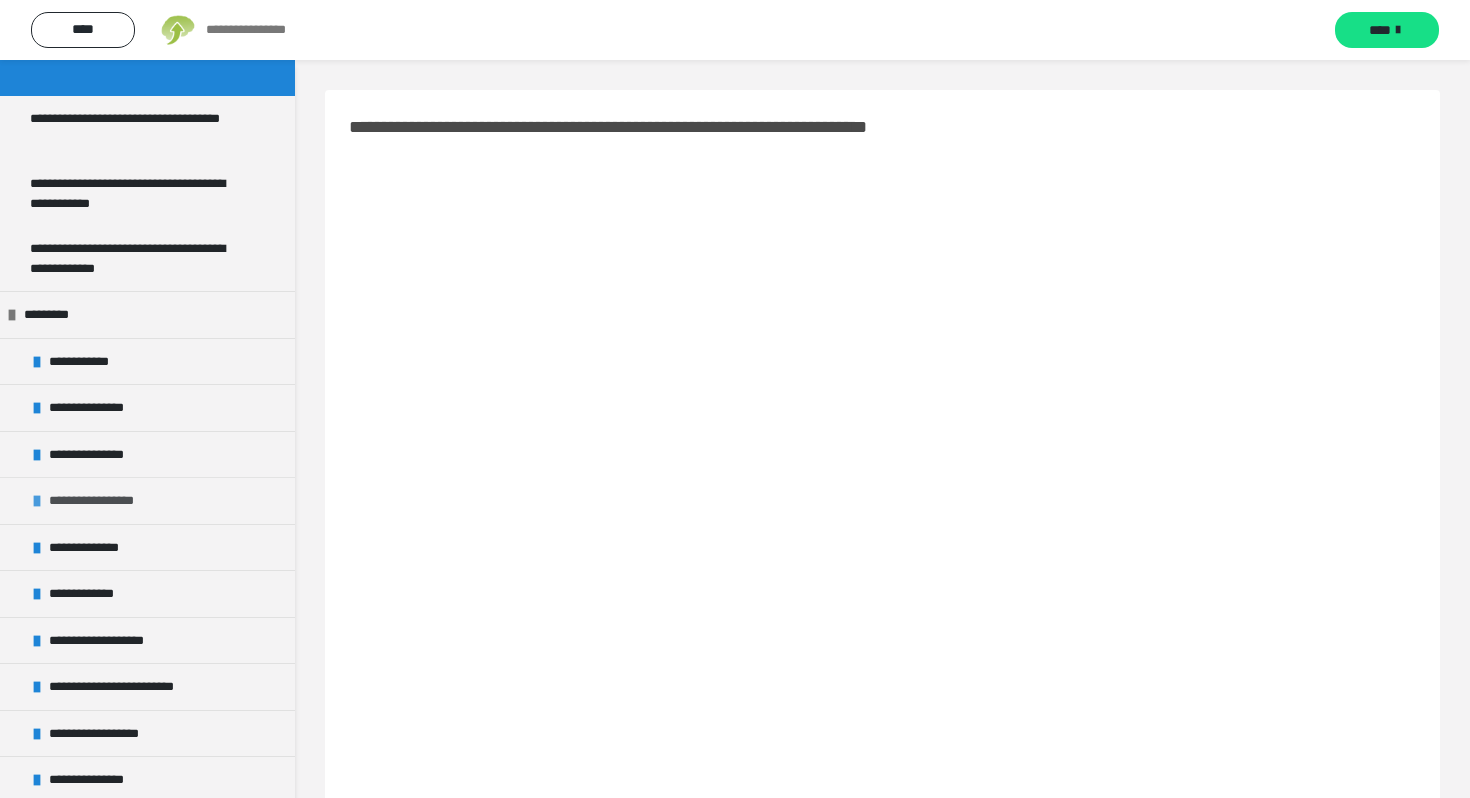 click on "**********" at bounding box center (103, 501) 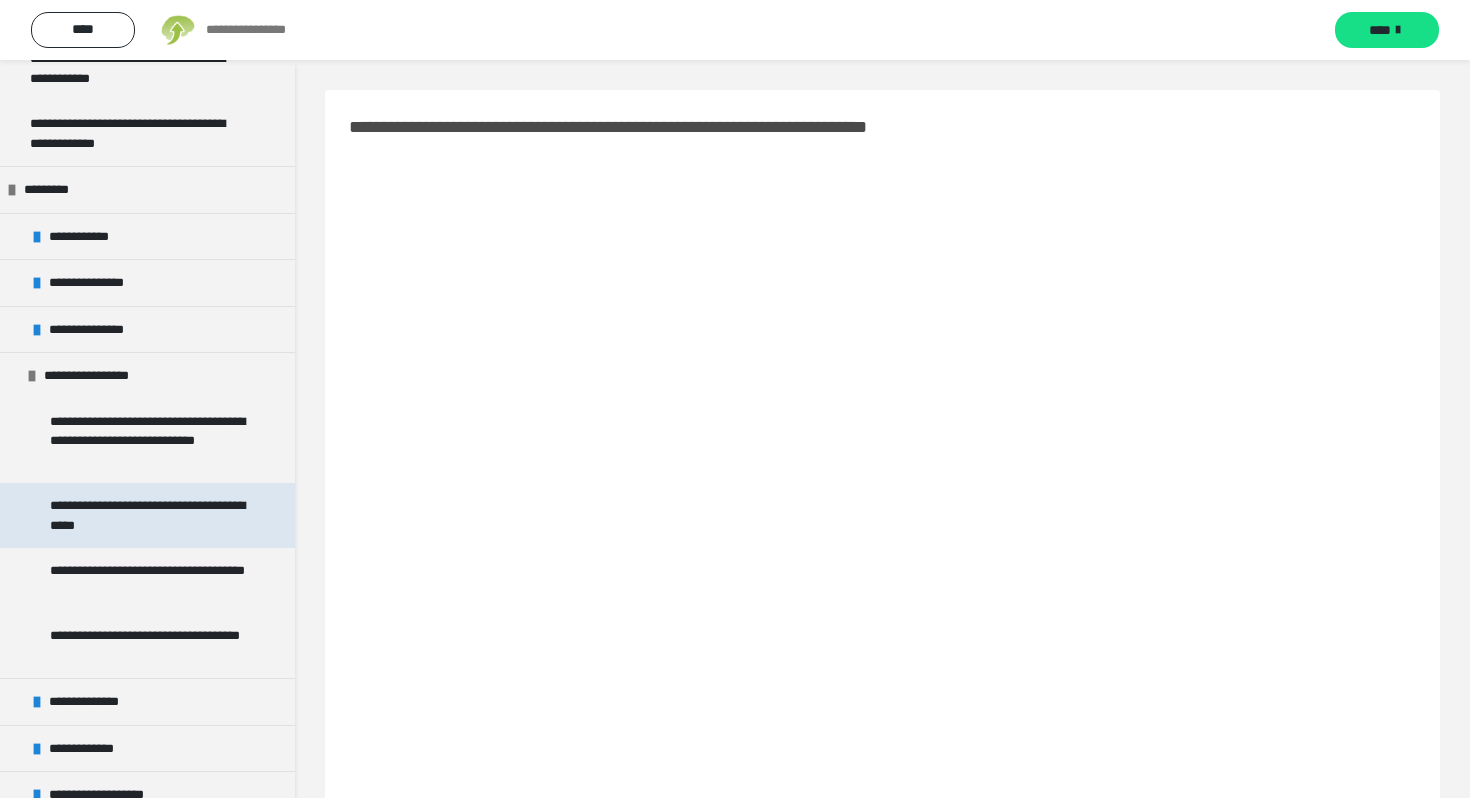 scroll, scrollTop: 454, scrollLeft: 0, axis: vertical 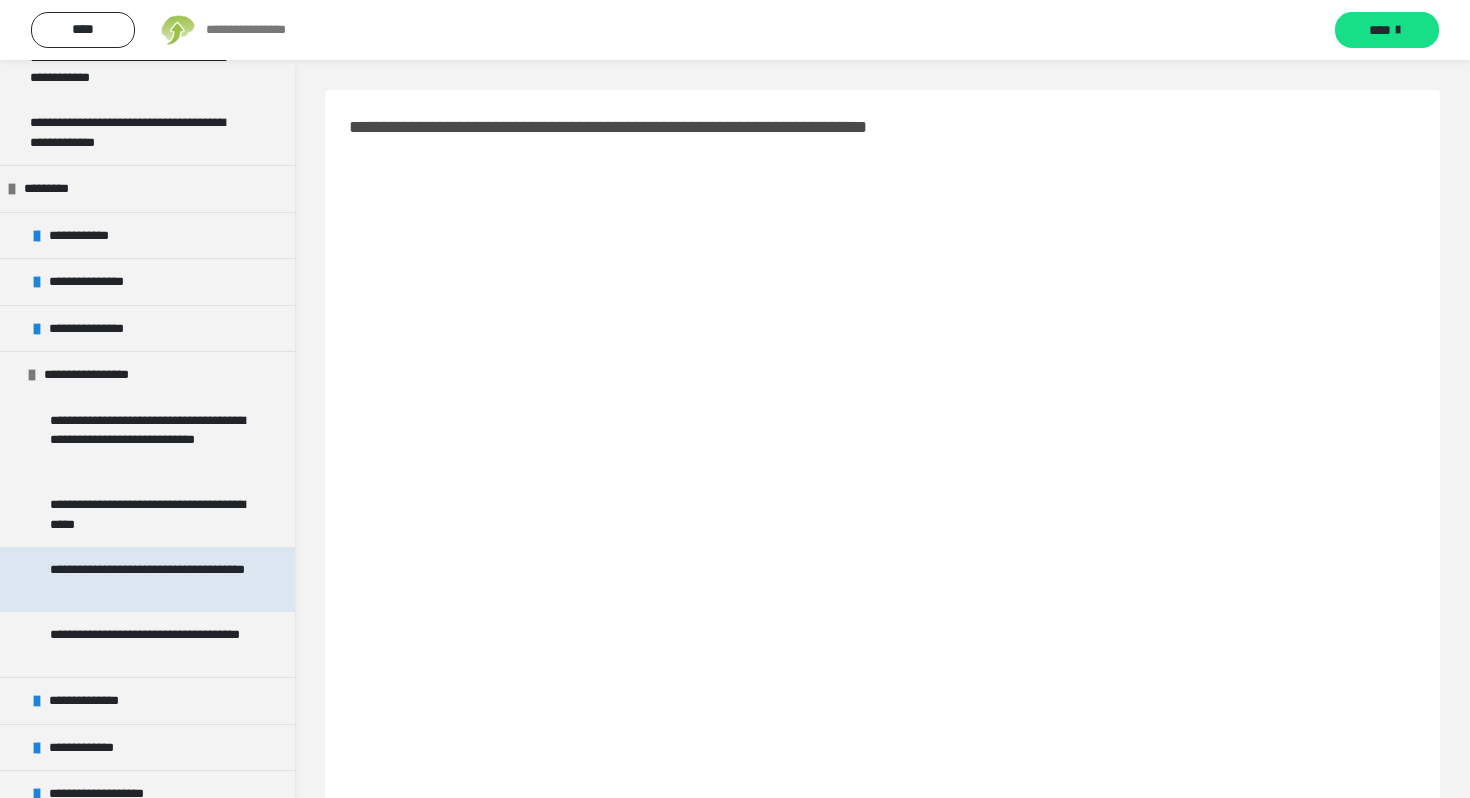 click on "**********" at bounding box center (149, 579) 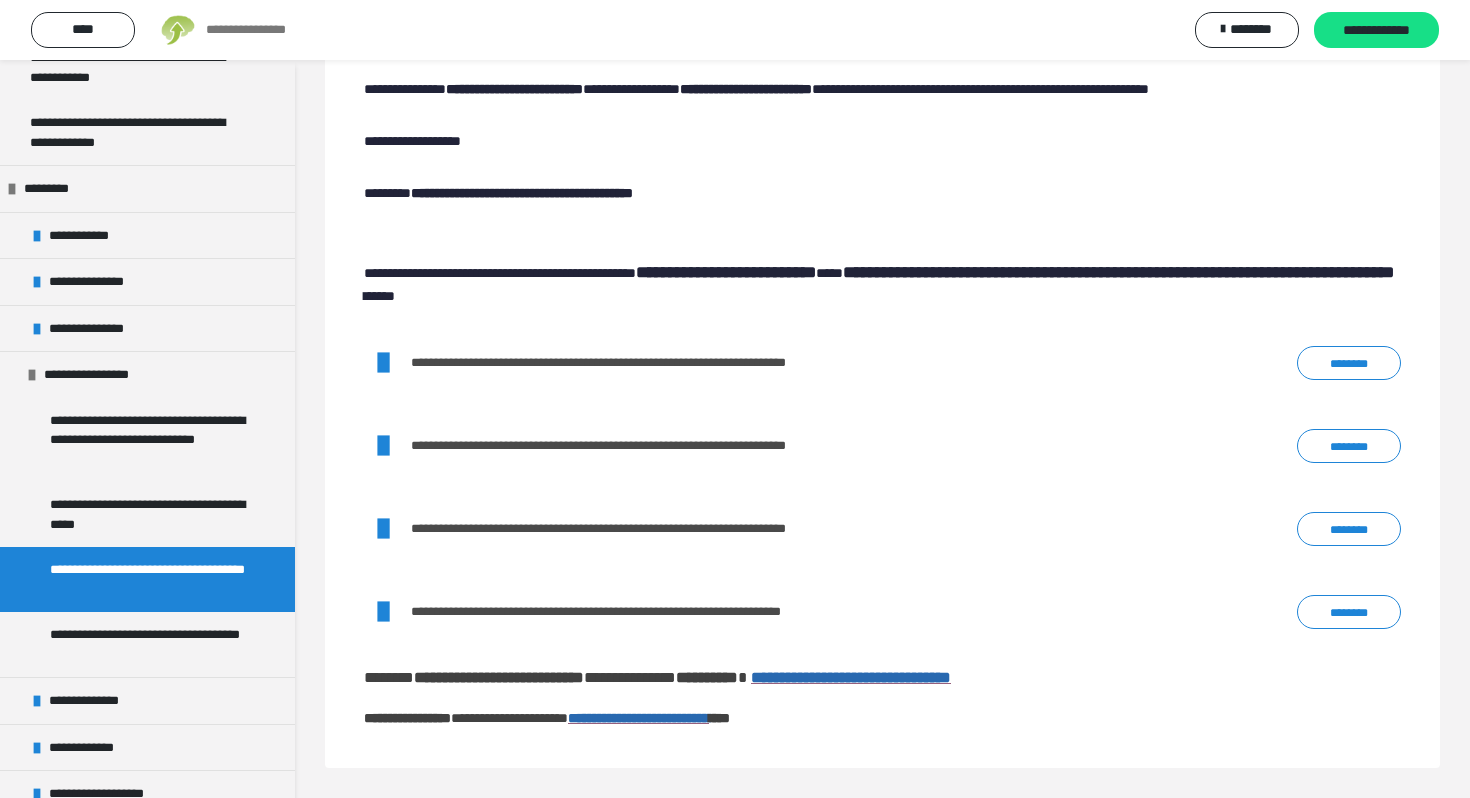 scroll, scrollTop: 389, scrollLeft: 0, axis: vertical 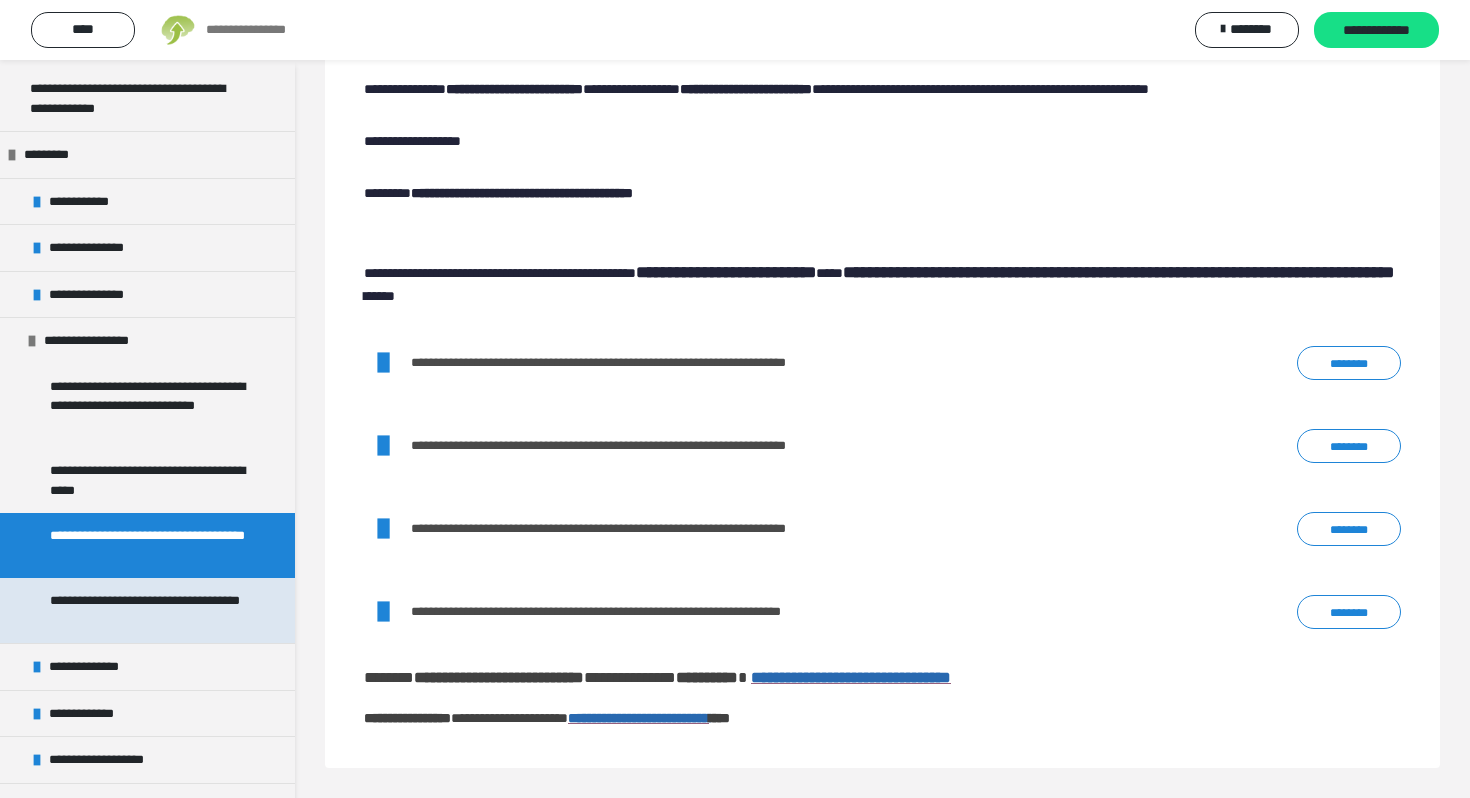click on "**********" at bounding box center [149, 610] 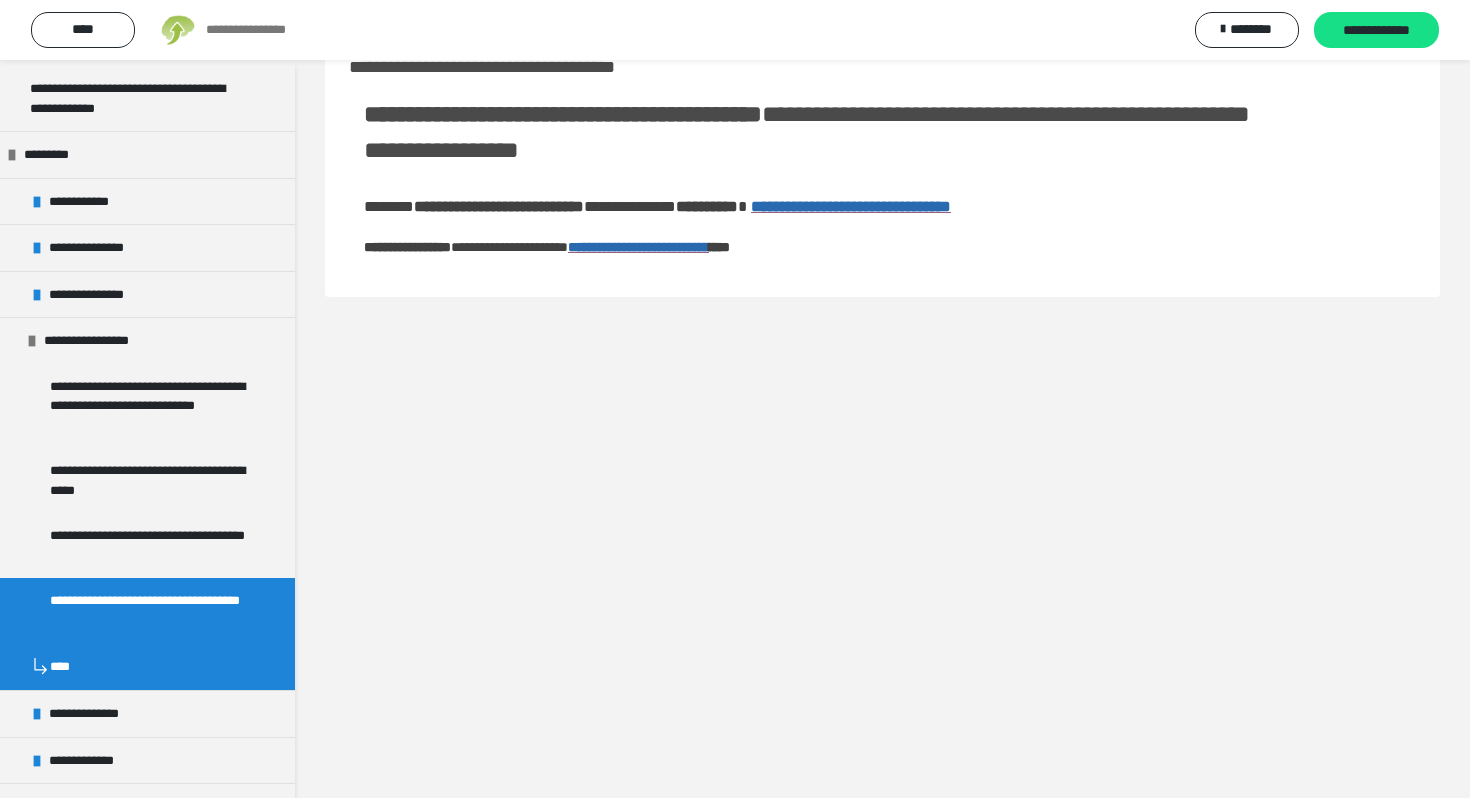scroll, scrollTop: 60, scrollLeft: 0, axis: vertical 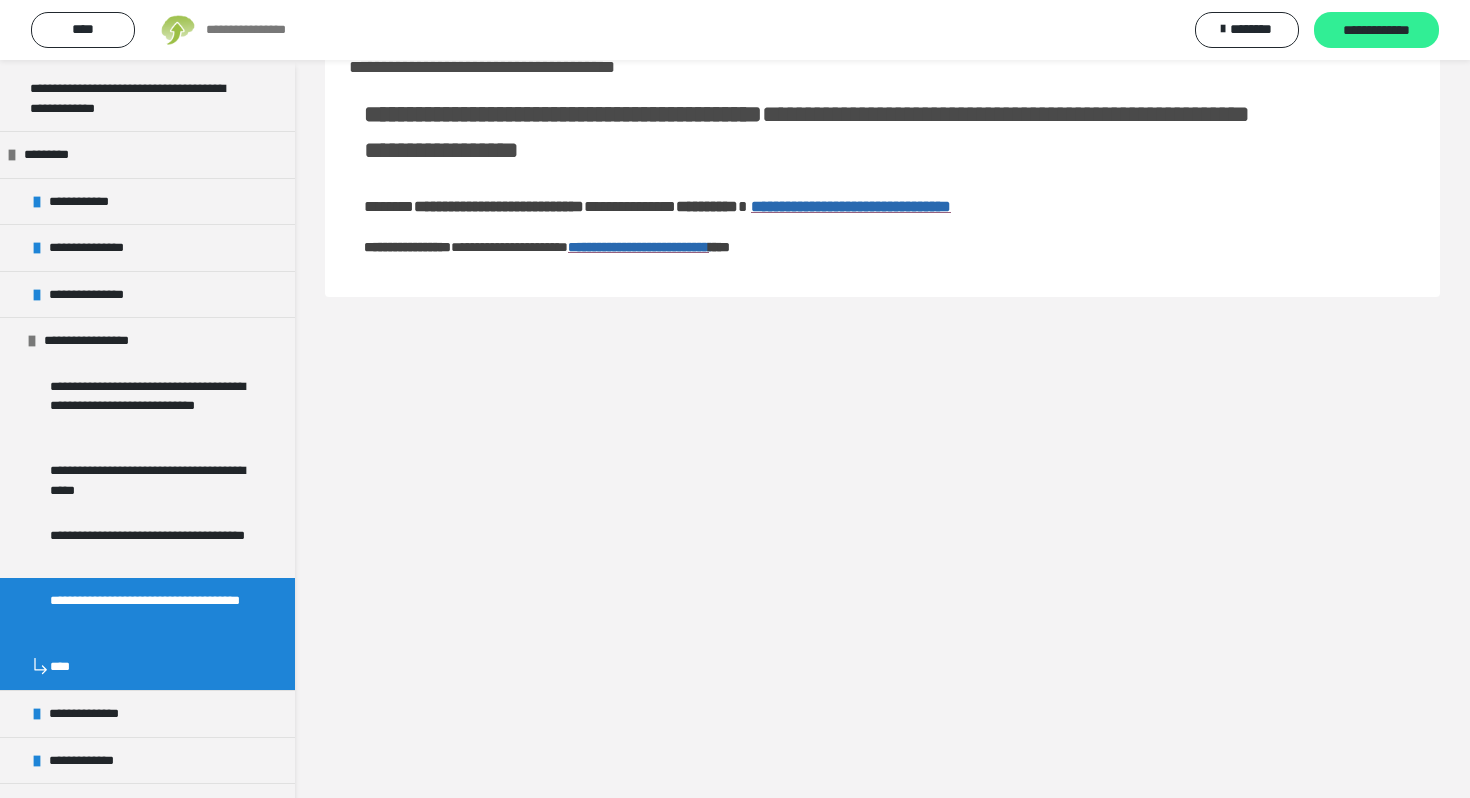 click on "**********" at bounding box center (1376, 31) 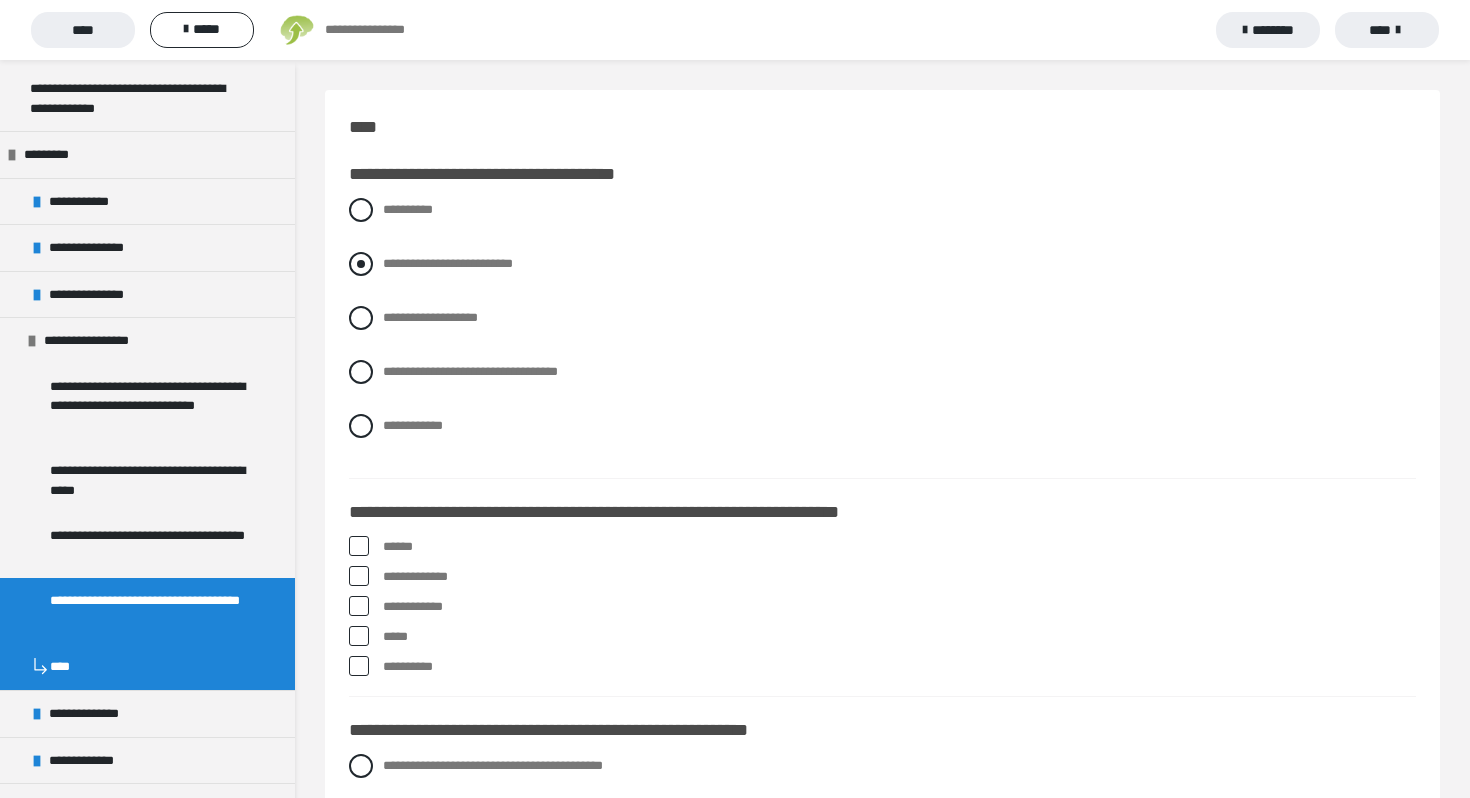 click on "**********" at bounding box center [448, 263] 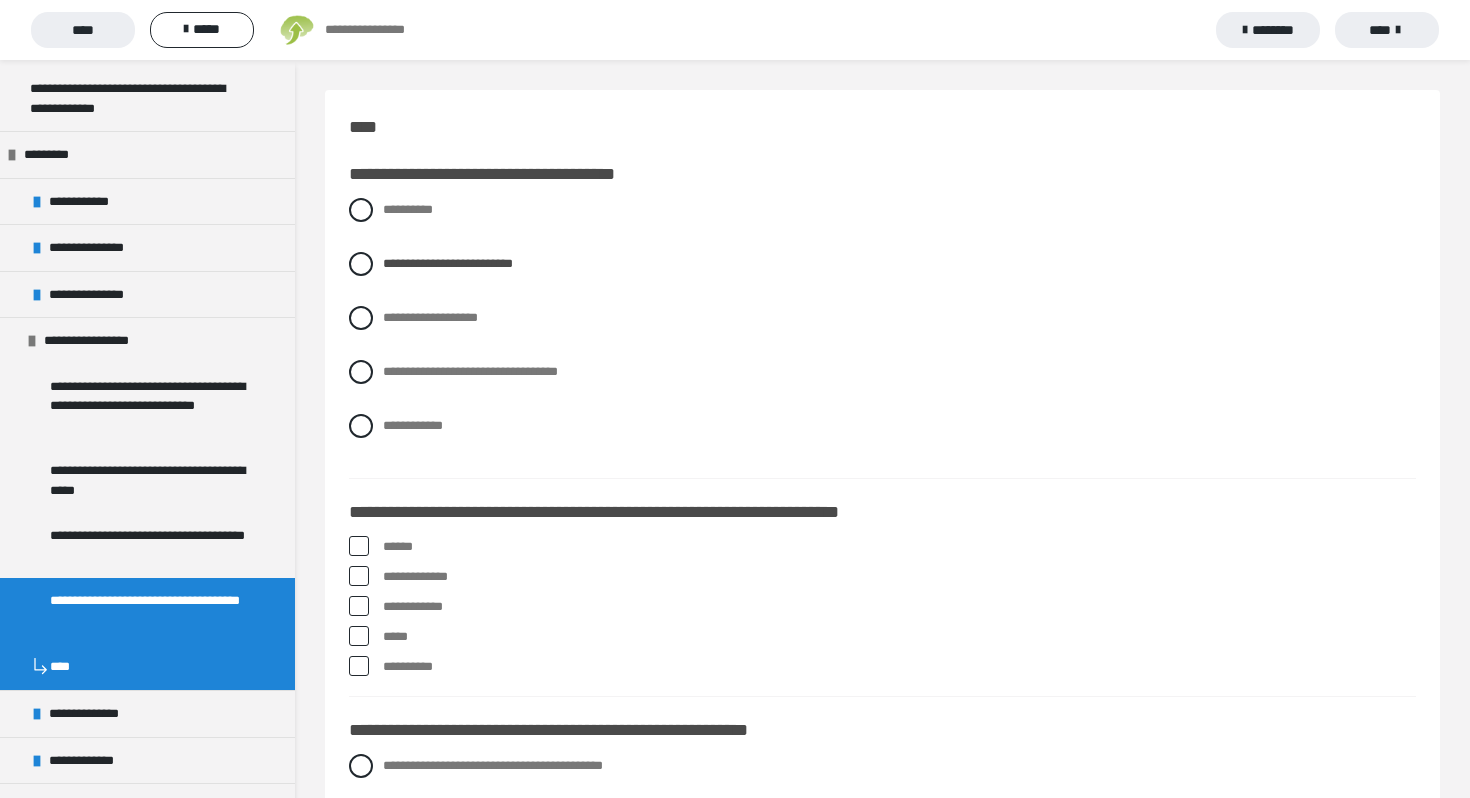 click on "******" at bounding box center (899, 547) 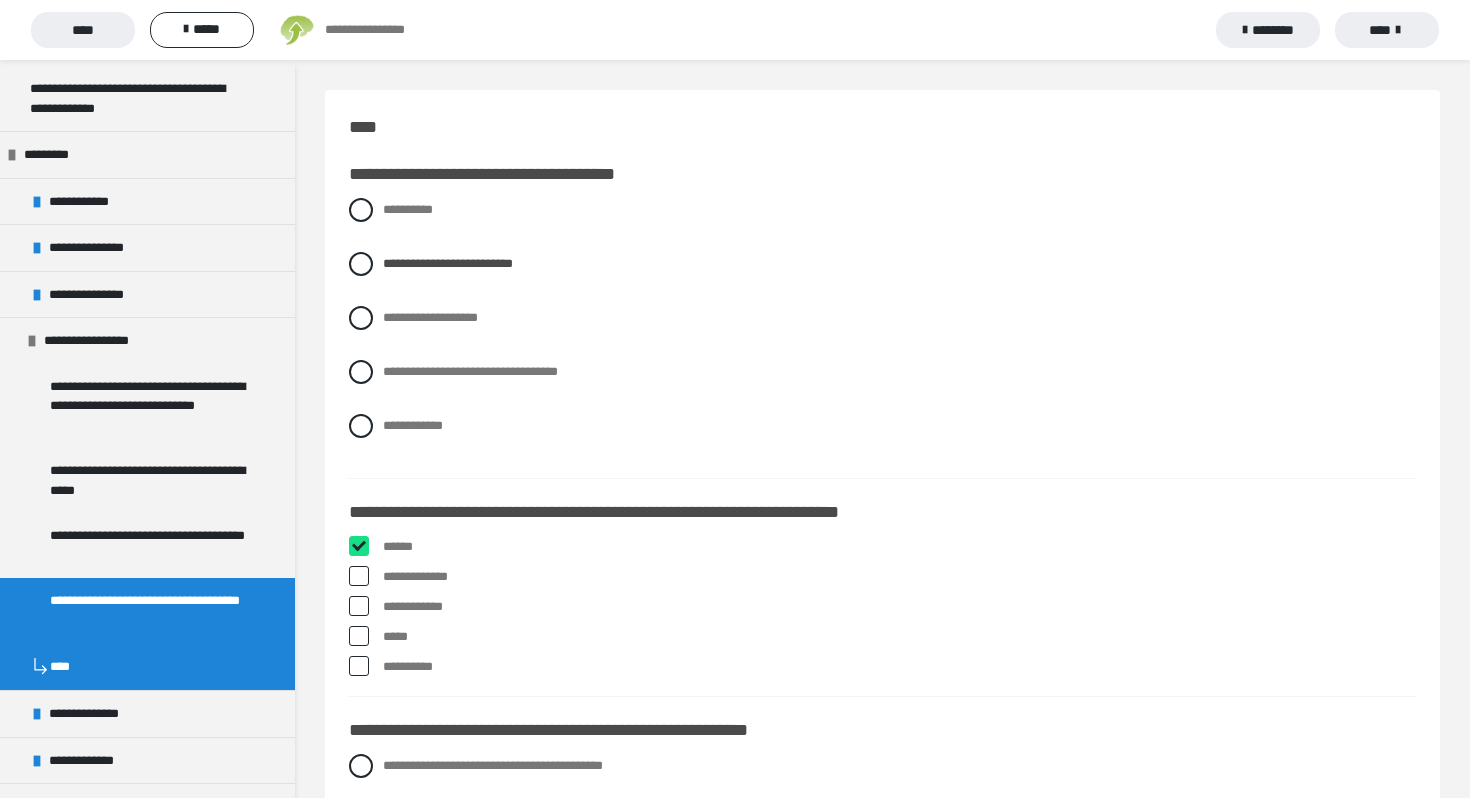 checkbox on "****" 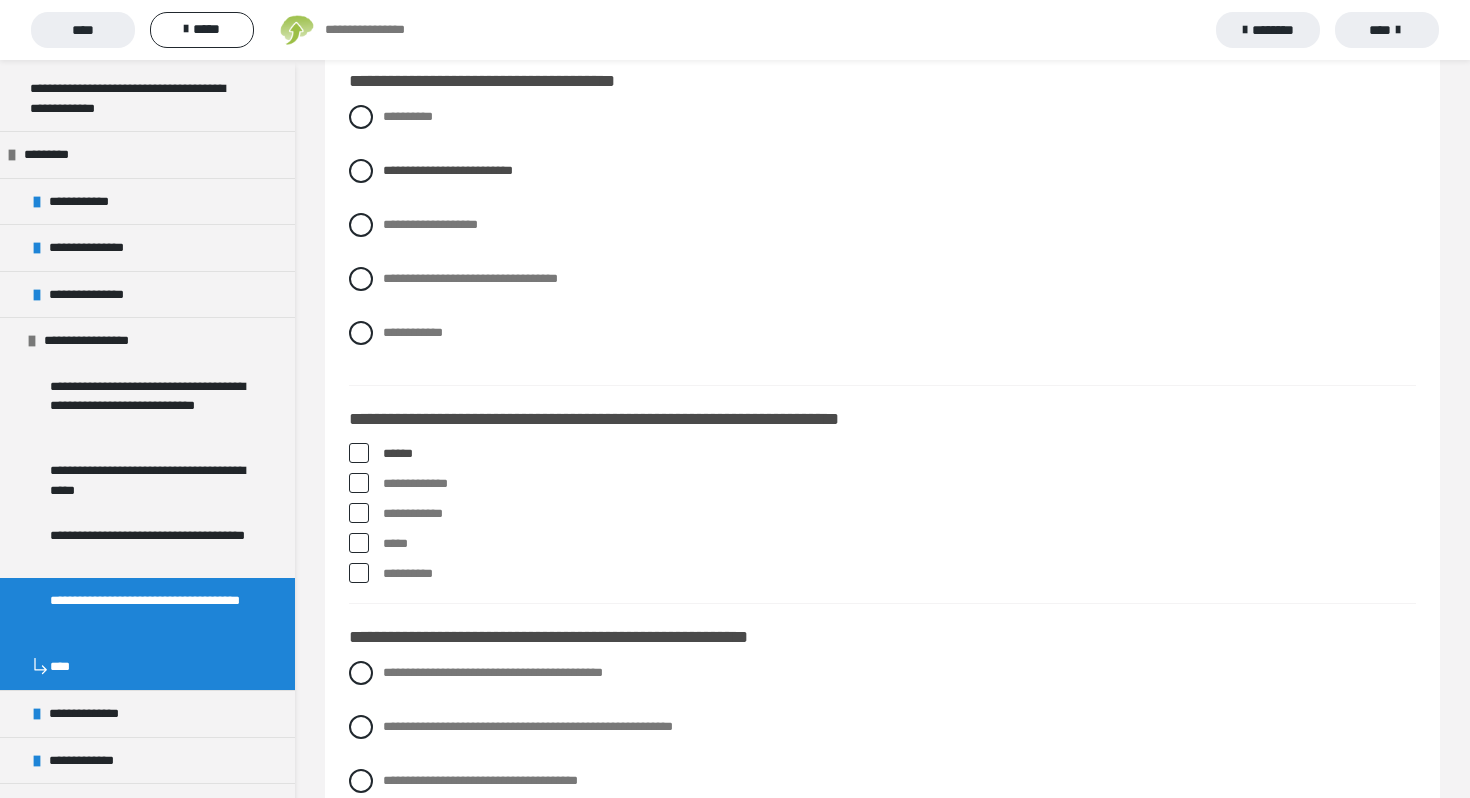 scroll, scrollTop: 101, scrollLeft: 0, axis: vertical 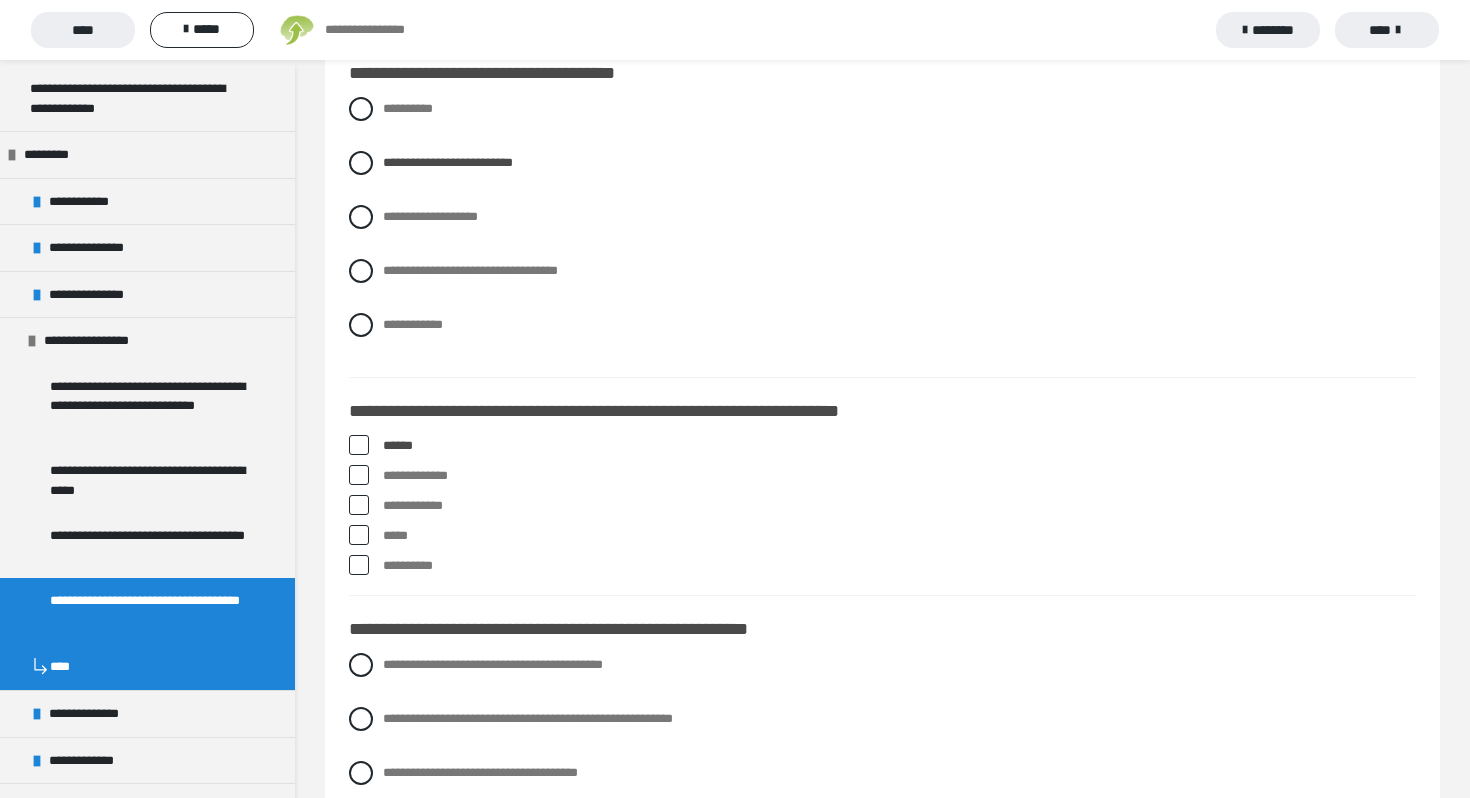 click on "**********" at bounding box center [899, 506] 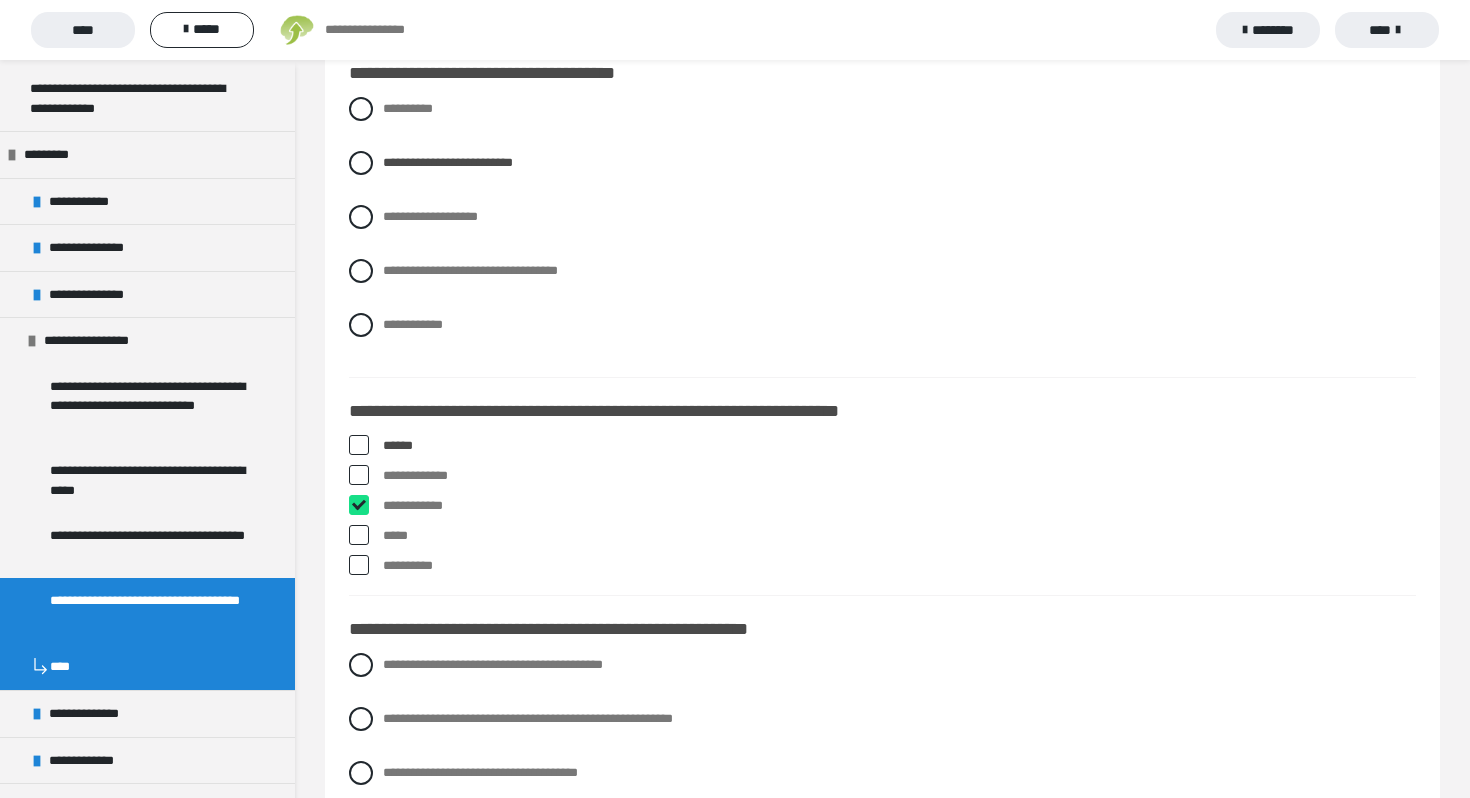 checkbox on "****" 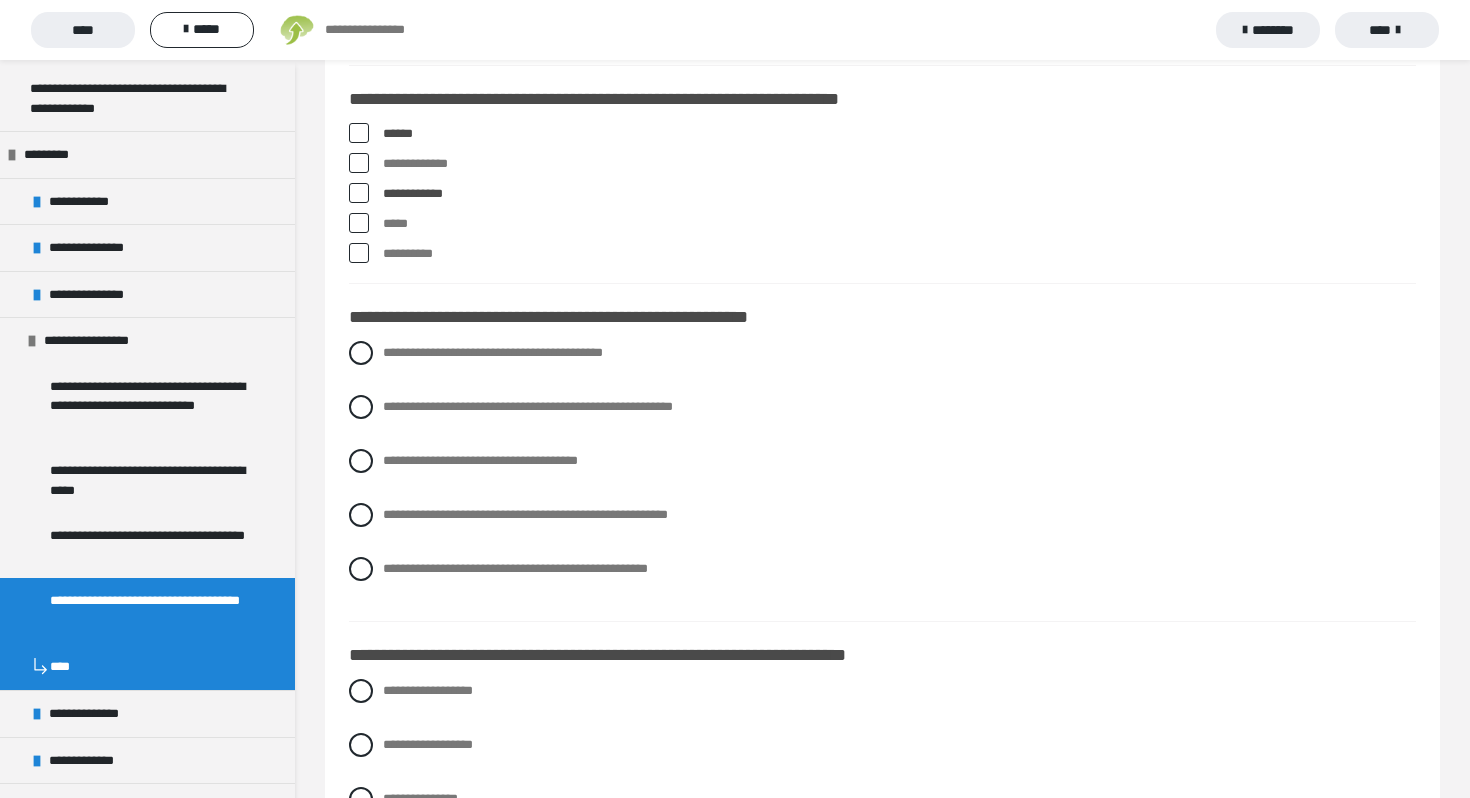 scroll, scrollTop: 435, scrollLeft: 0, axis: vertical 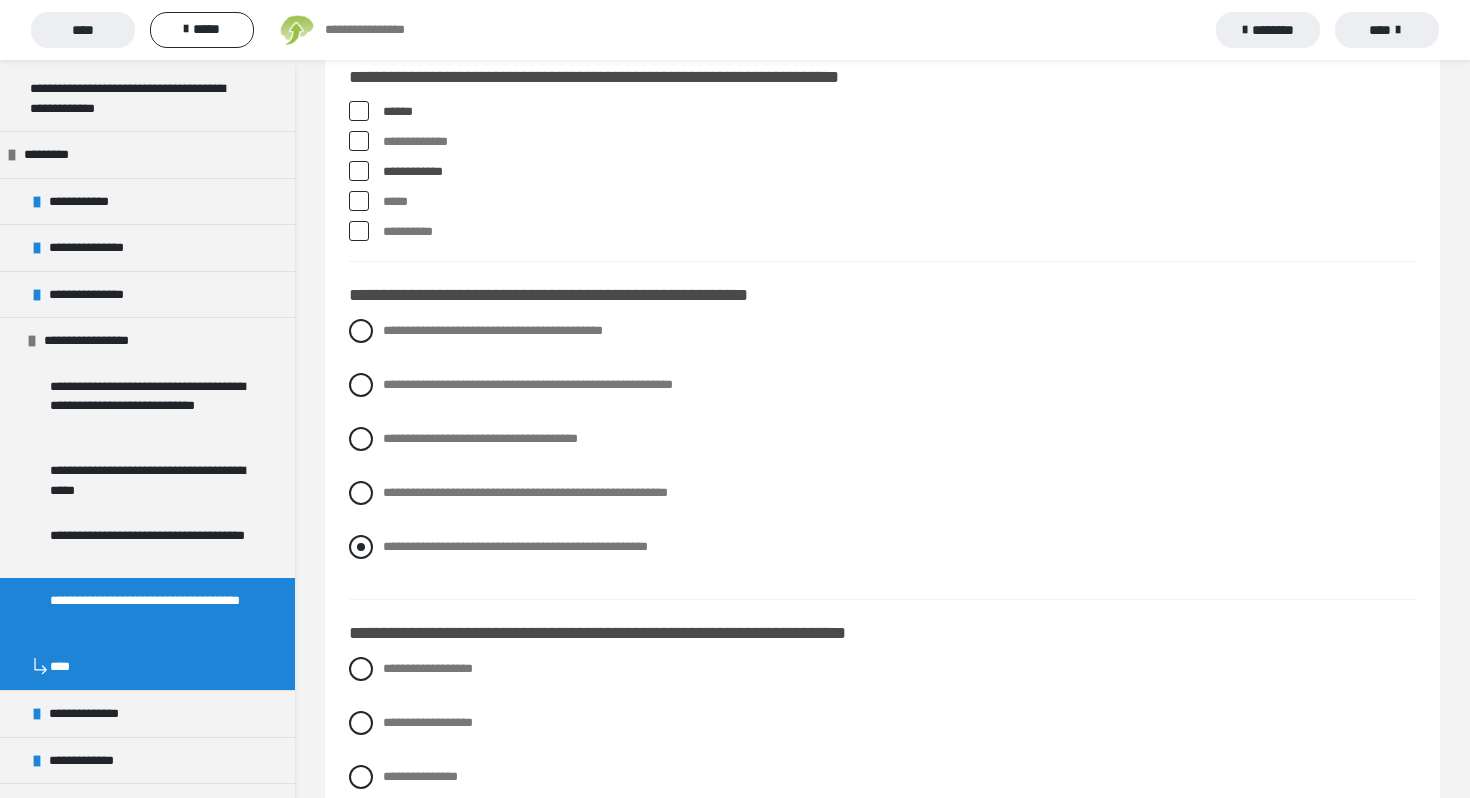 click on "**********" at bounding box center [515, 546] 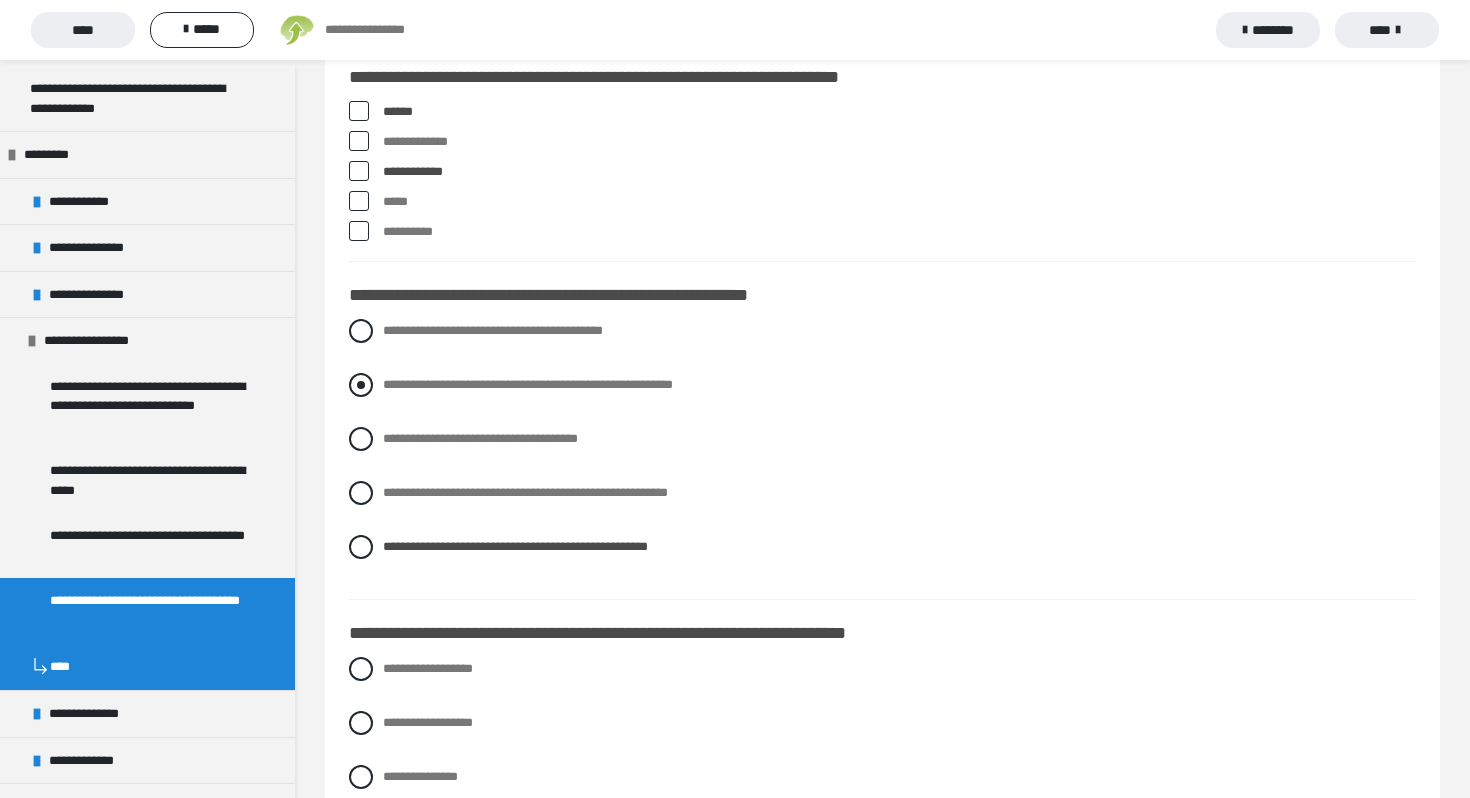 click on "**********" at bounding box center (528, 384) 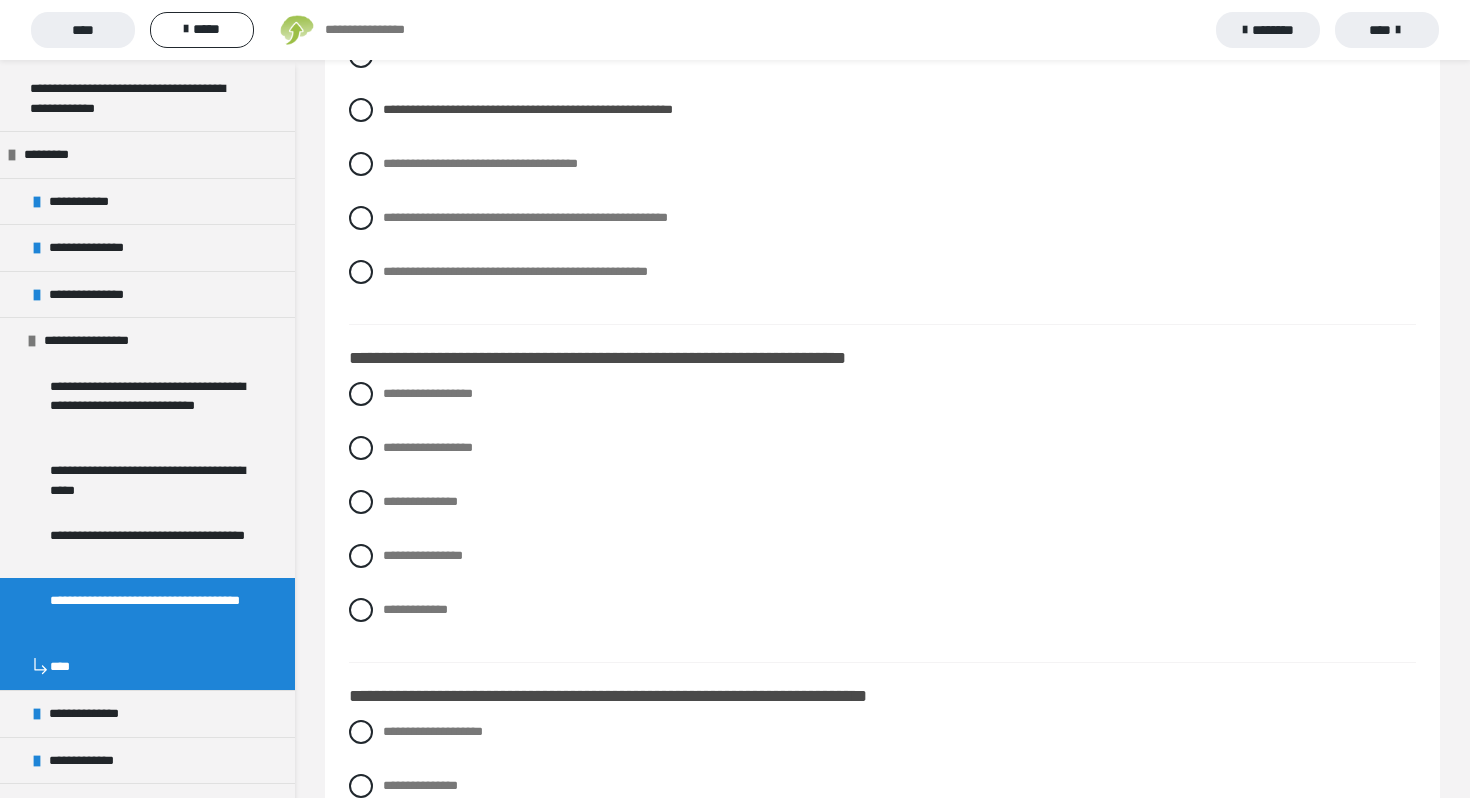 scroll, scrollTop: 583, scrollLeft: 0, axis: vertical 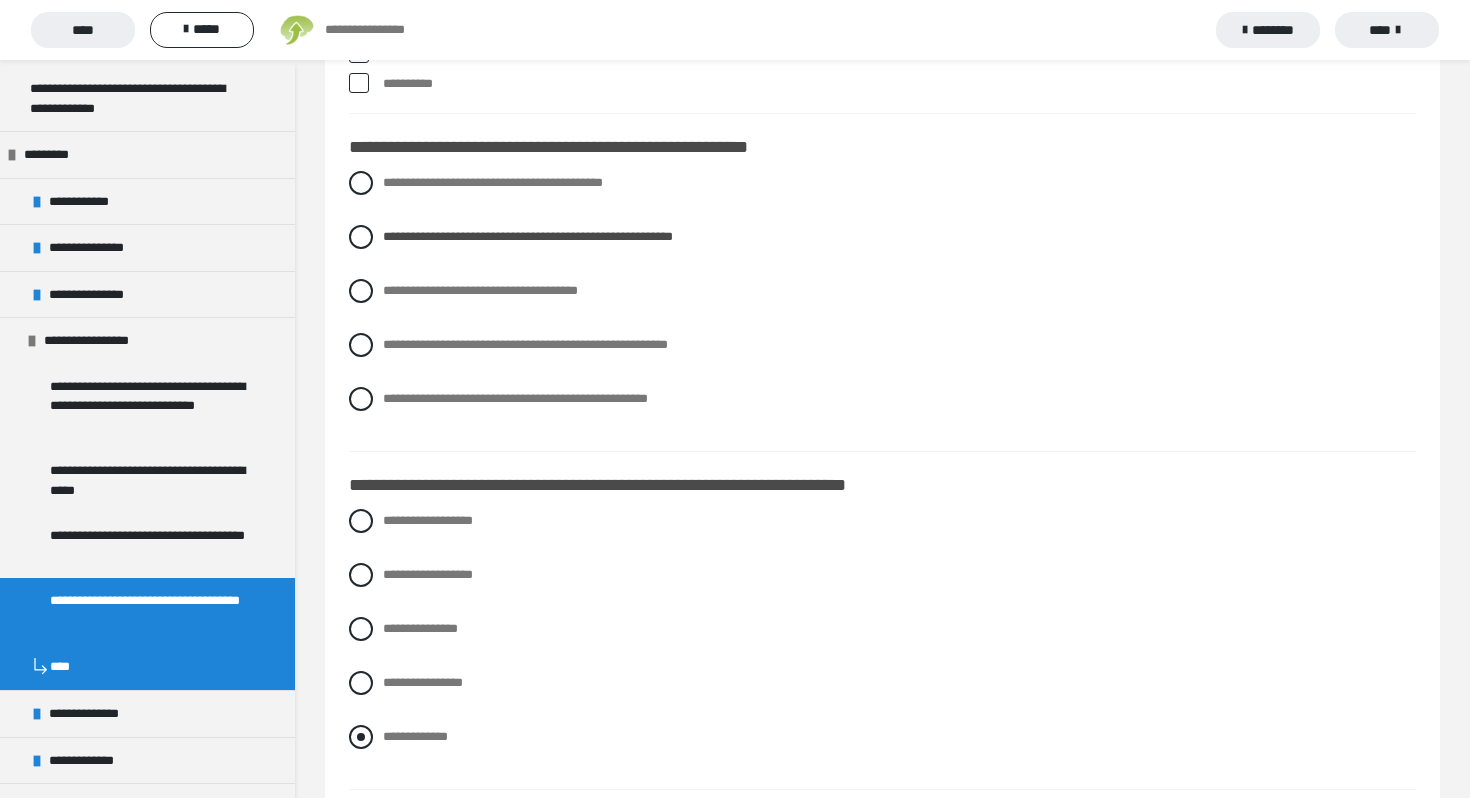 click on "**********" at bounding box center [415, 736] 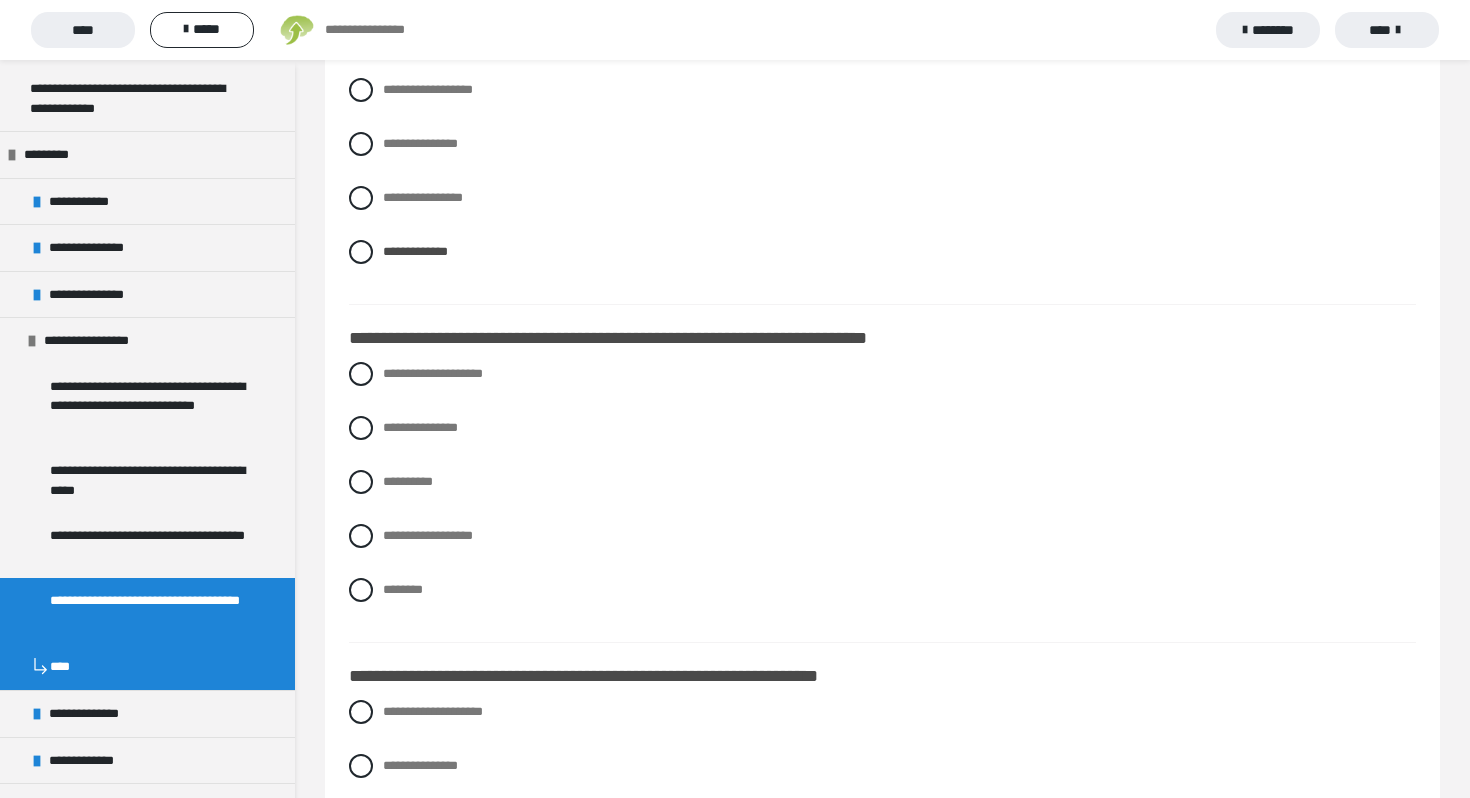 scroll, scrollTop: 1070, scrollLeft: 0, axis: vertical 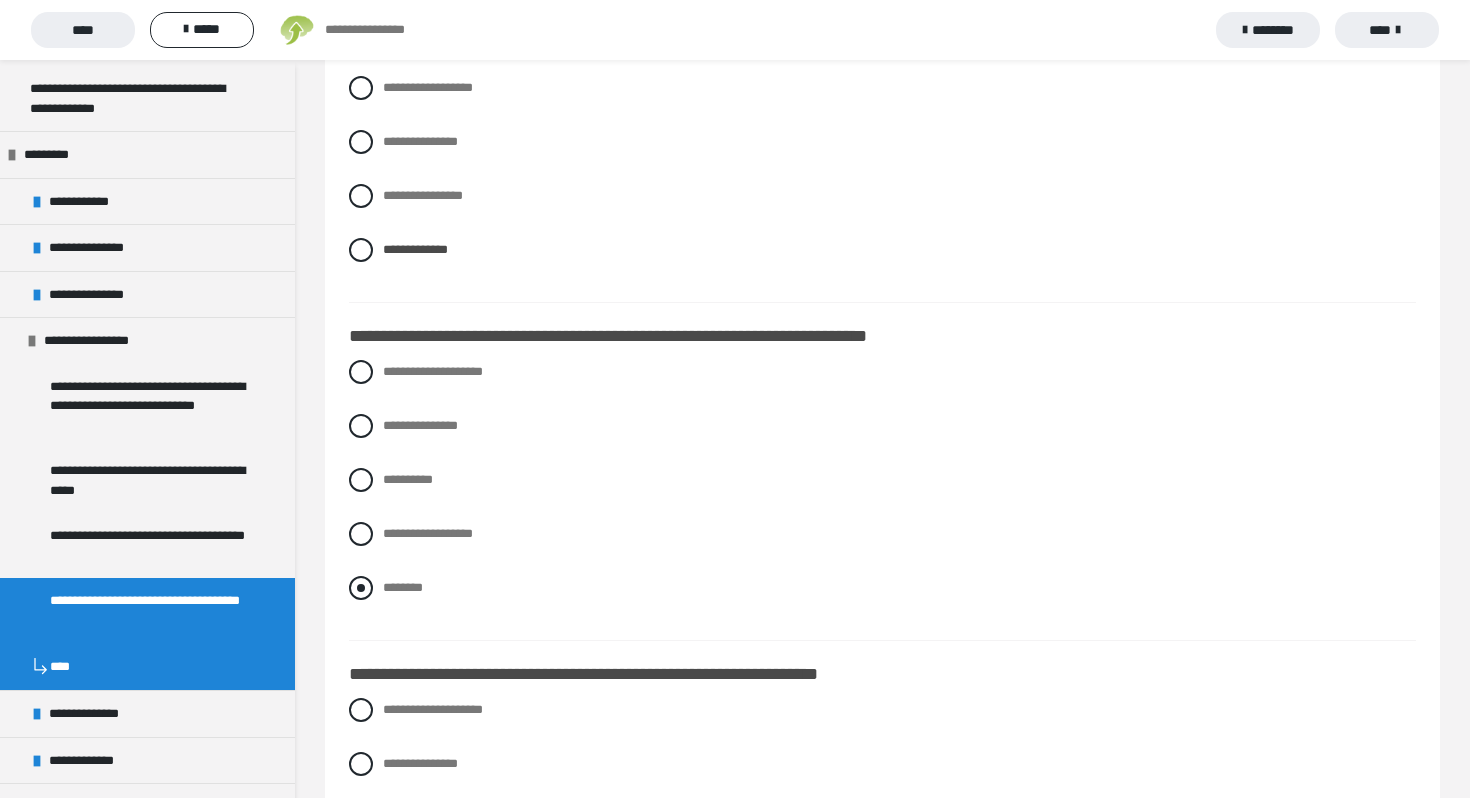 click on "********" at bounding box center (403, 587) 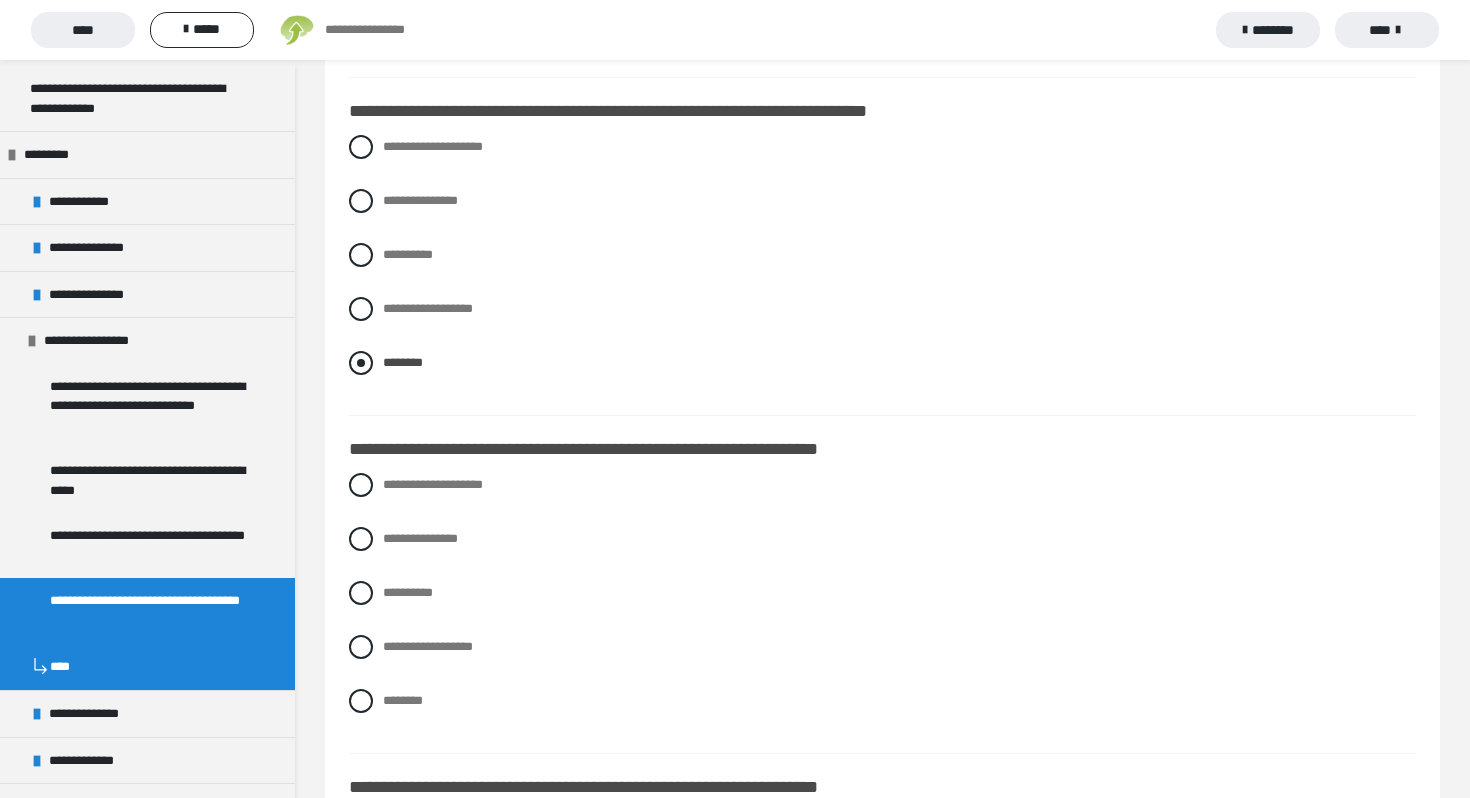 scroll, scrollTop: 1336, scrollLeft: 0, axis: vertical 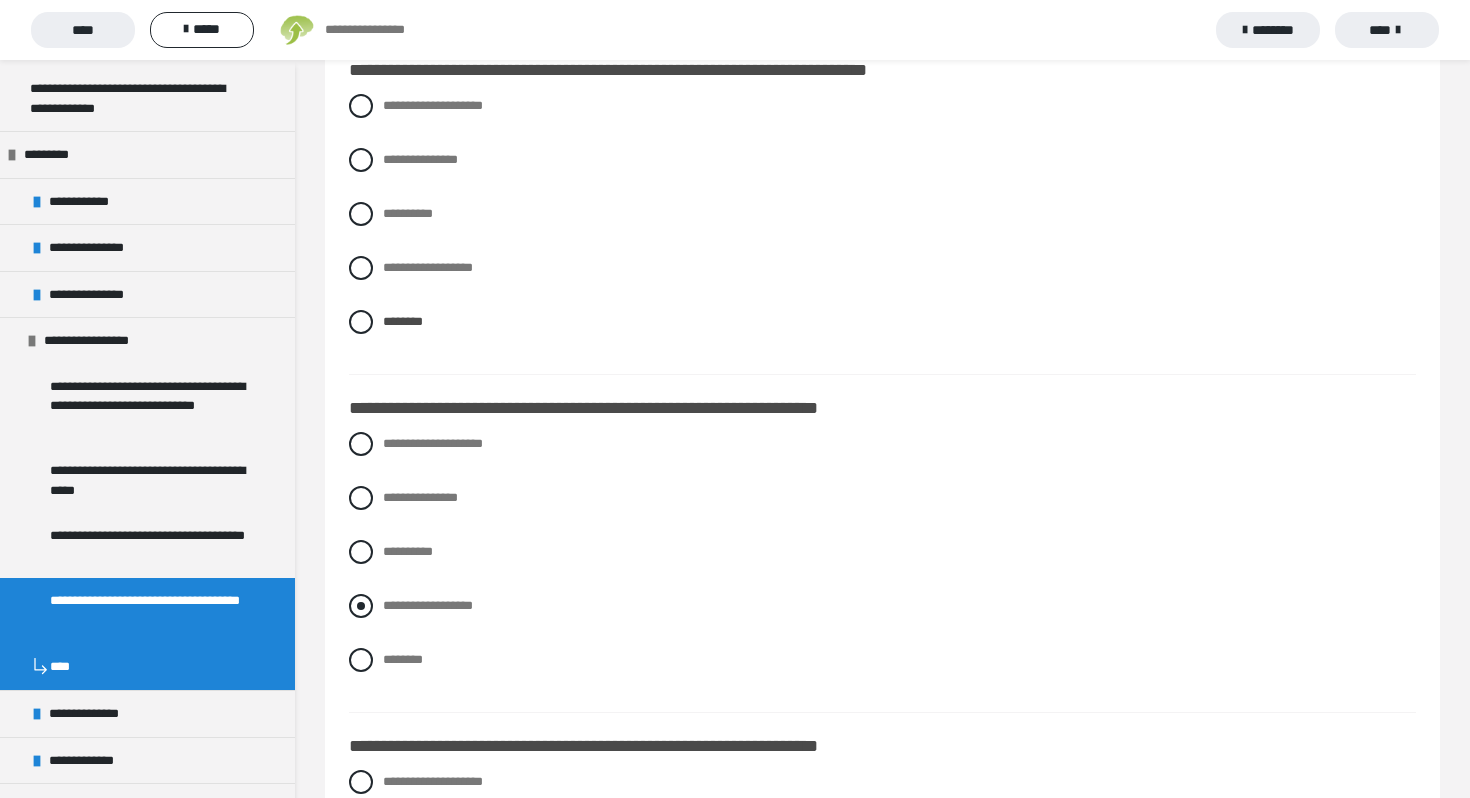 click on "**********" at bounding box center [428, 605] 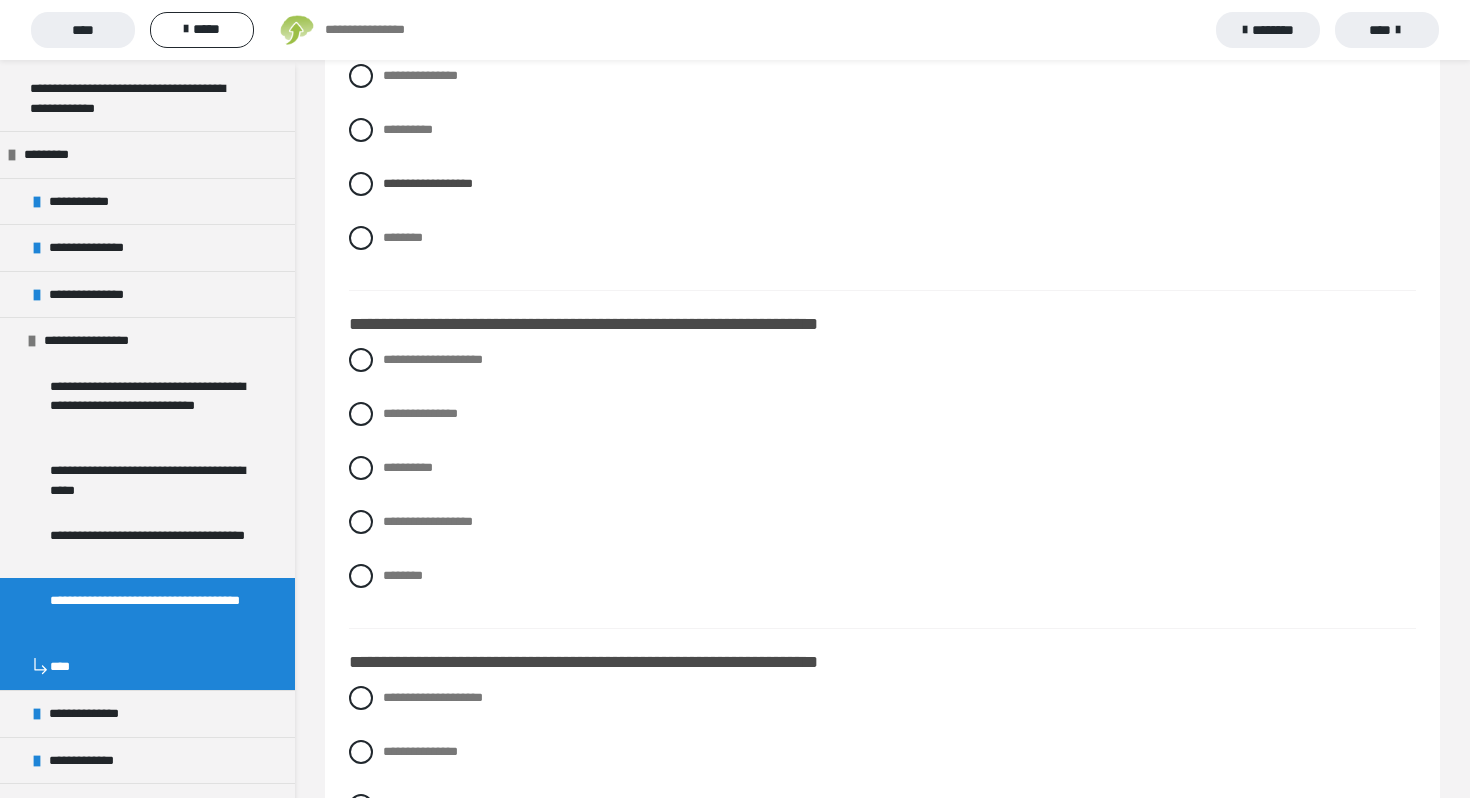 scroll, scrollTop: 1768, scrollLeft: 0, axis: vertical 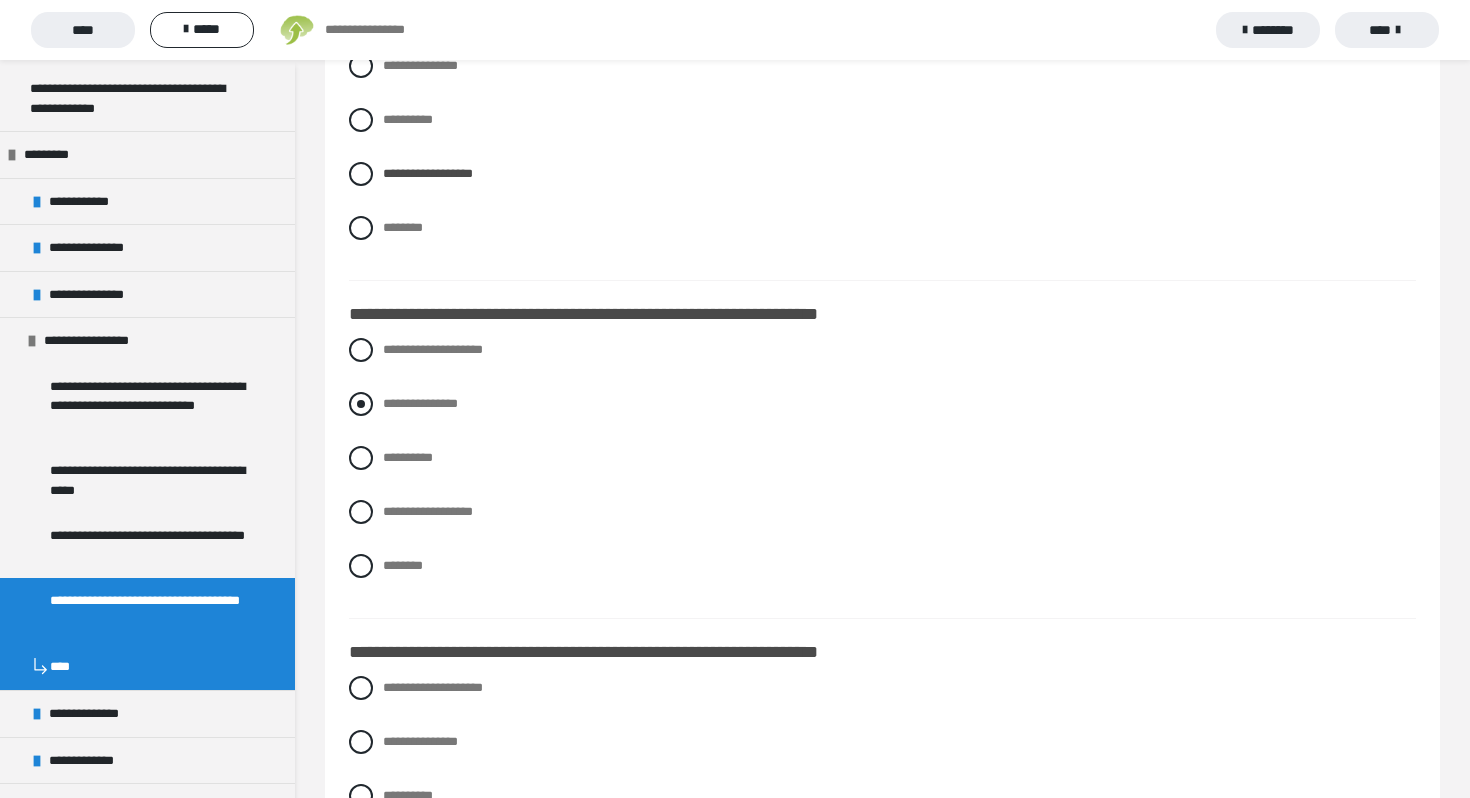 click on "**********" at bounding box center (420, 403) 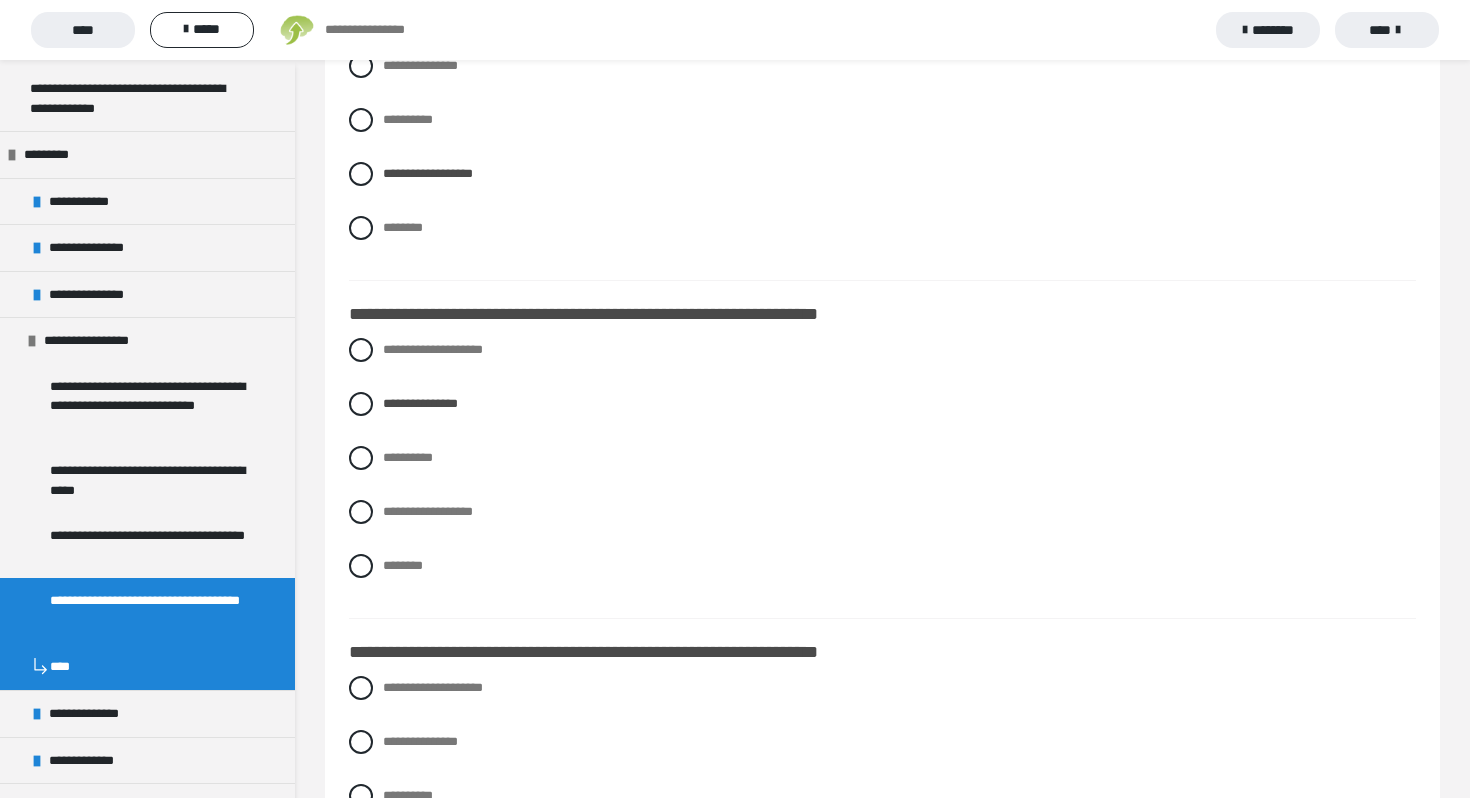 click on "**********" at bounding box center [882, 473] 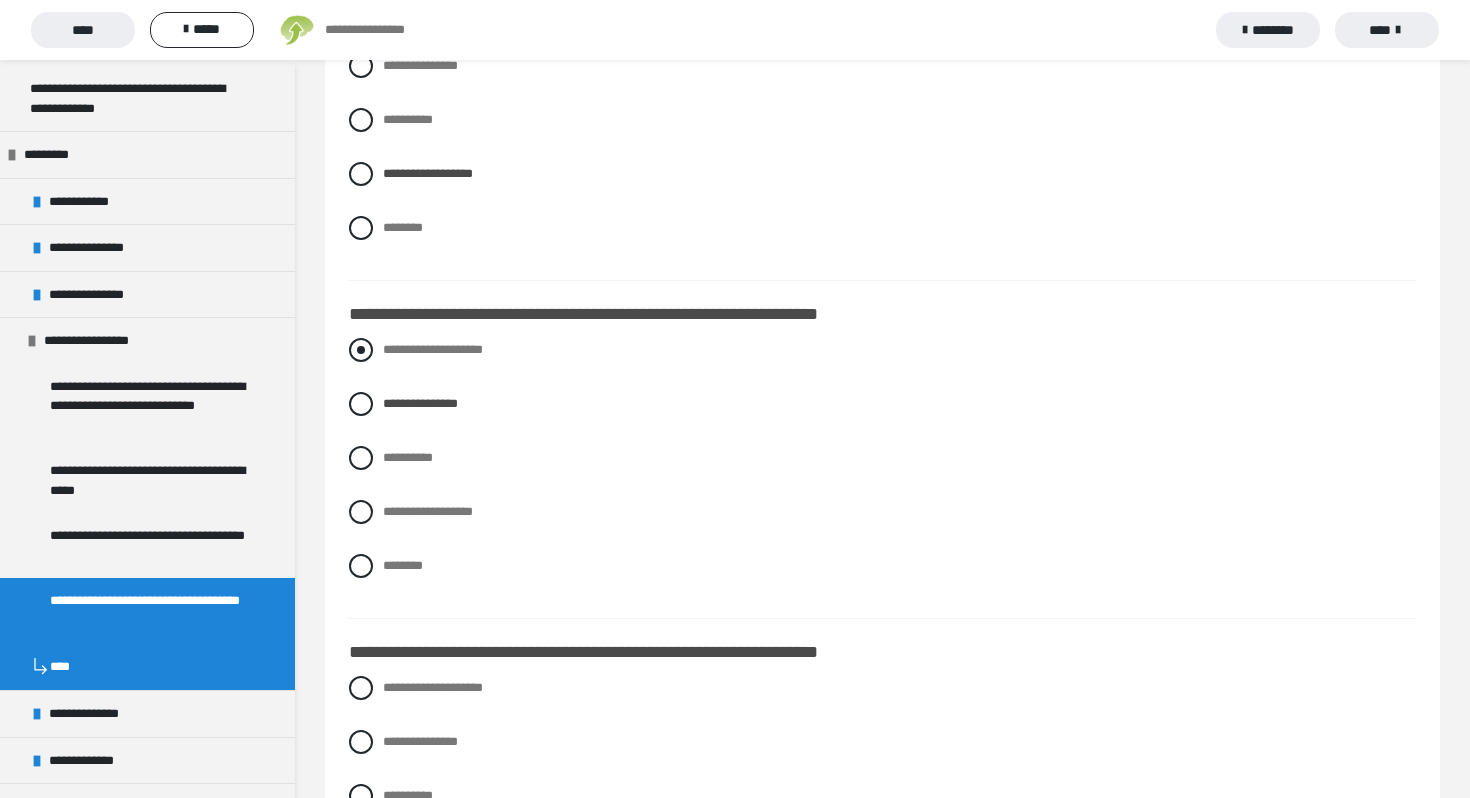 click on "**********" at bounding box center [433, 349] 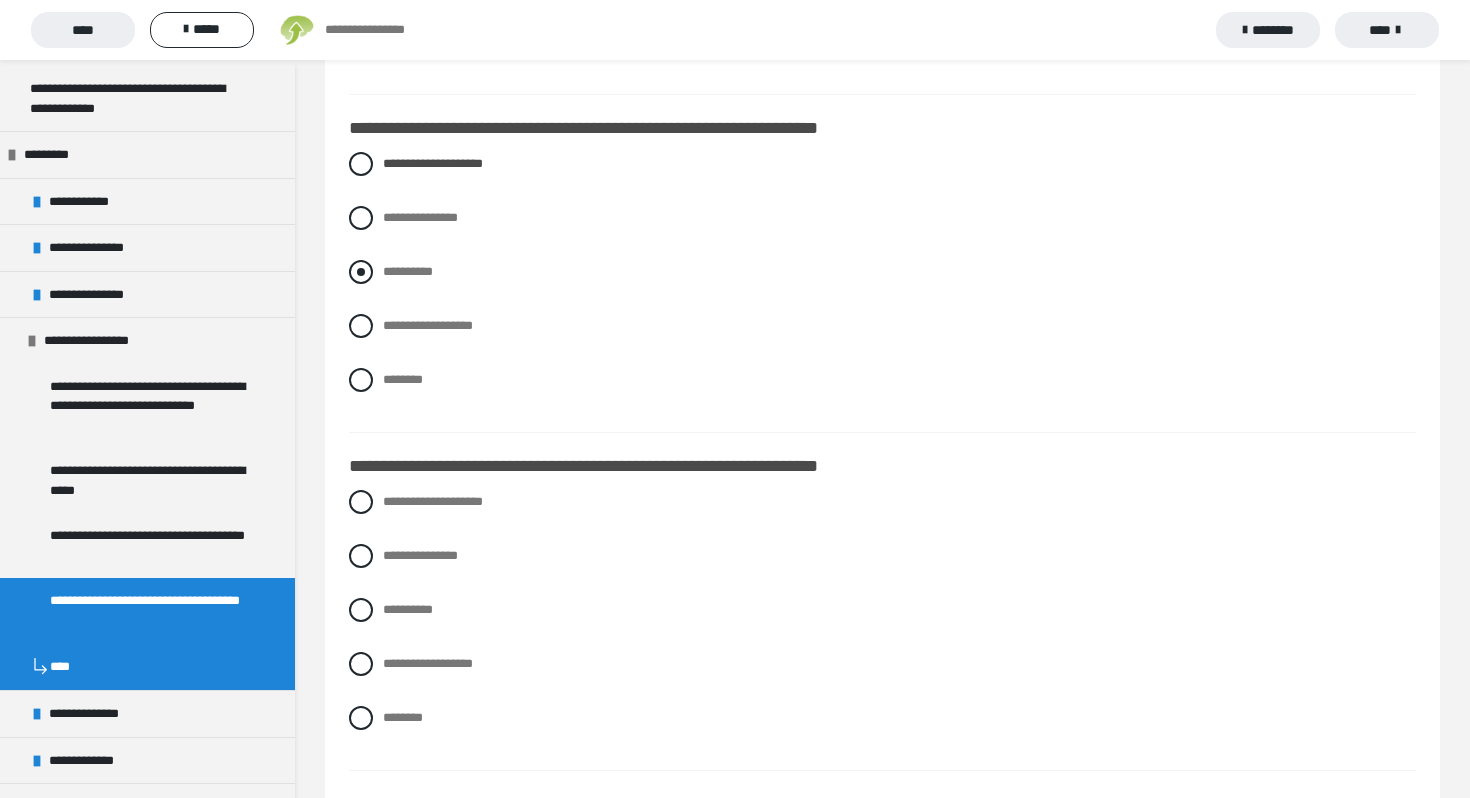 scroll, scrollTop: 1955, scrollLeft: 0, axis: vertical 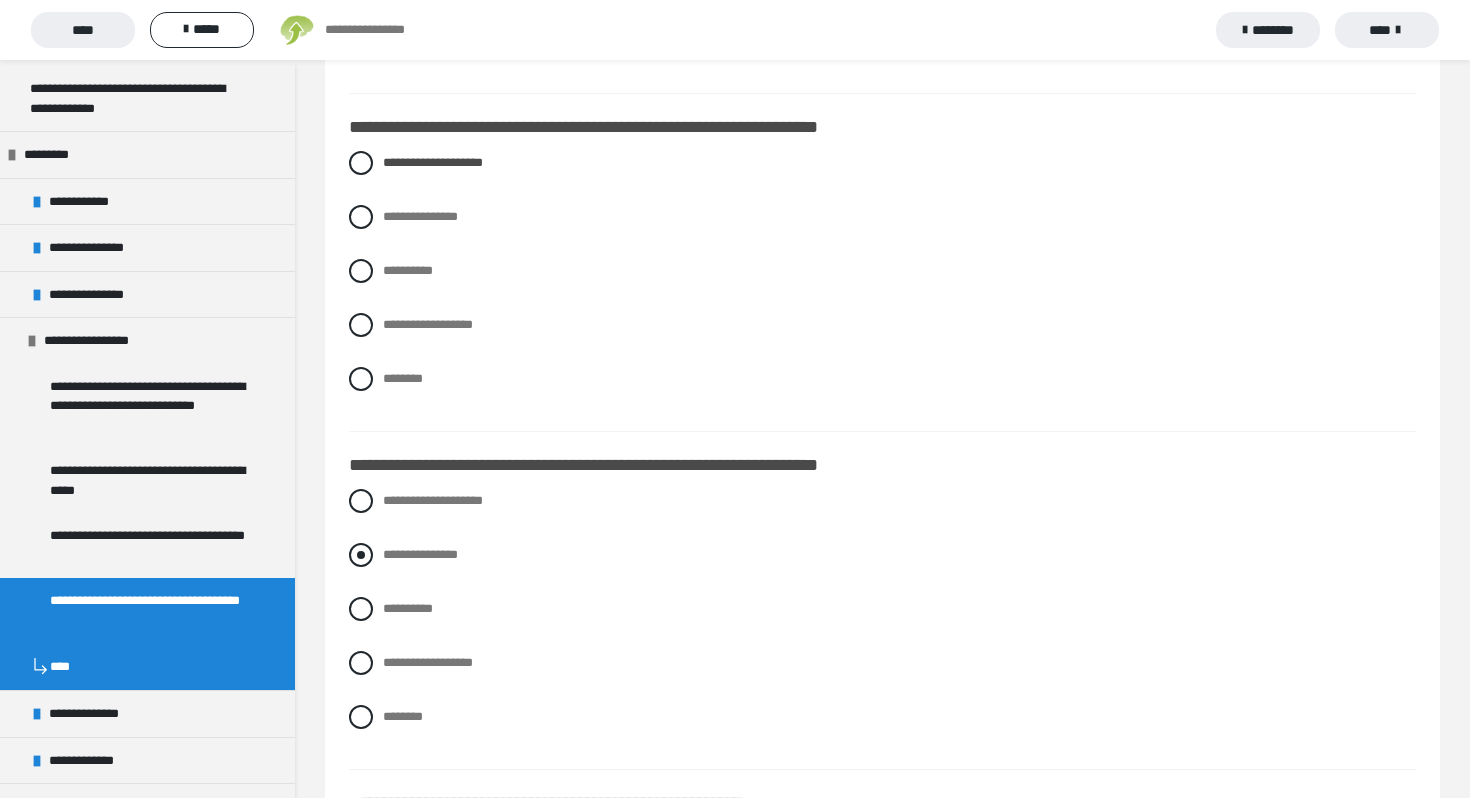 click on "**********" at bounding box center [882, 555] 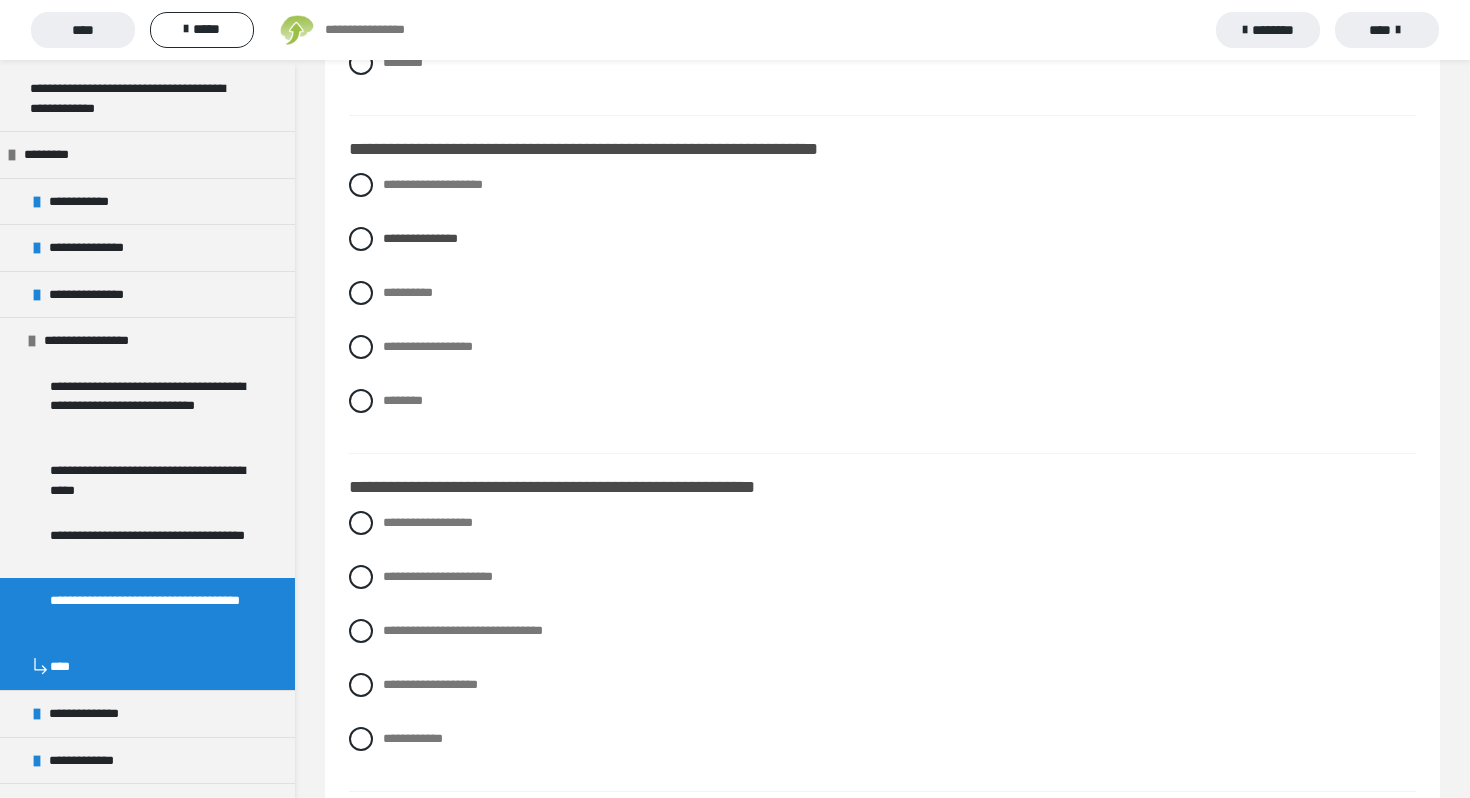 scroll, scrollTop: 2430, scrollLeft: 0, axis: vertical 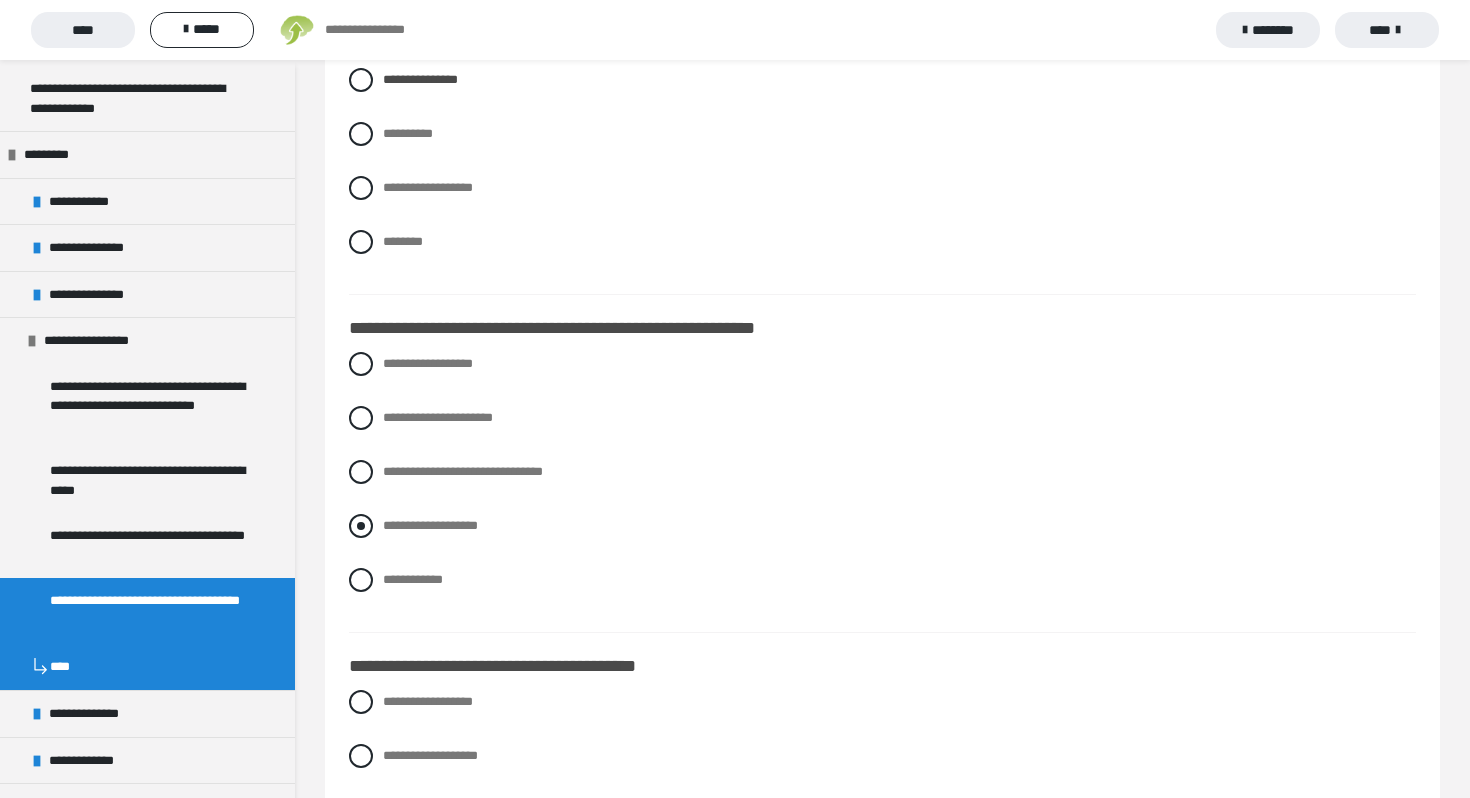 click on "**********" at bounding box center [430, 525] 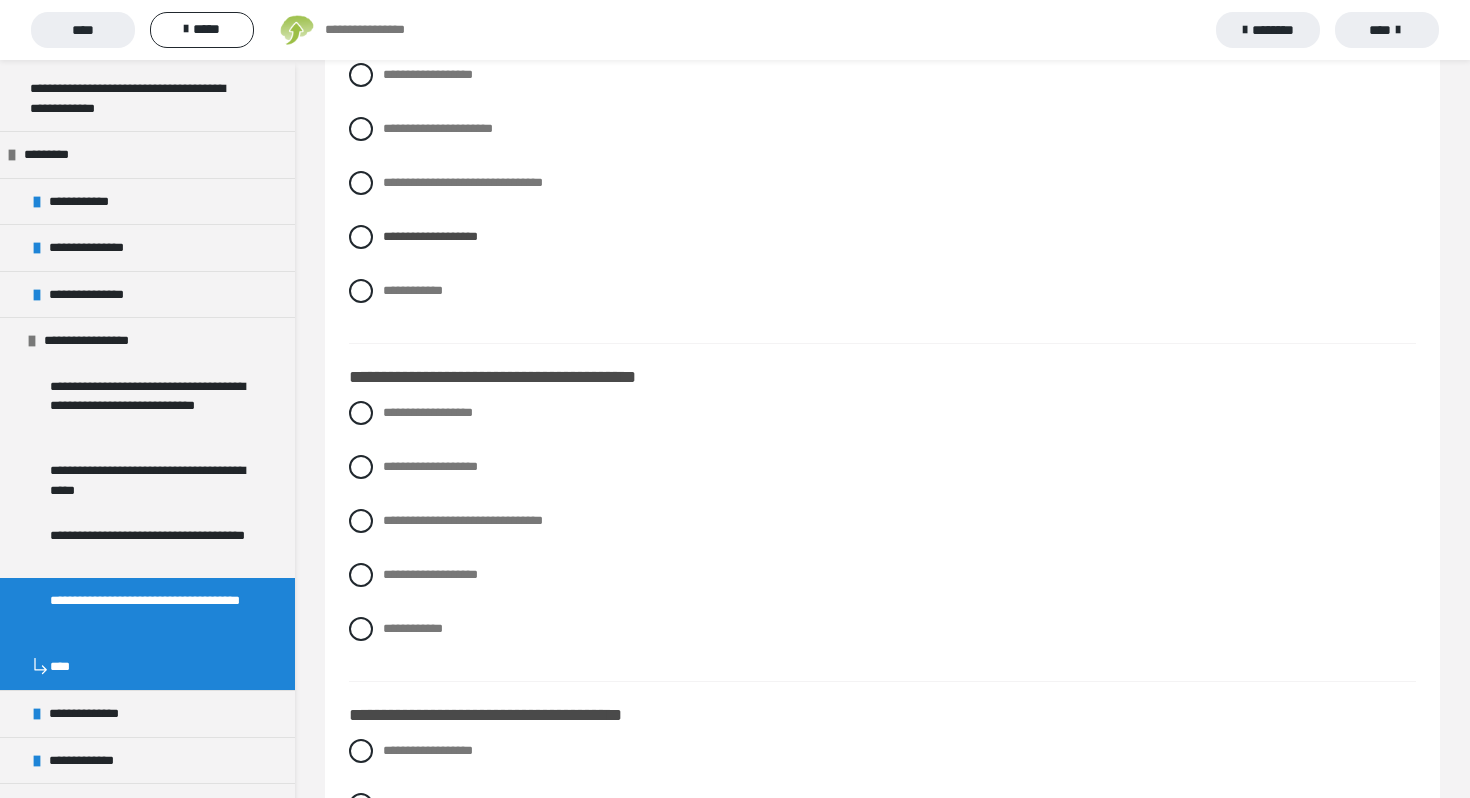 scroll, scrollTop: 2720, scrollLeft: 0, axis: vertical 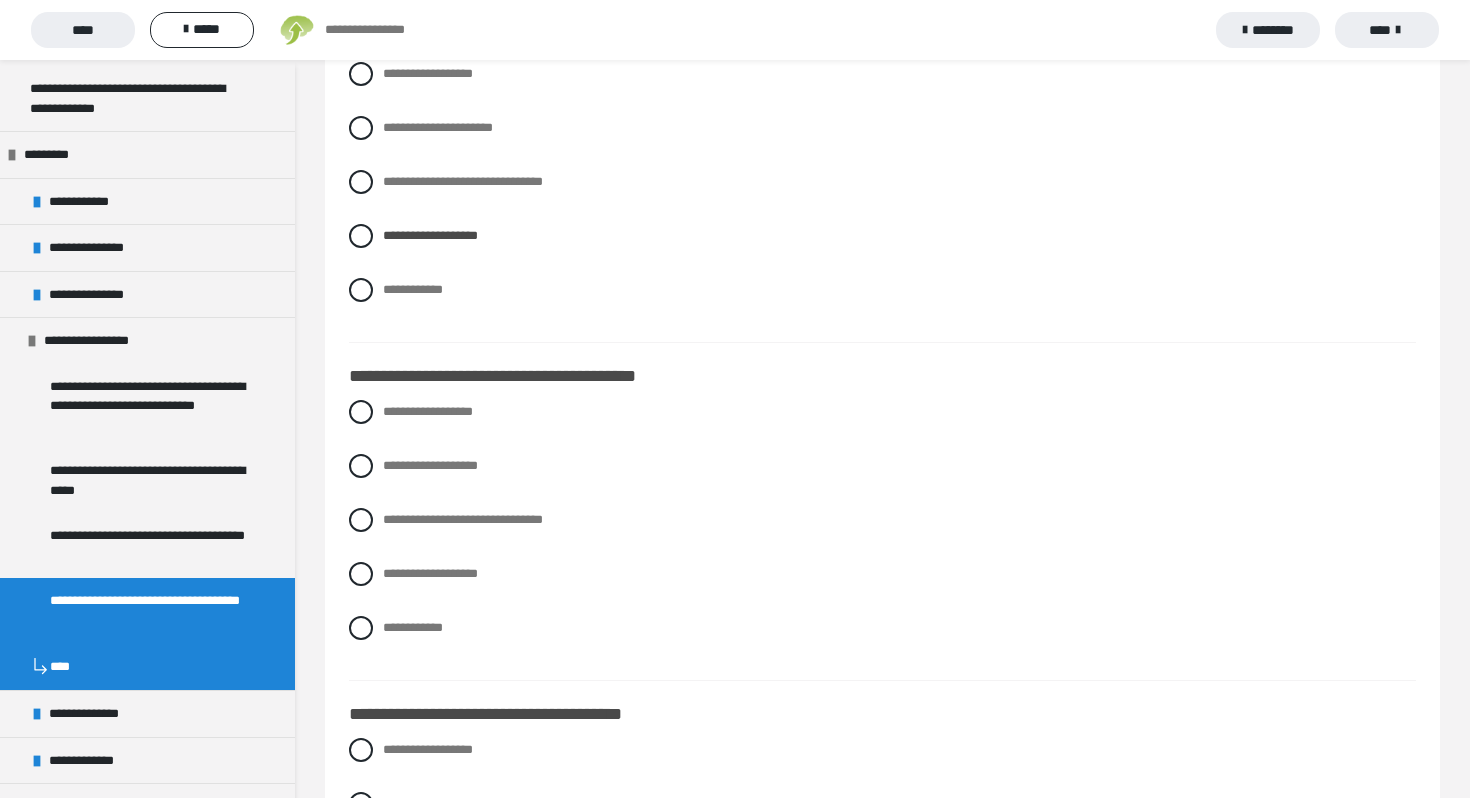 click on "**********" at bounding box center (882, 535) 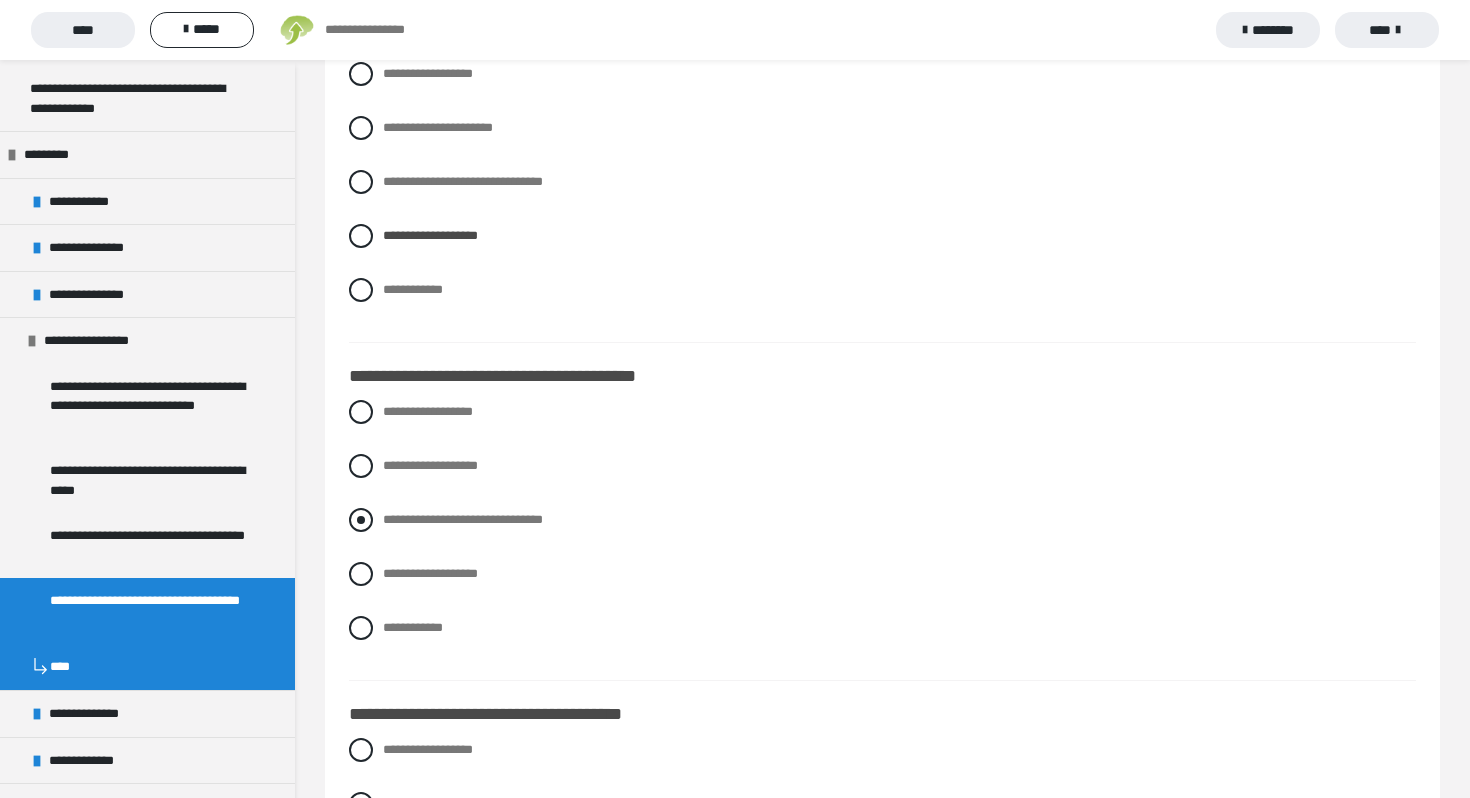 click on "**********" at bounding box center (882, 520) 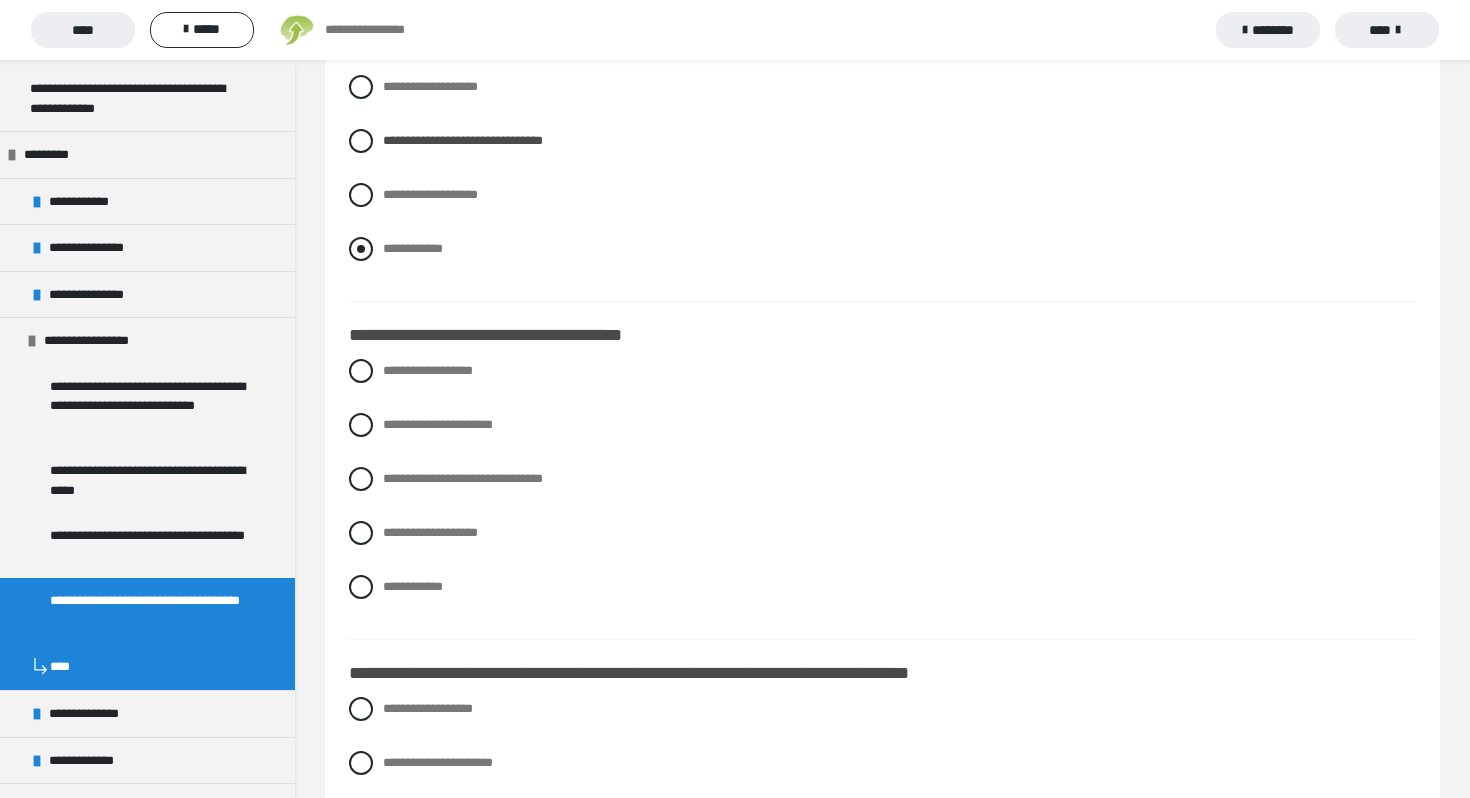 scroll, scrollTop: 3100, scrollLeft: 0, axis: vertical 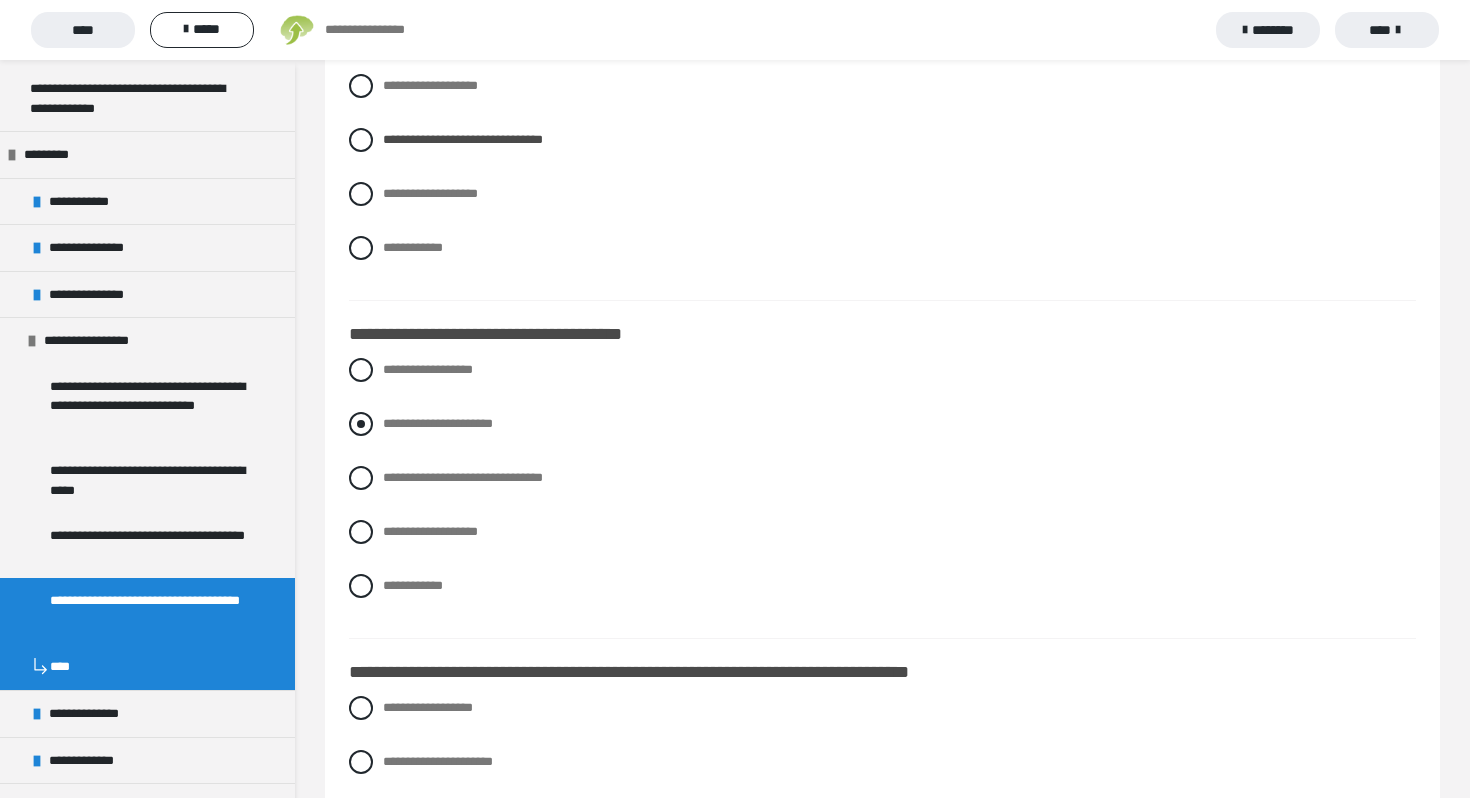 click on "**********" at bounding box center (438, 423) 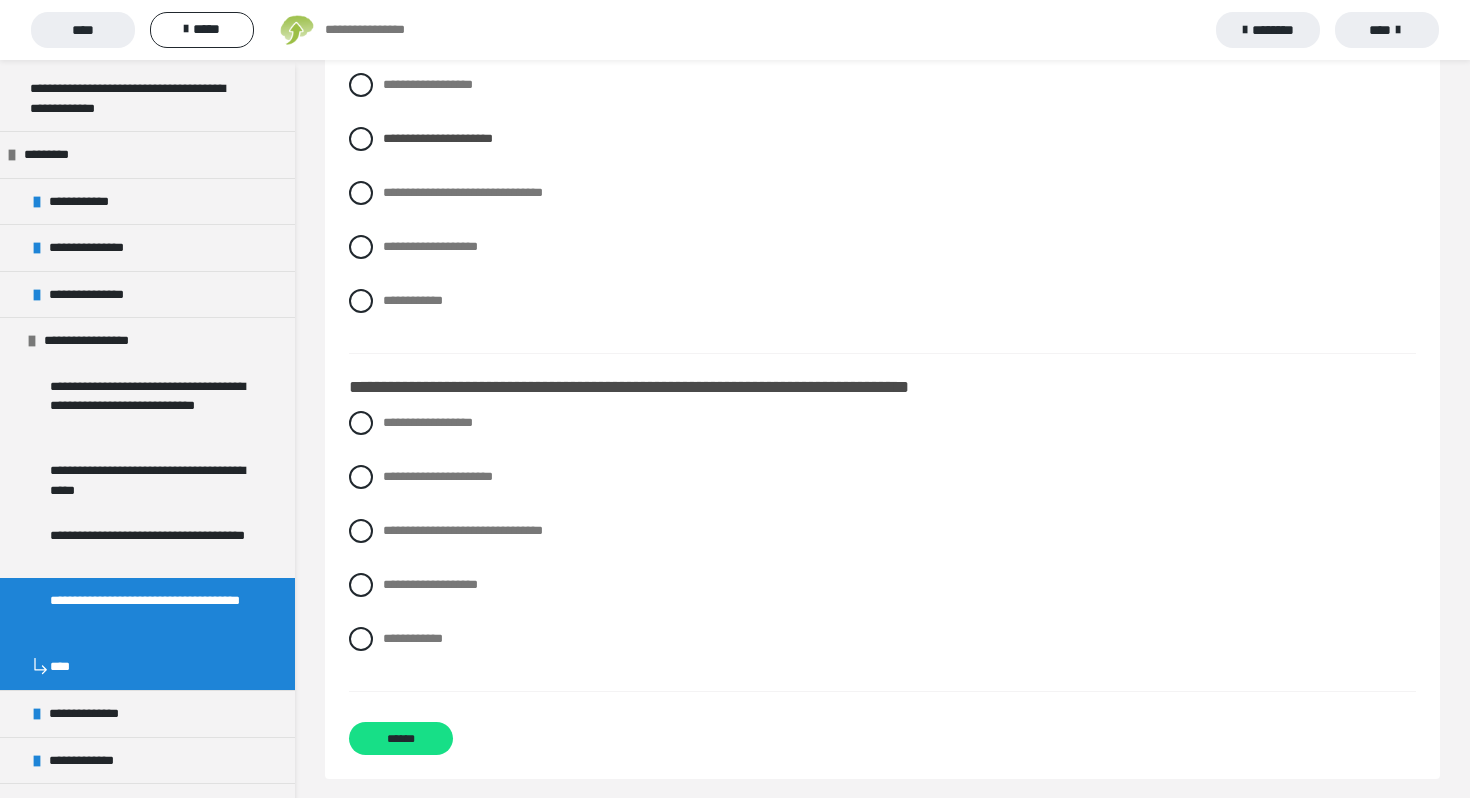scroll, scrollTop: 3396, scrollLeft: 0, axis: vertical 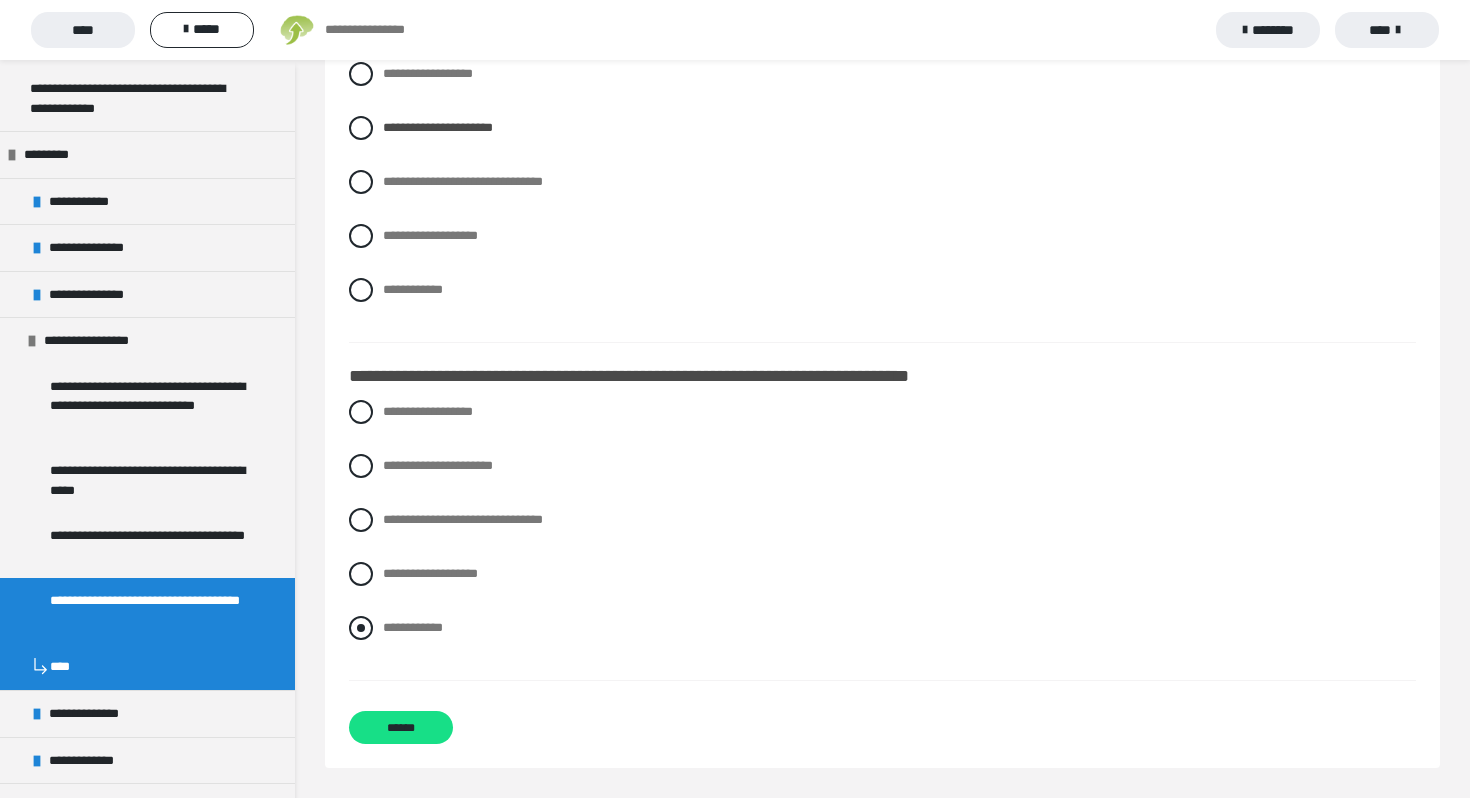click on "**********" at bounding box center [413, 627] 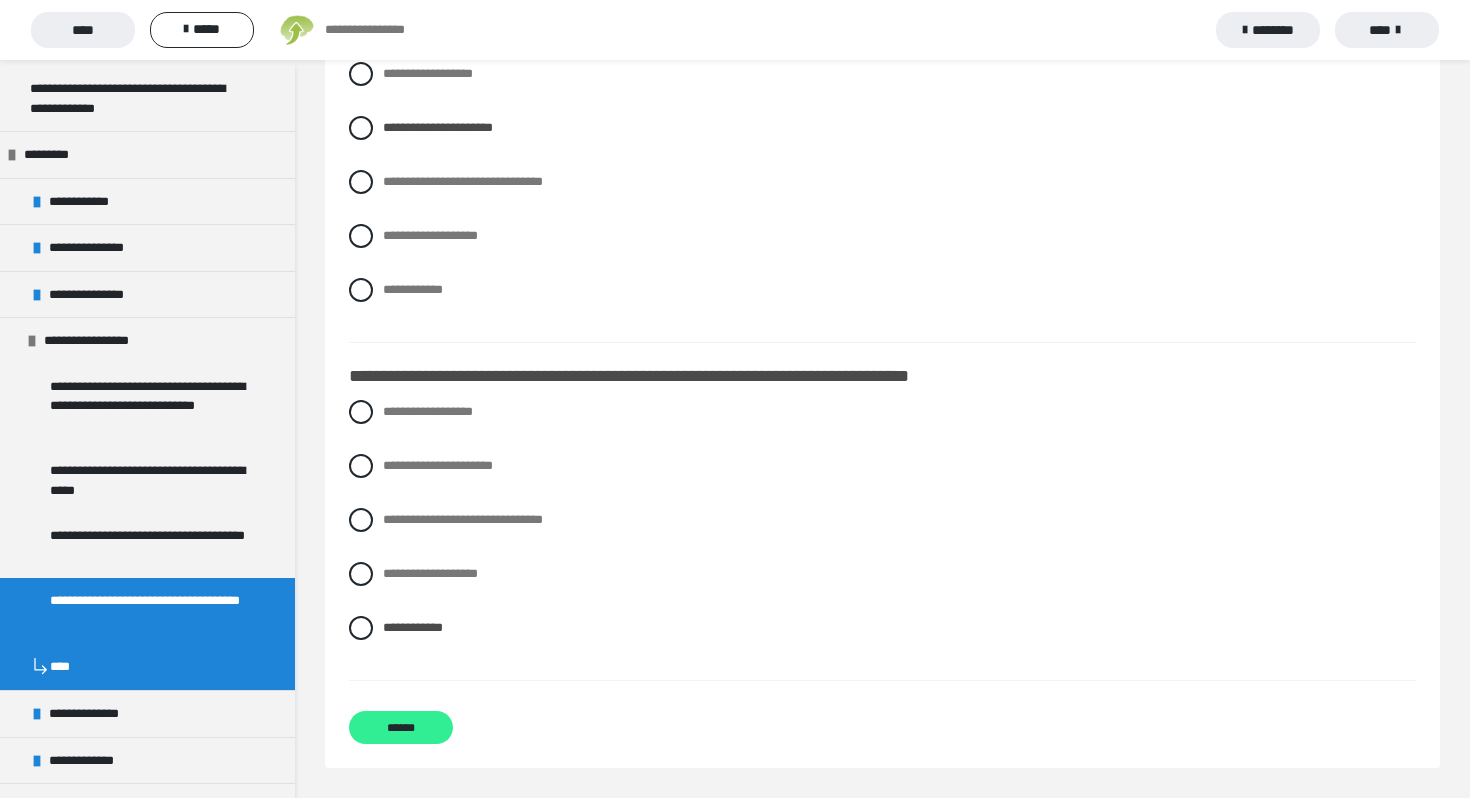 click on "******" at bounding box center [401, 727] 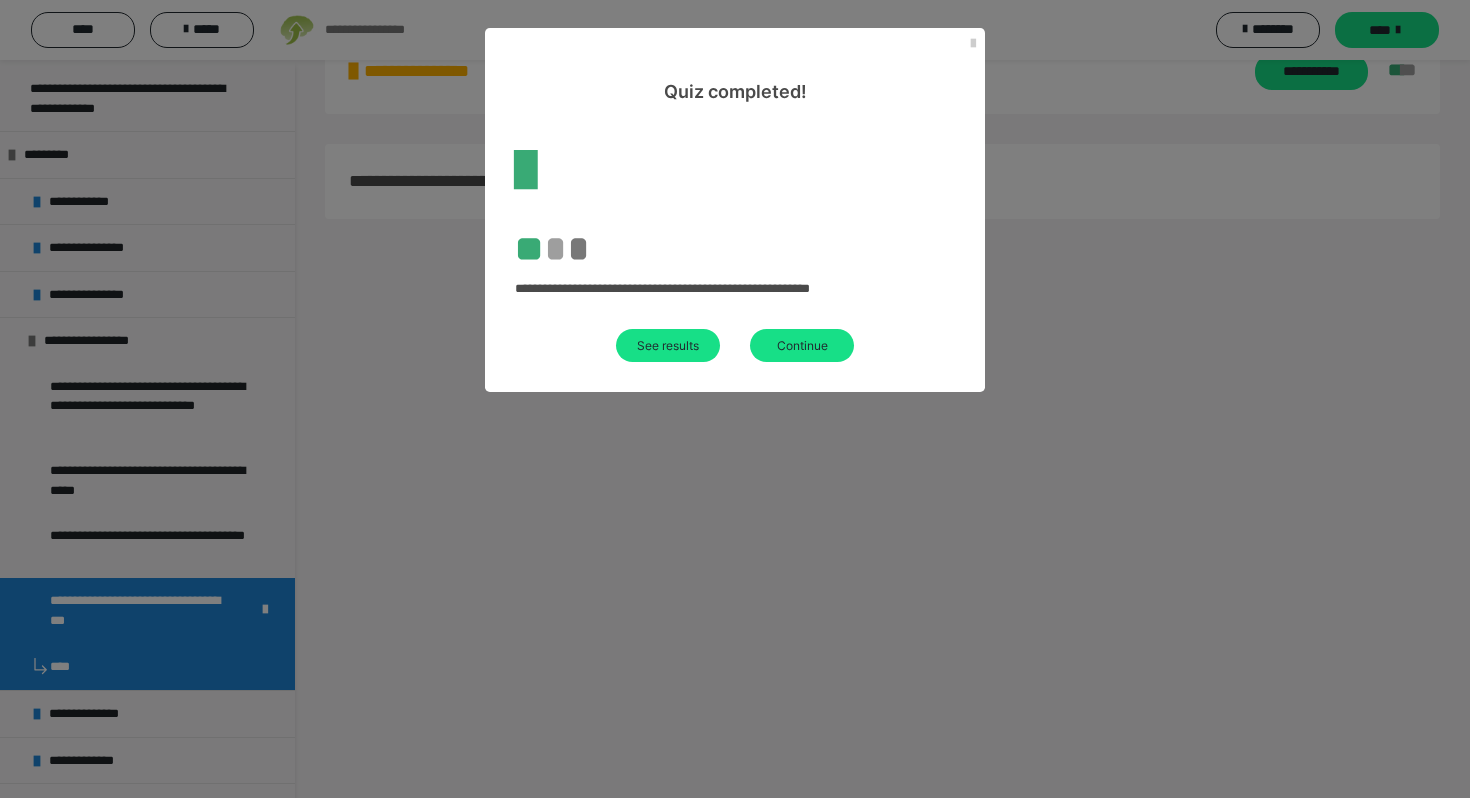 scroll, scrollTop: 60, scrollLeft: 0, axis: vertical 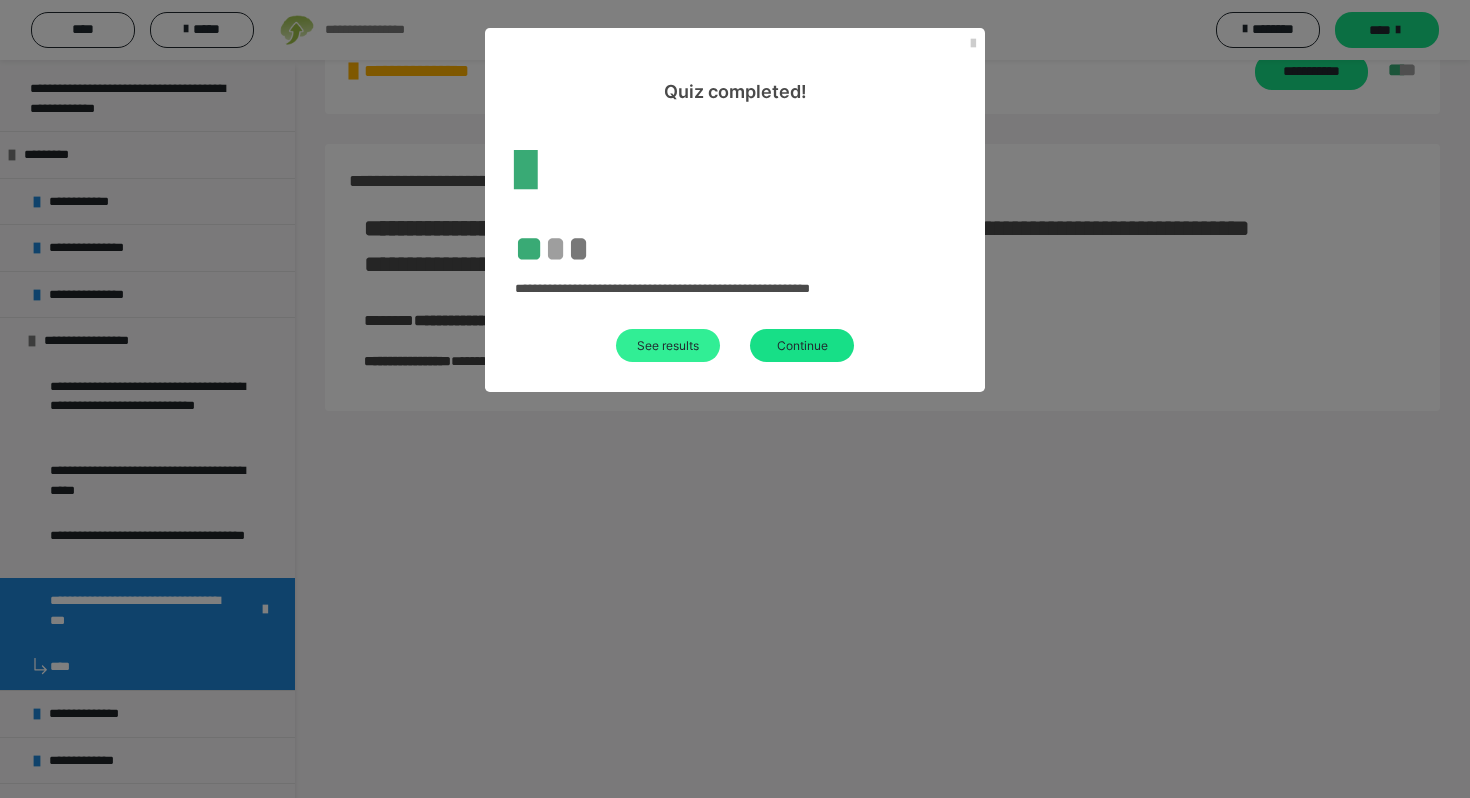 click on "See results" at bounding box center (668, 345) 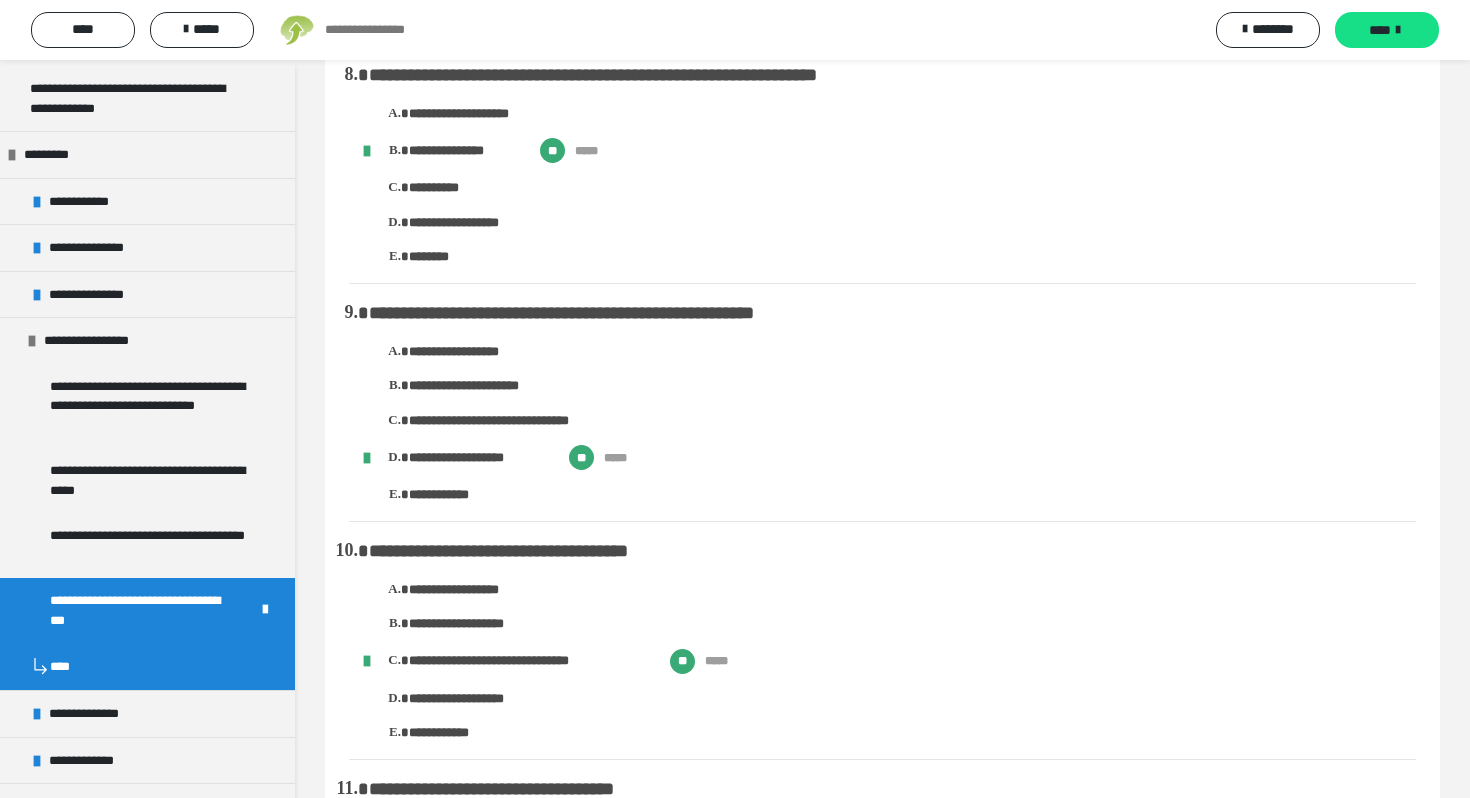 scroll, scrollTop: 1763, scrollLeft: 0, axis: vertical 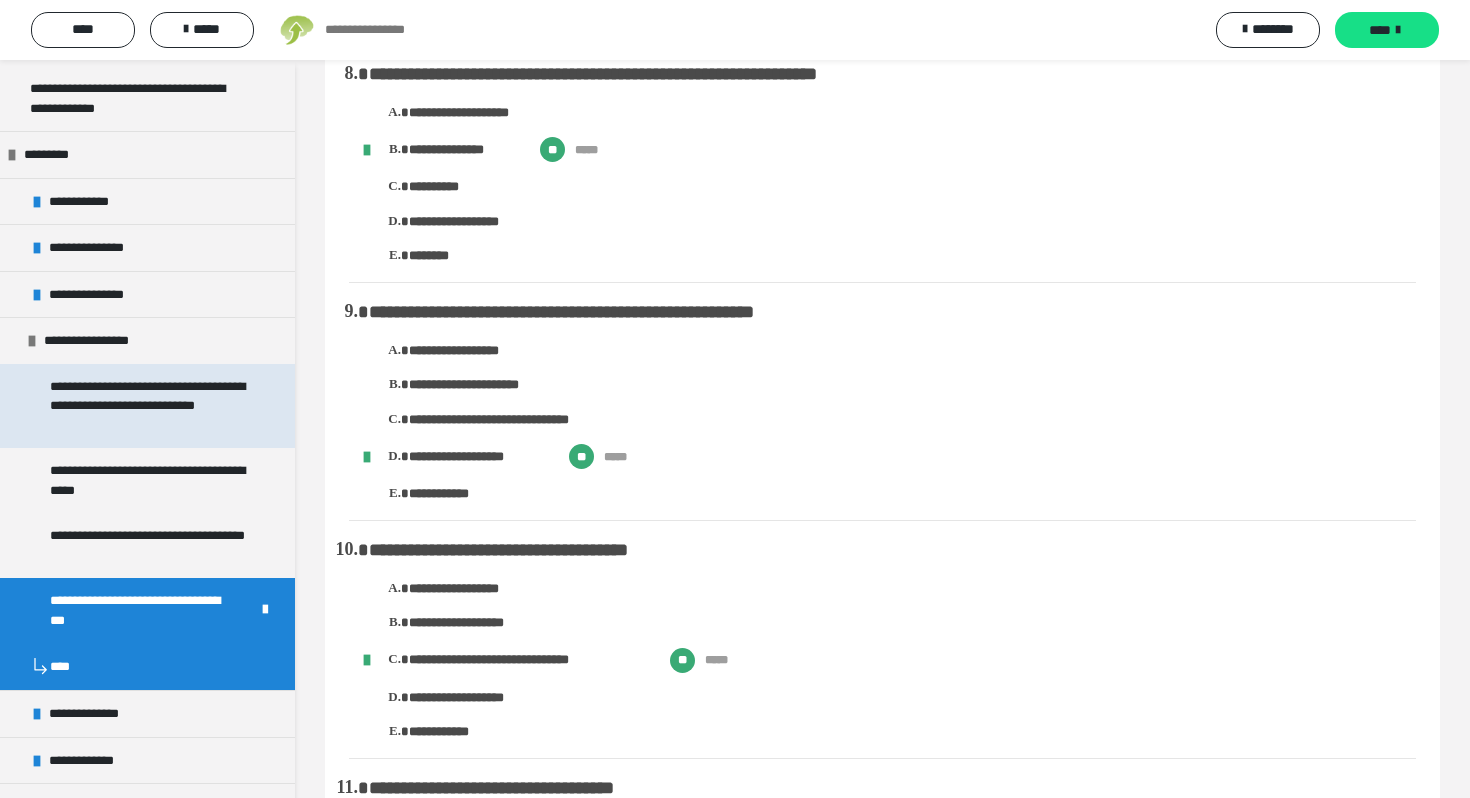 click on "**********" at bounding box center (149, 406) 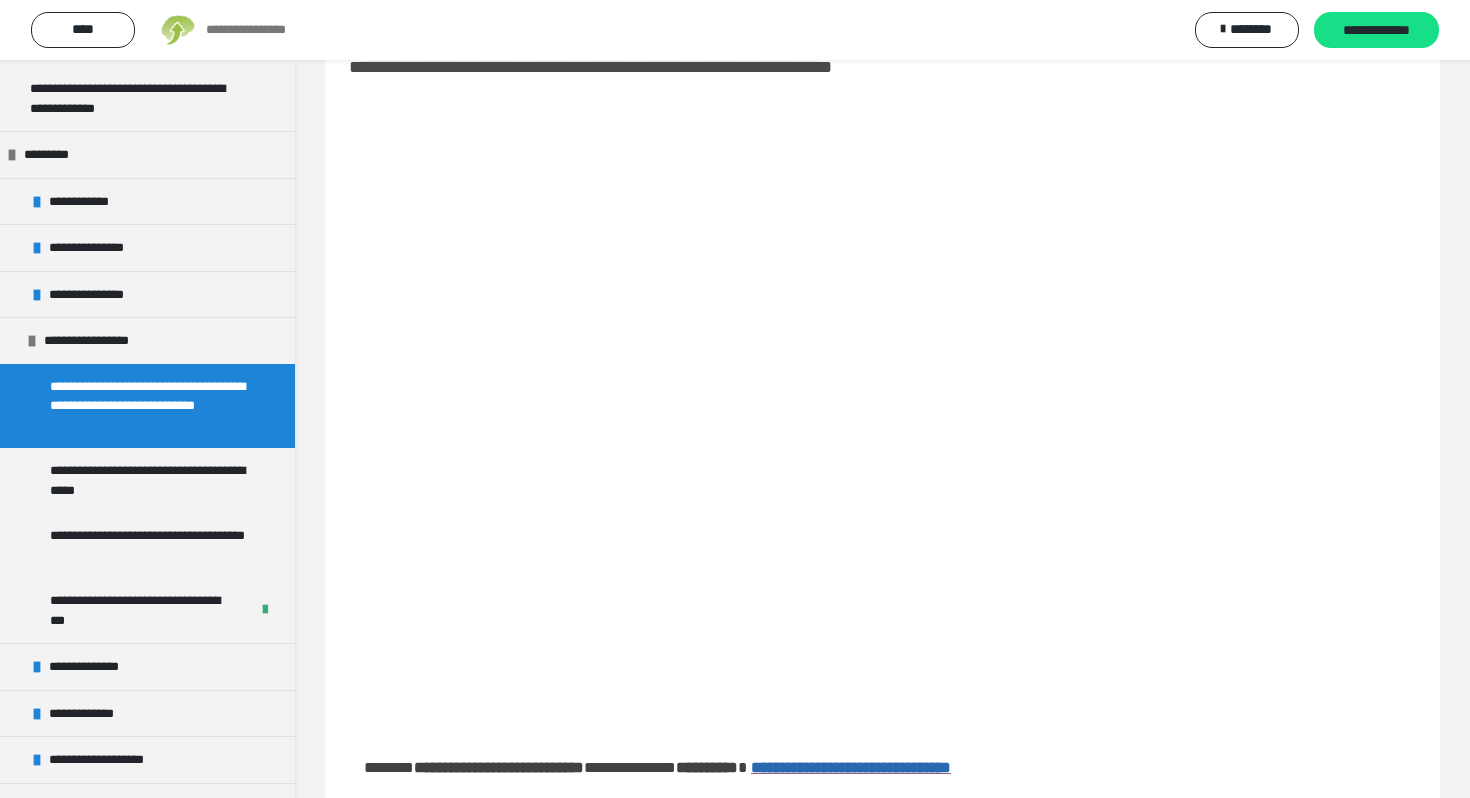 scroll, scrollTop: 150, scrollLeft: 0, axis: vertical 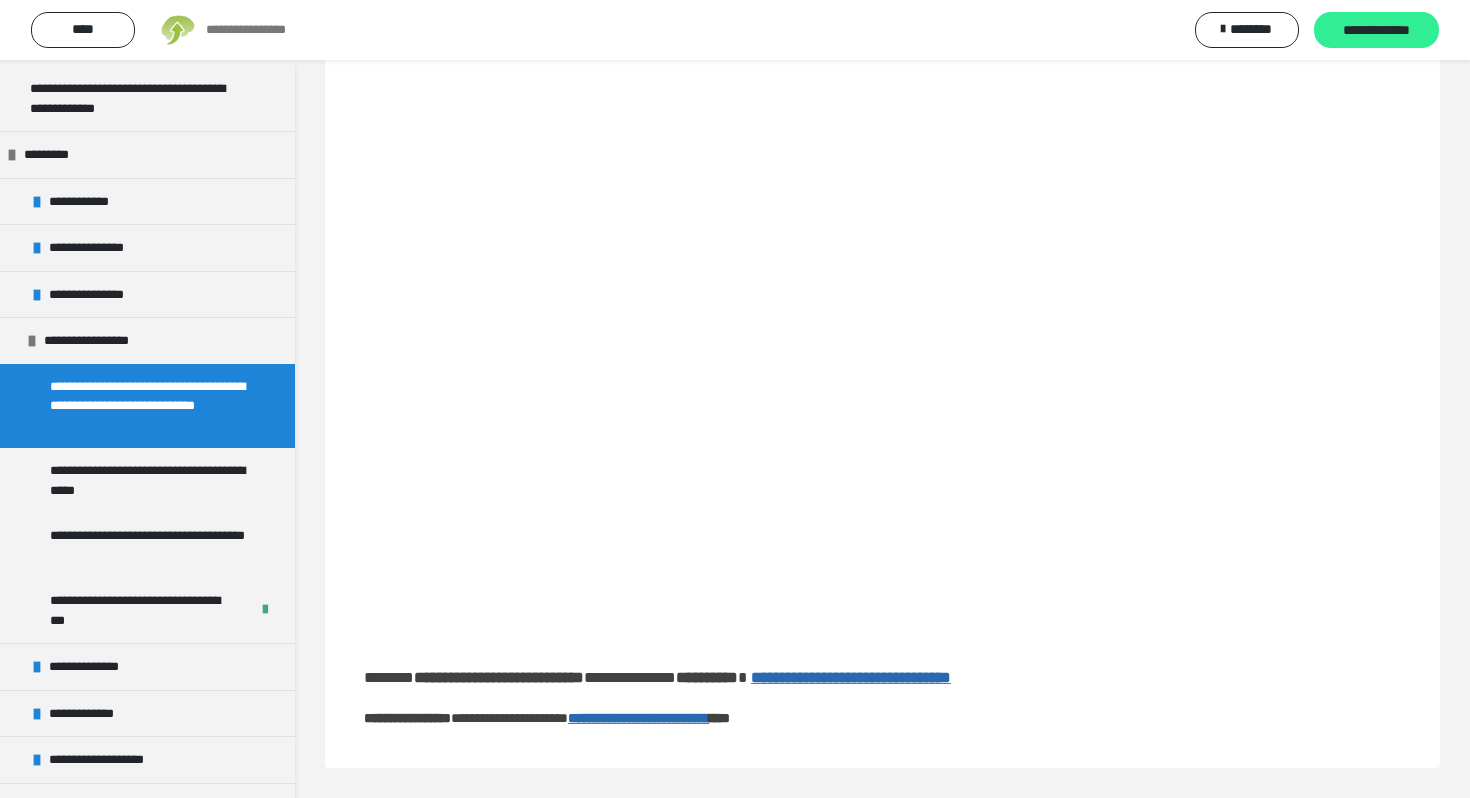 click on "**********" at bounding box center [1376, 30] 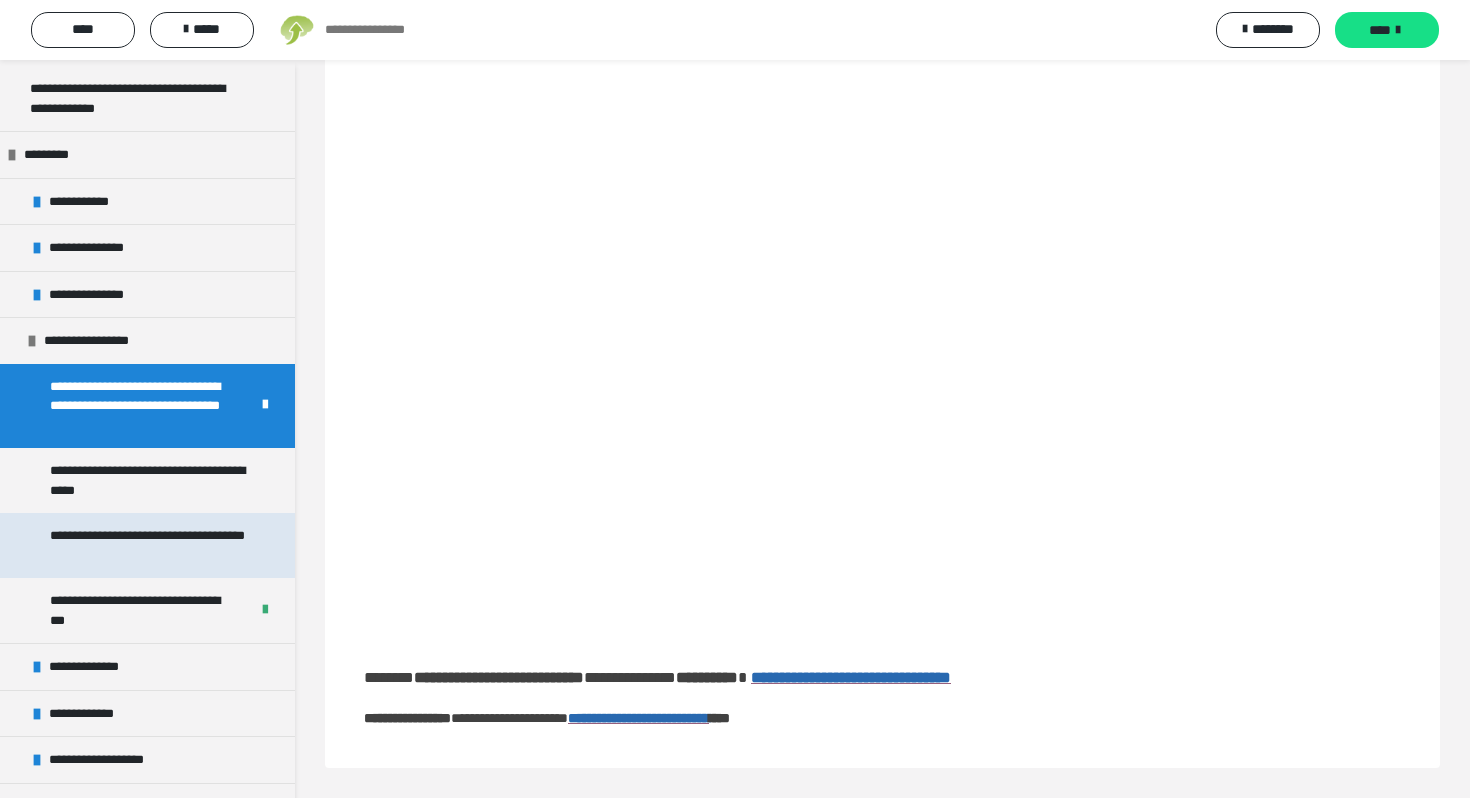 click on "**********" at bounding box center [149, 545] 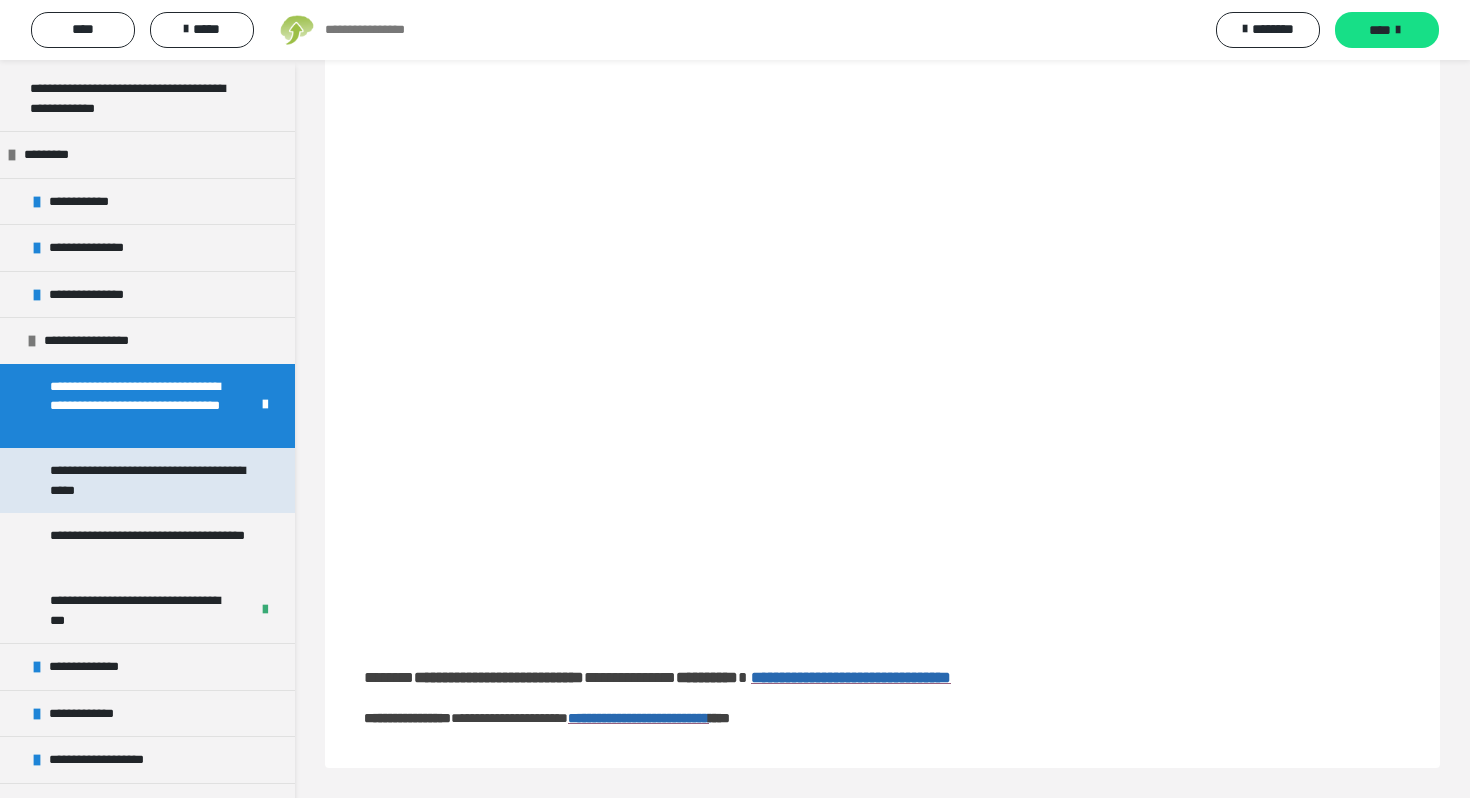 click on "**********" at bounding box center [149, 480] 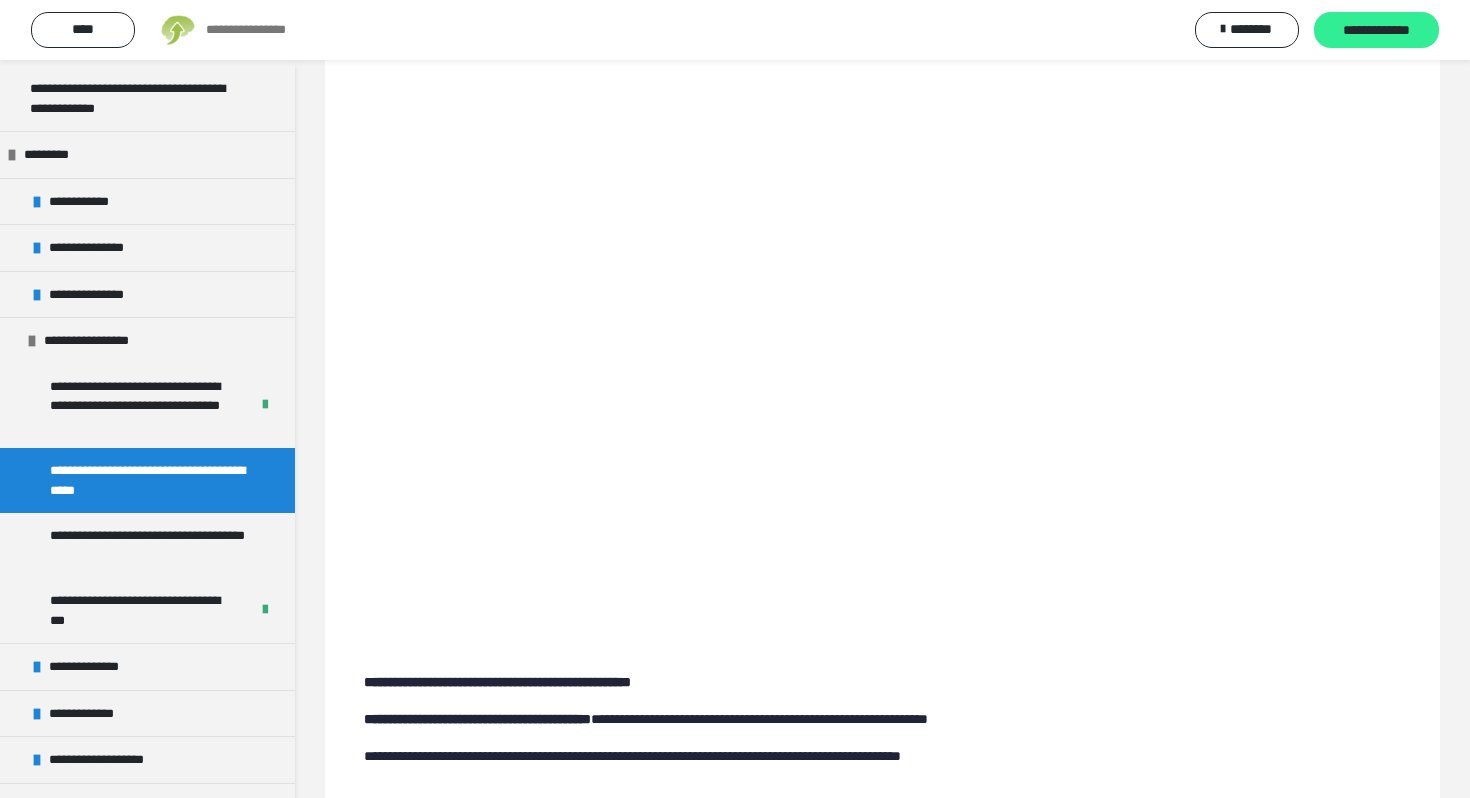 click on "**********" at bounding box center [1376, 31] 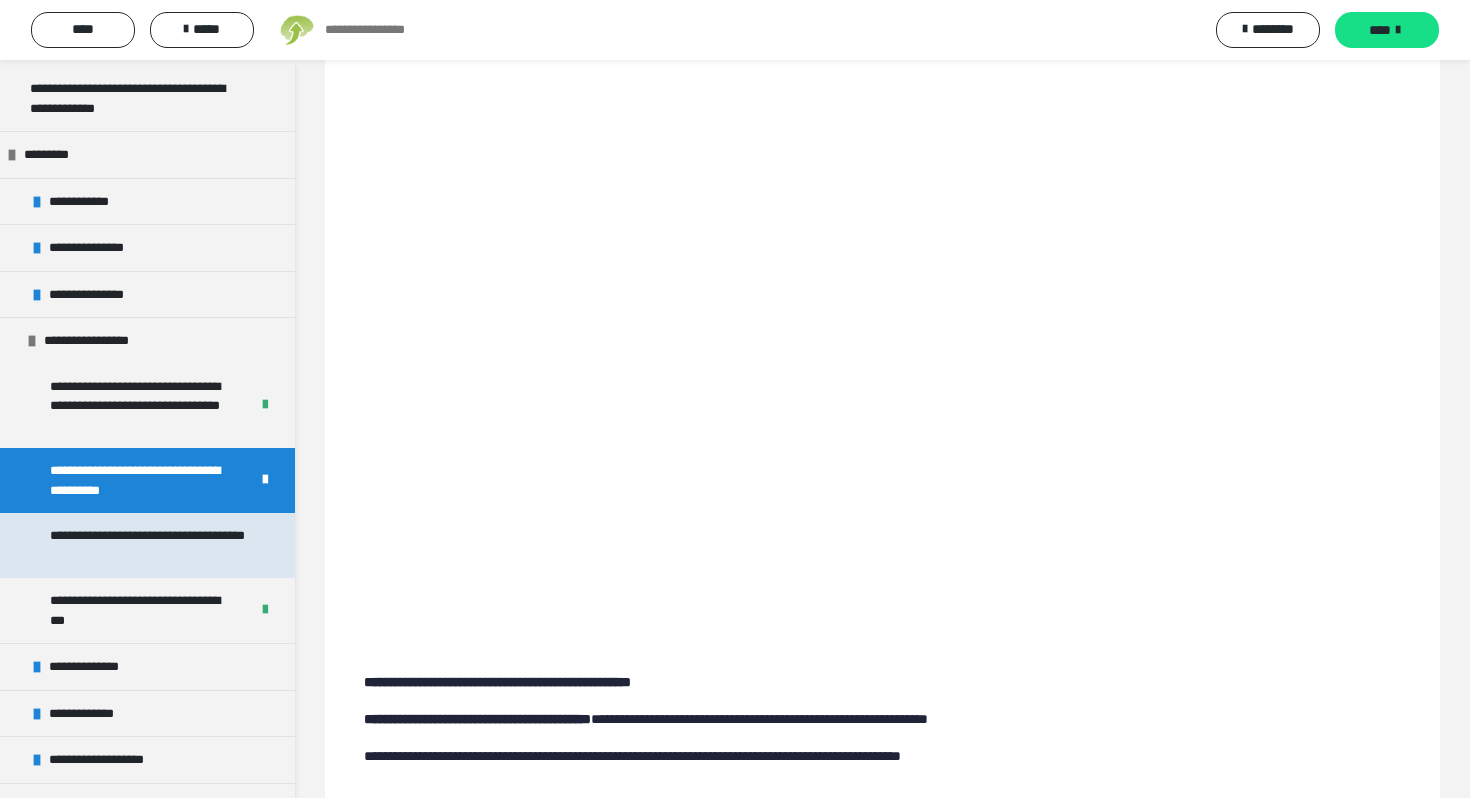 click on "**********" at bounding box center [149, 545] 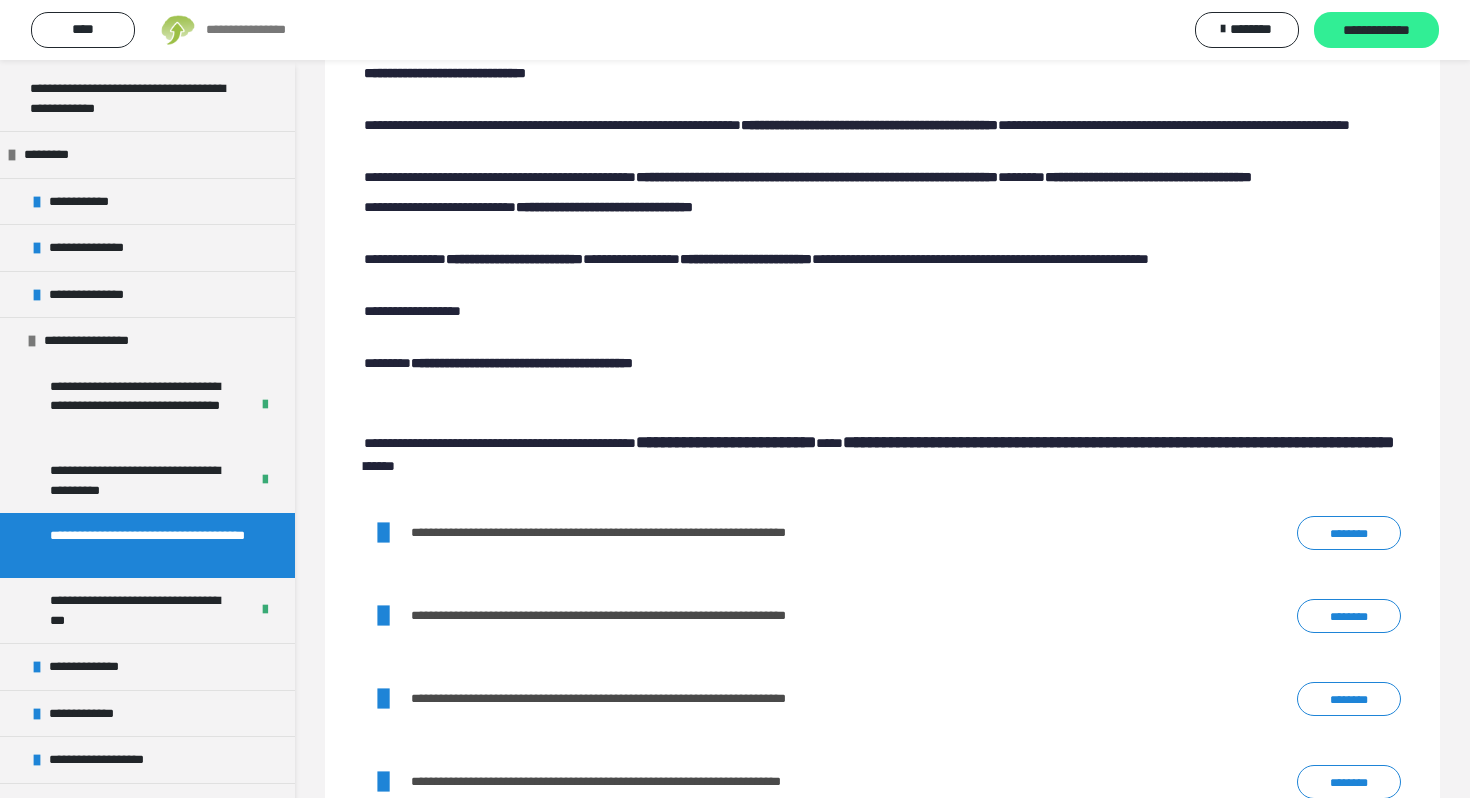 click on "**********" at bounding box center (1376, 30) 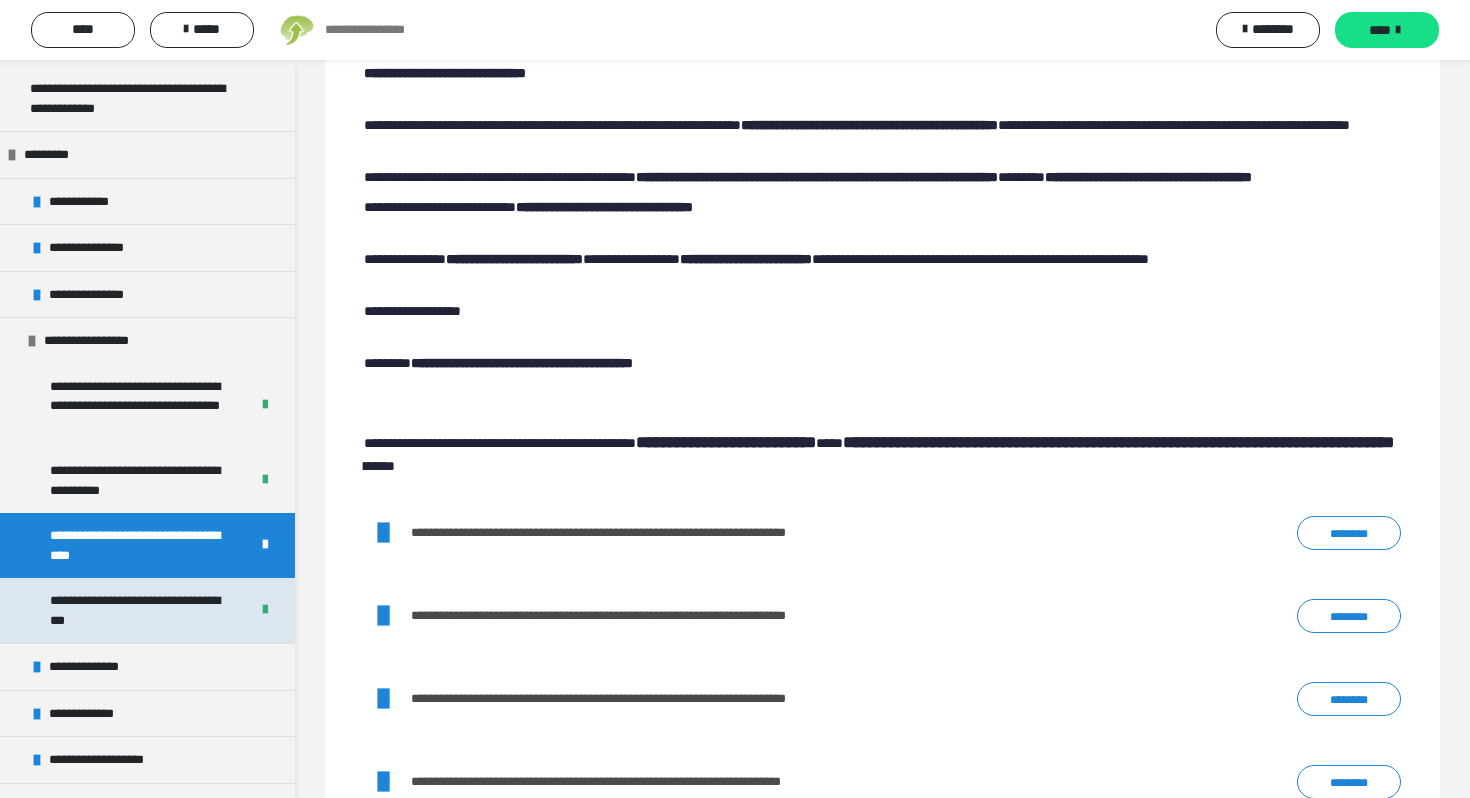 click on "**********" at bounding box center [141, 610] 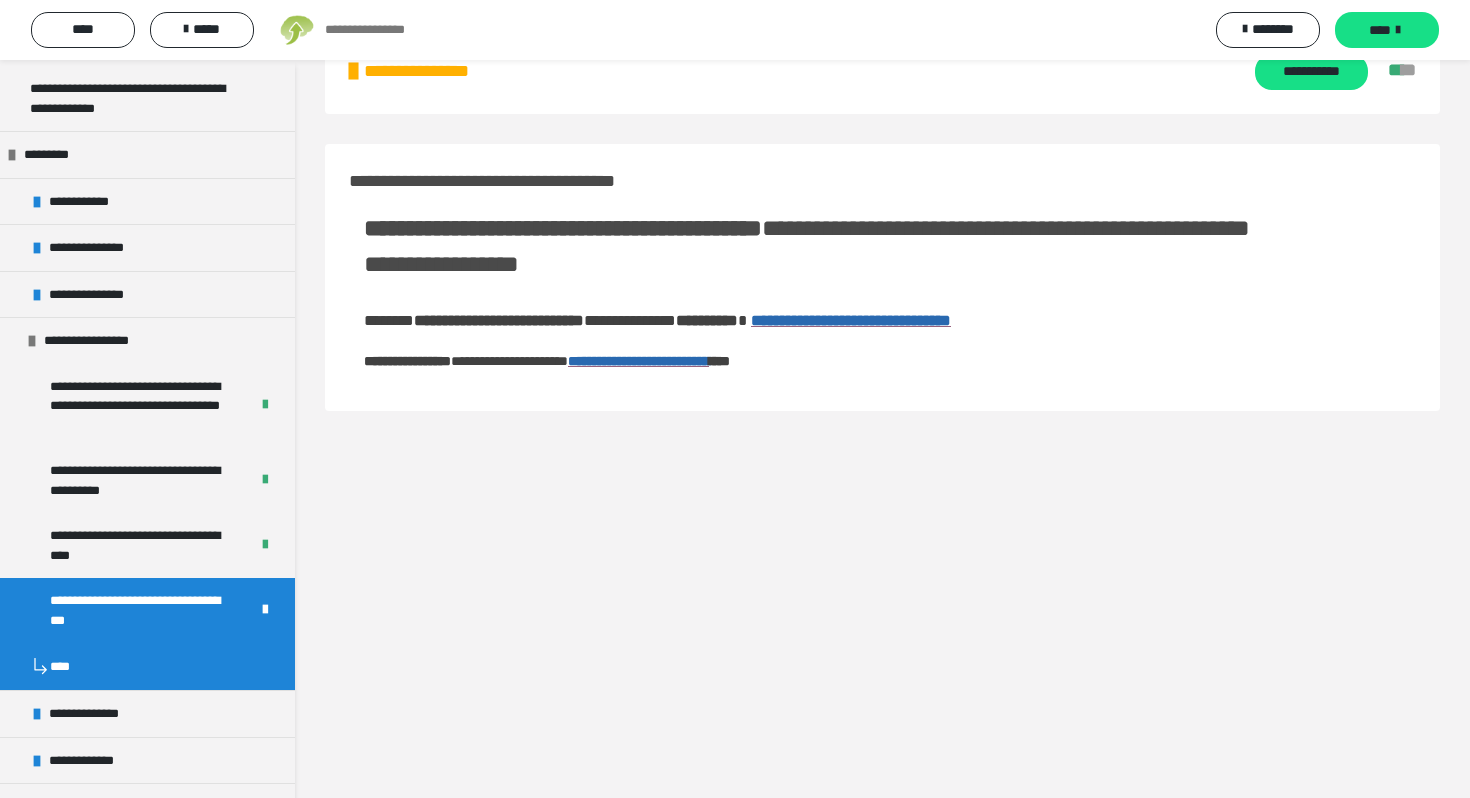 scroll, scrollTop: 0, scrollLeft: 0, axis: both 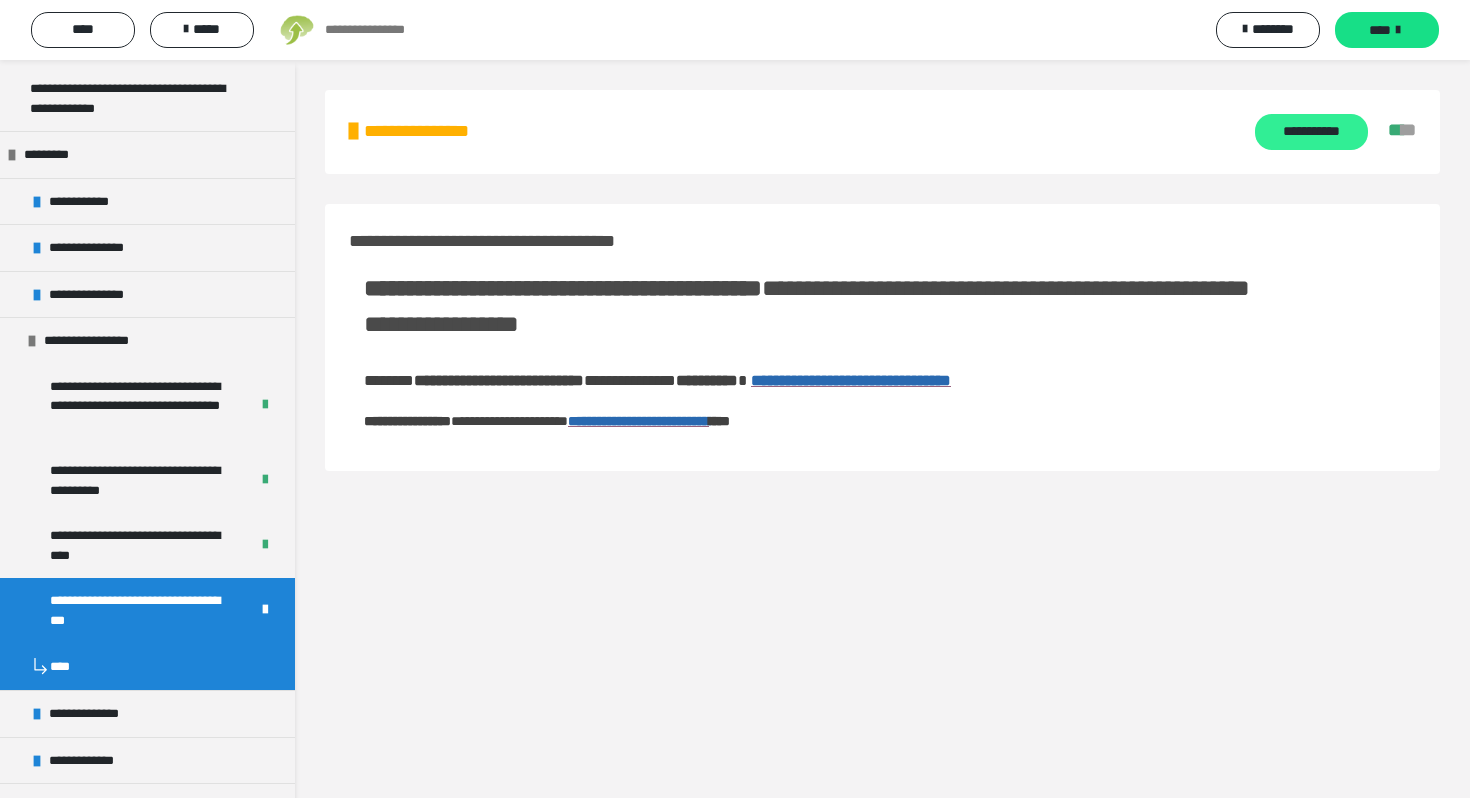 click on "**********" at bounding box center (1311, 132) 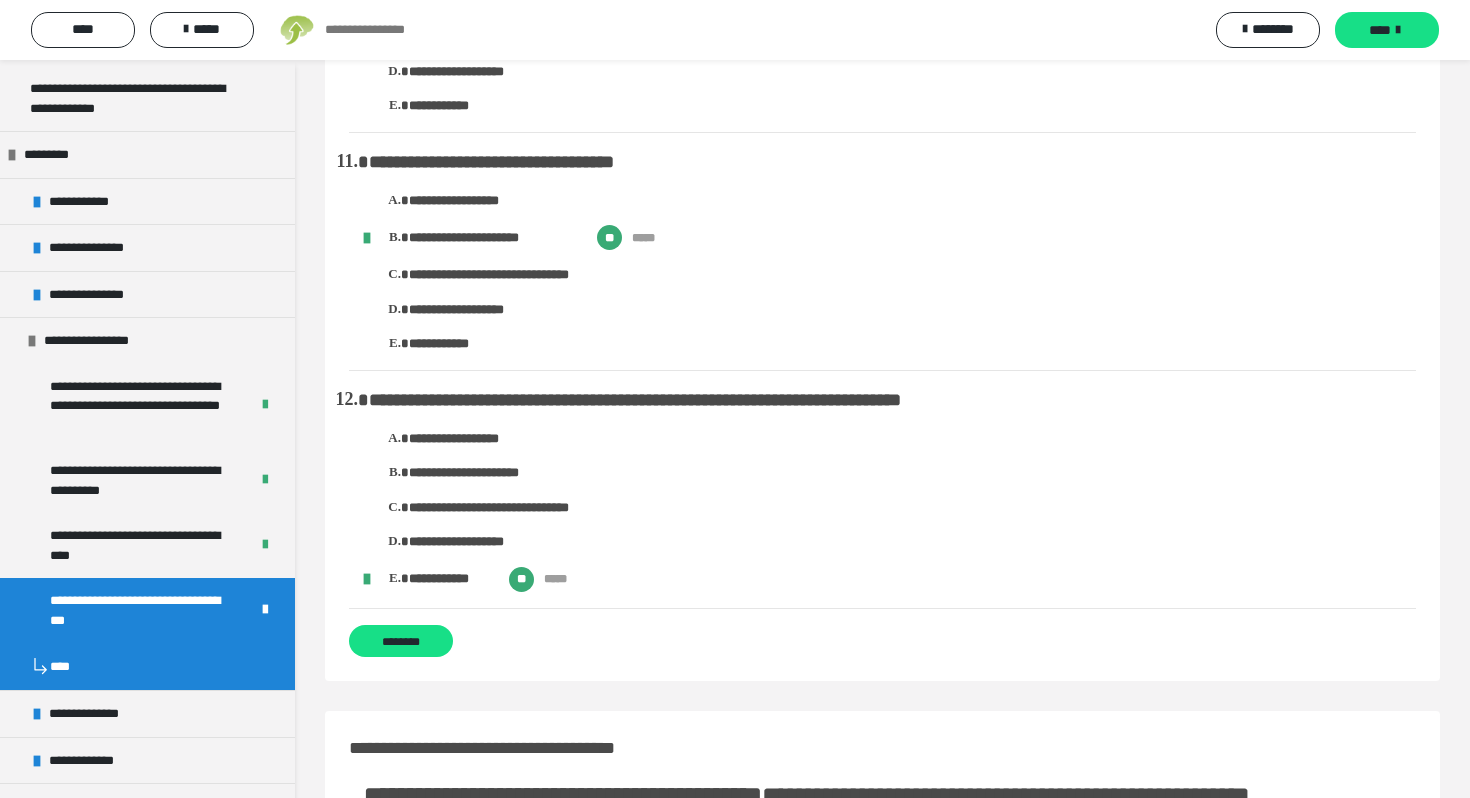 scroll, scrollTop: 2390, scrollLeft: 0, axis: vertical 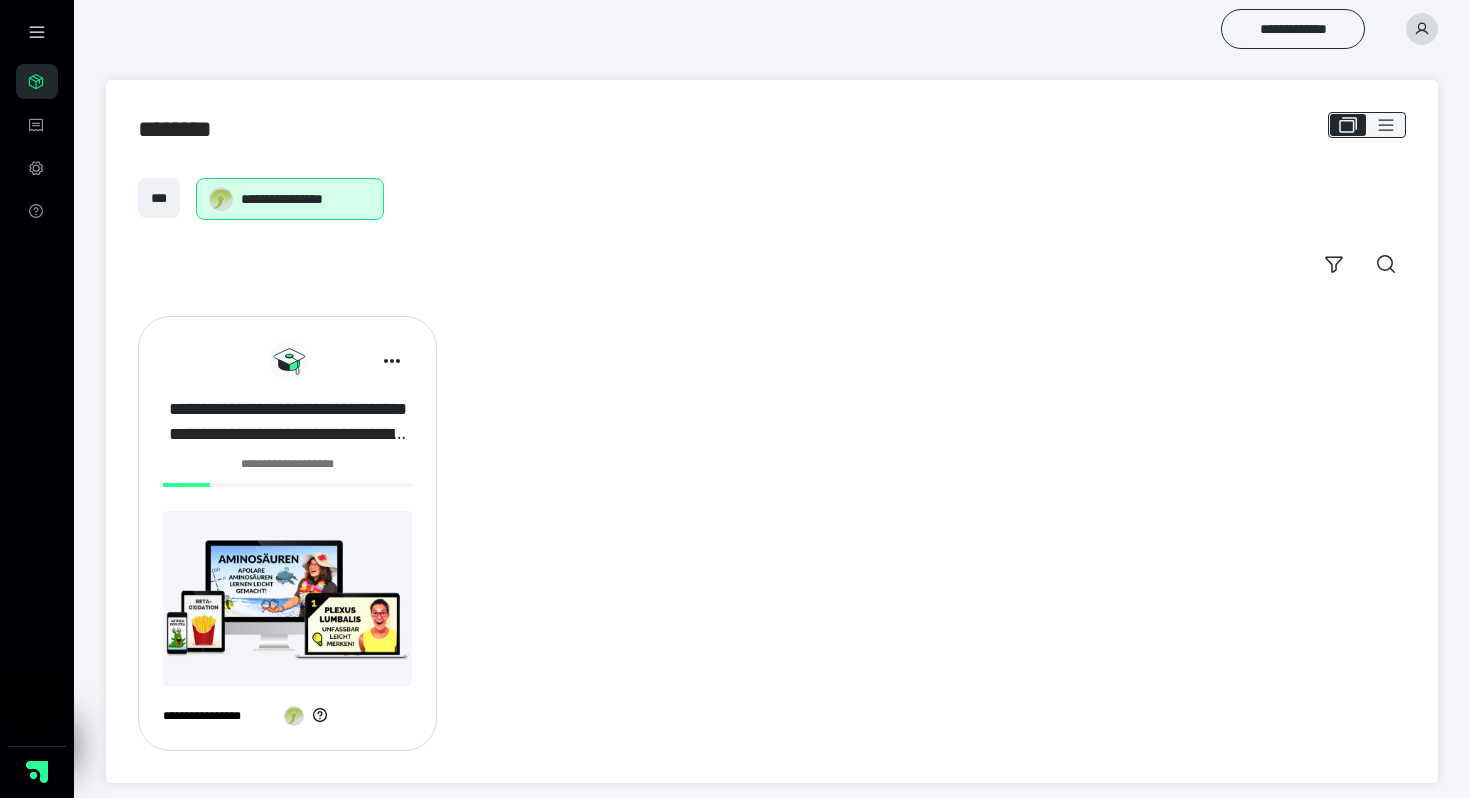 click on "**********" at bounding box center (287, 422) 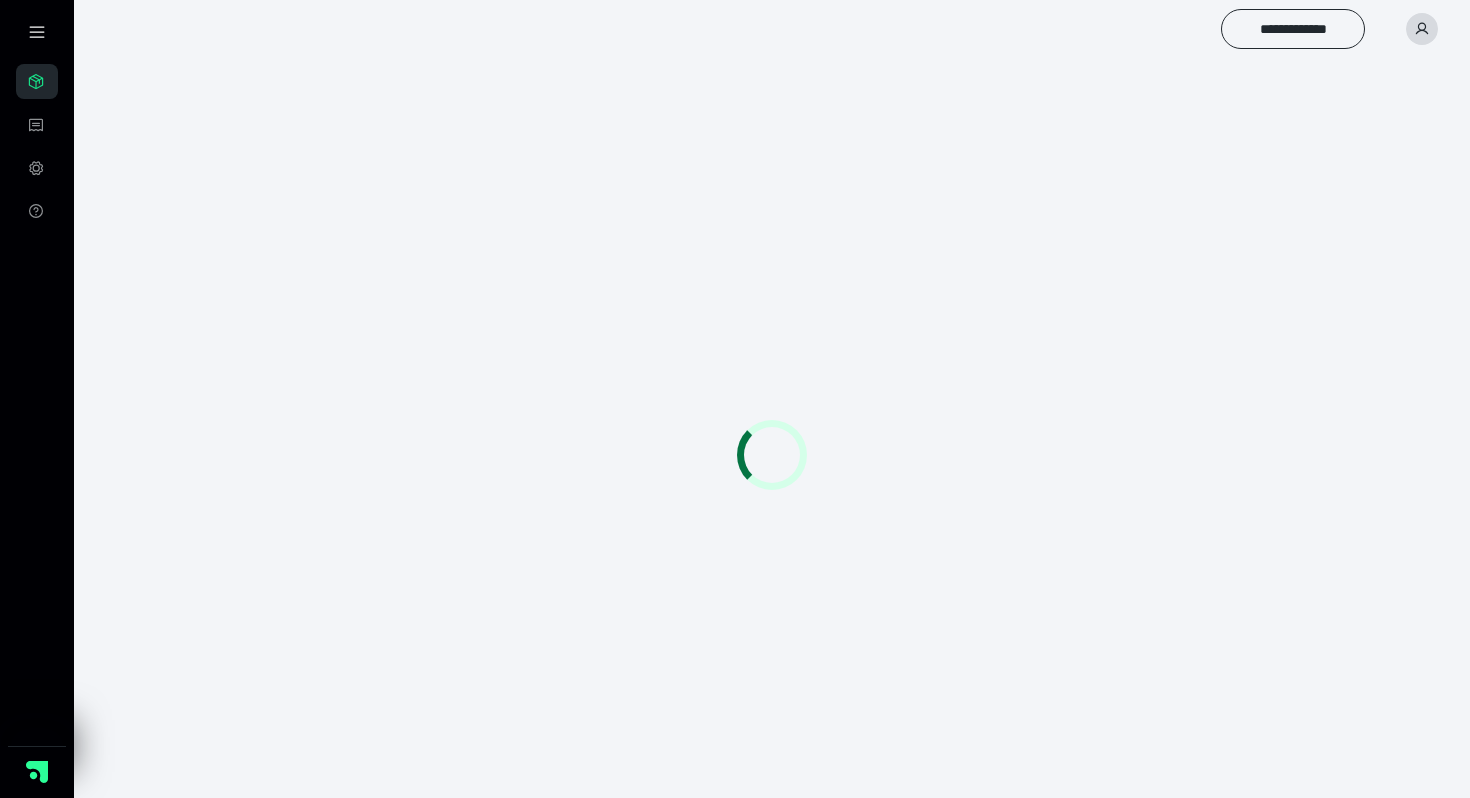 scroll, scrollTop: 0, scrollLeft: 0, axis: both 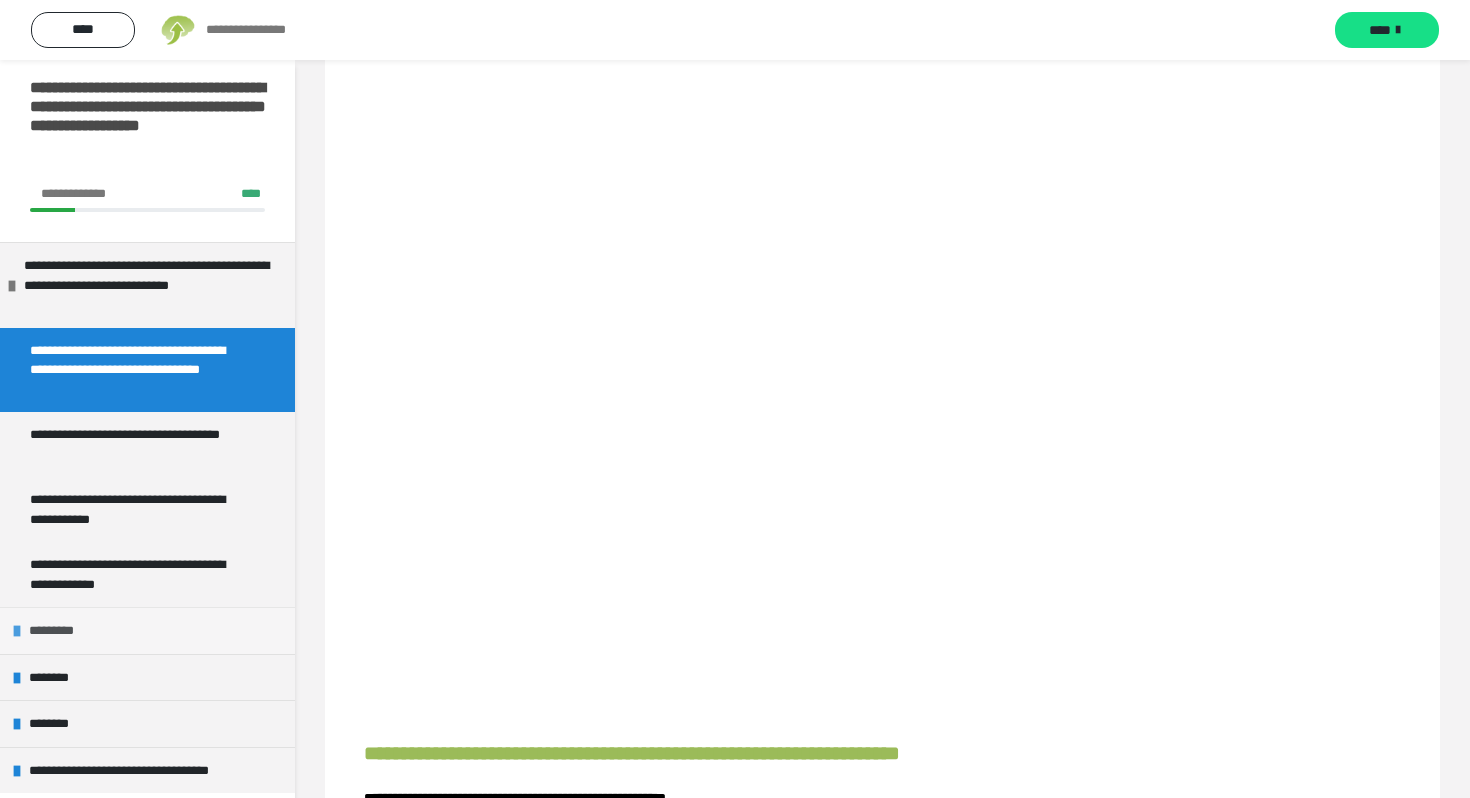 click on "*********" at bounding box center (147, 630) 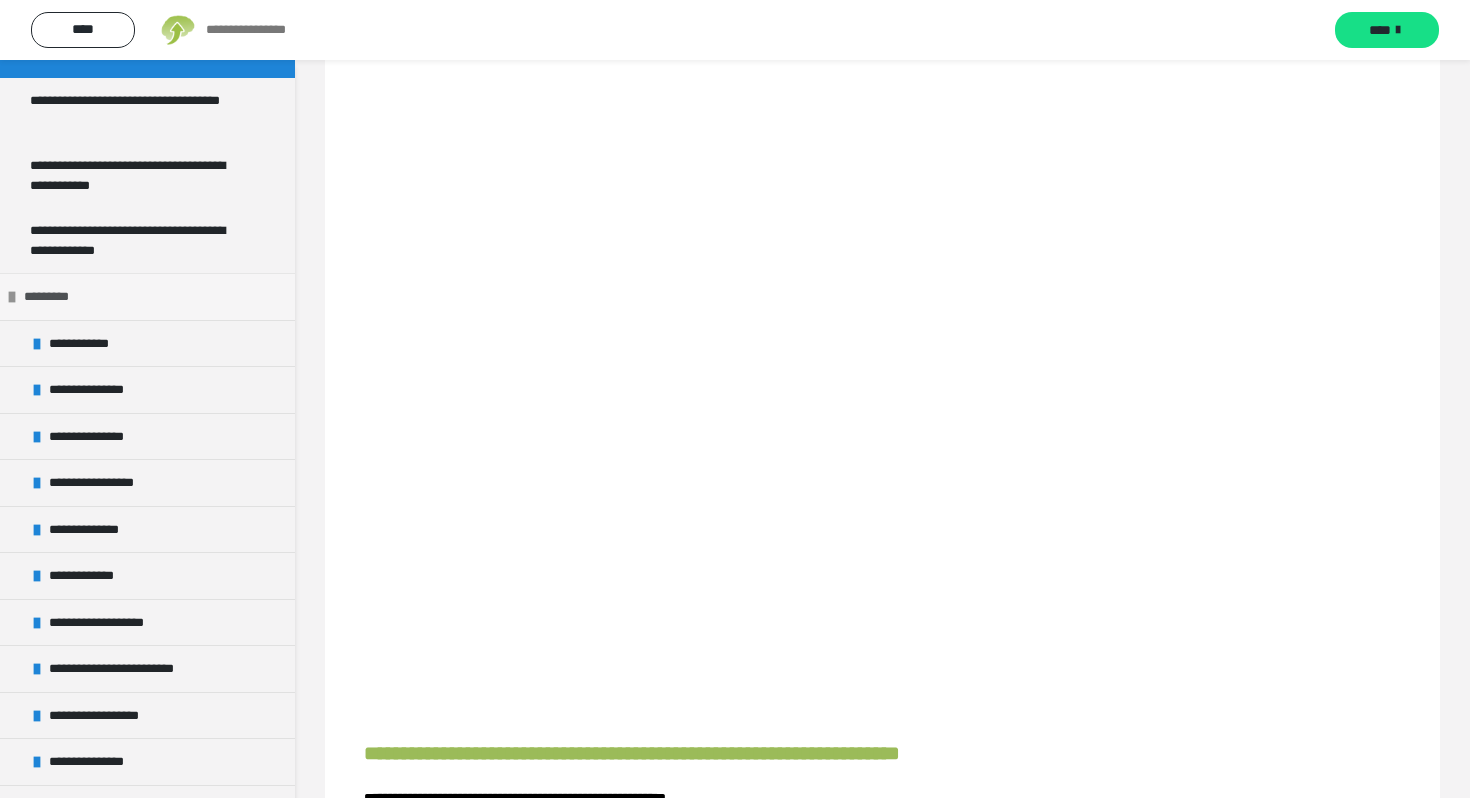 scroll, scrollTop: 347, scrollLeft: 0, axis: vertical 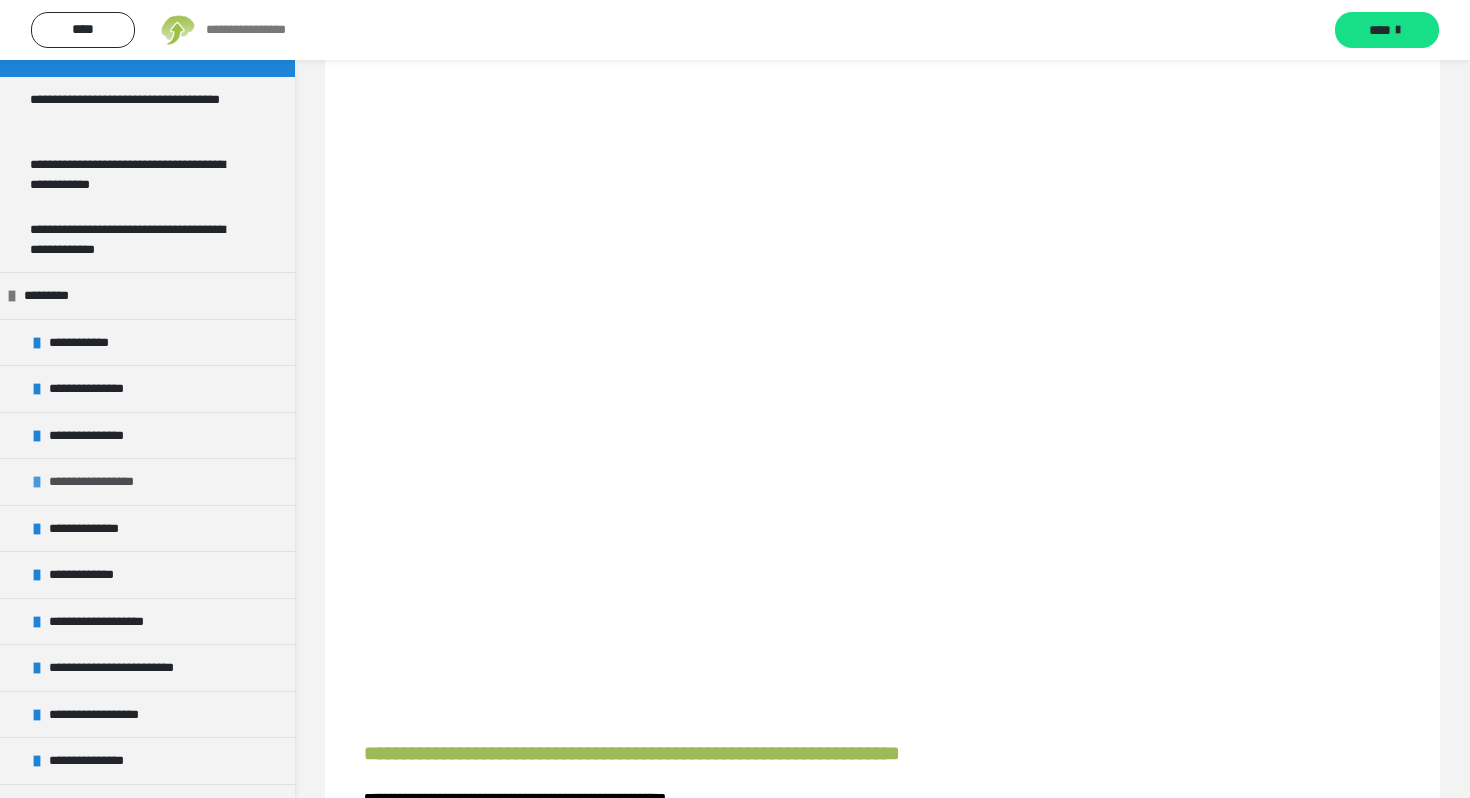 click on "**********" at bounding box center (147, 481) 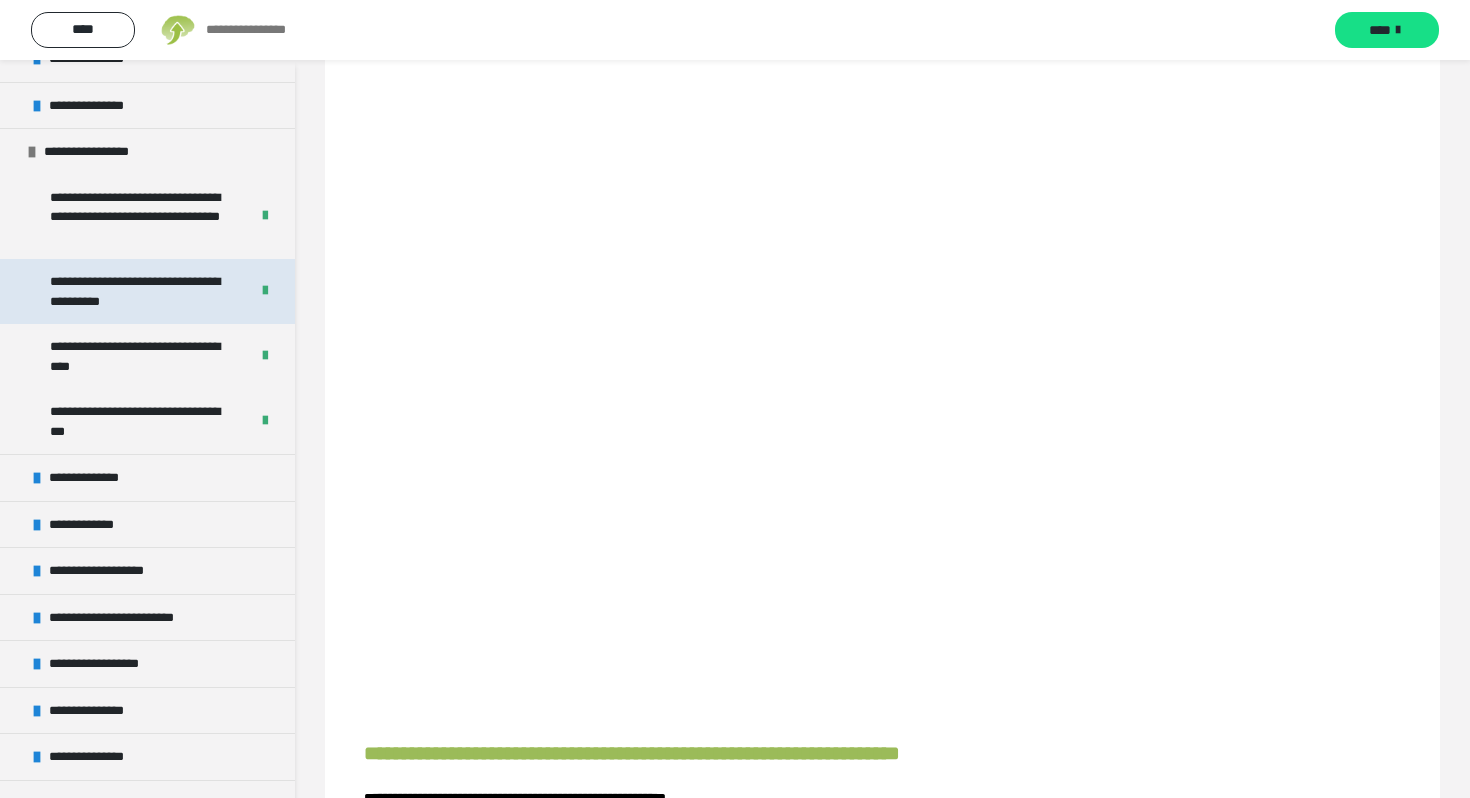 scroll, scrollTop: 850, scrollLeft: 0, axis: vertical 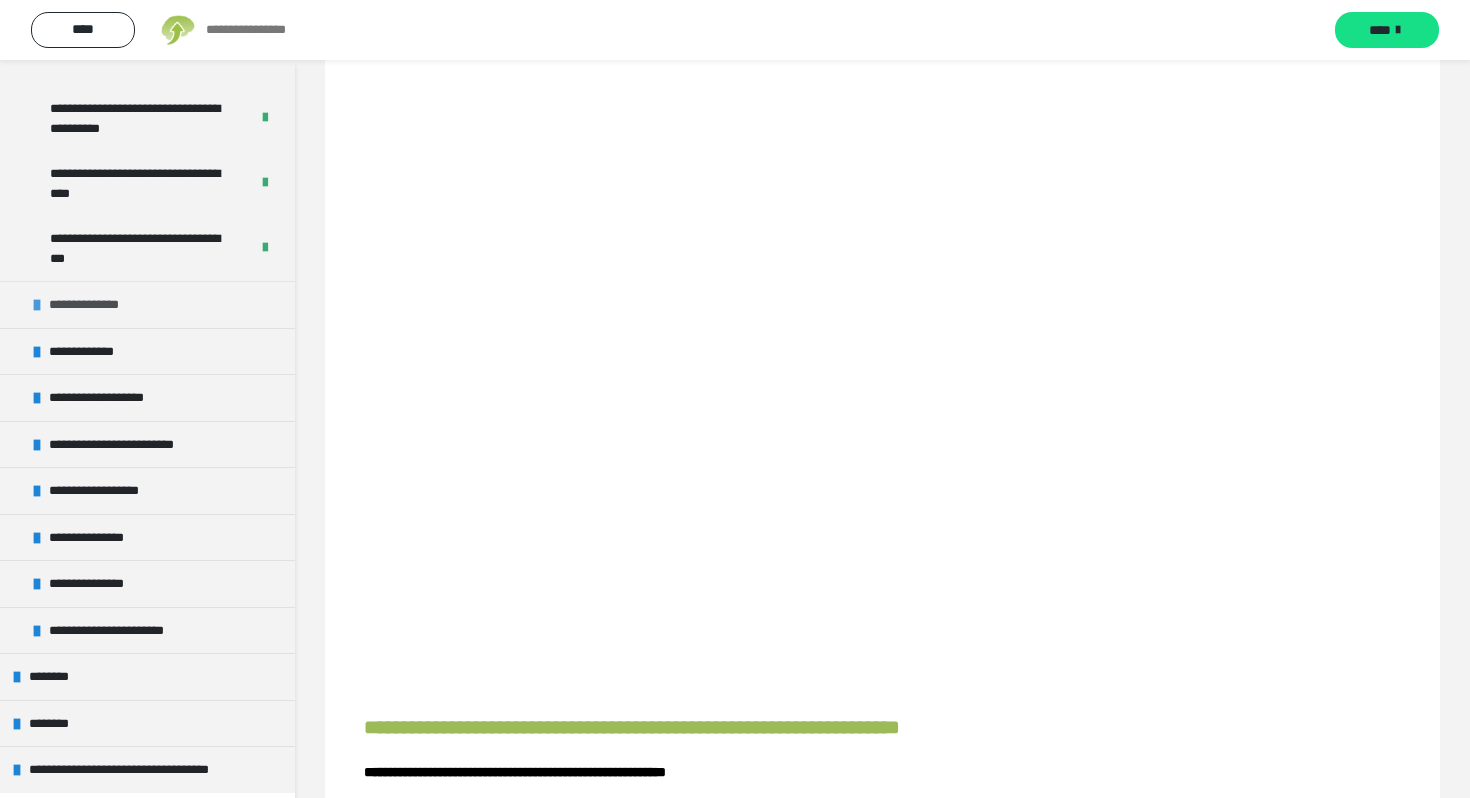 click on "**********" at bounding box center [147, 304] 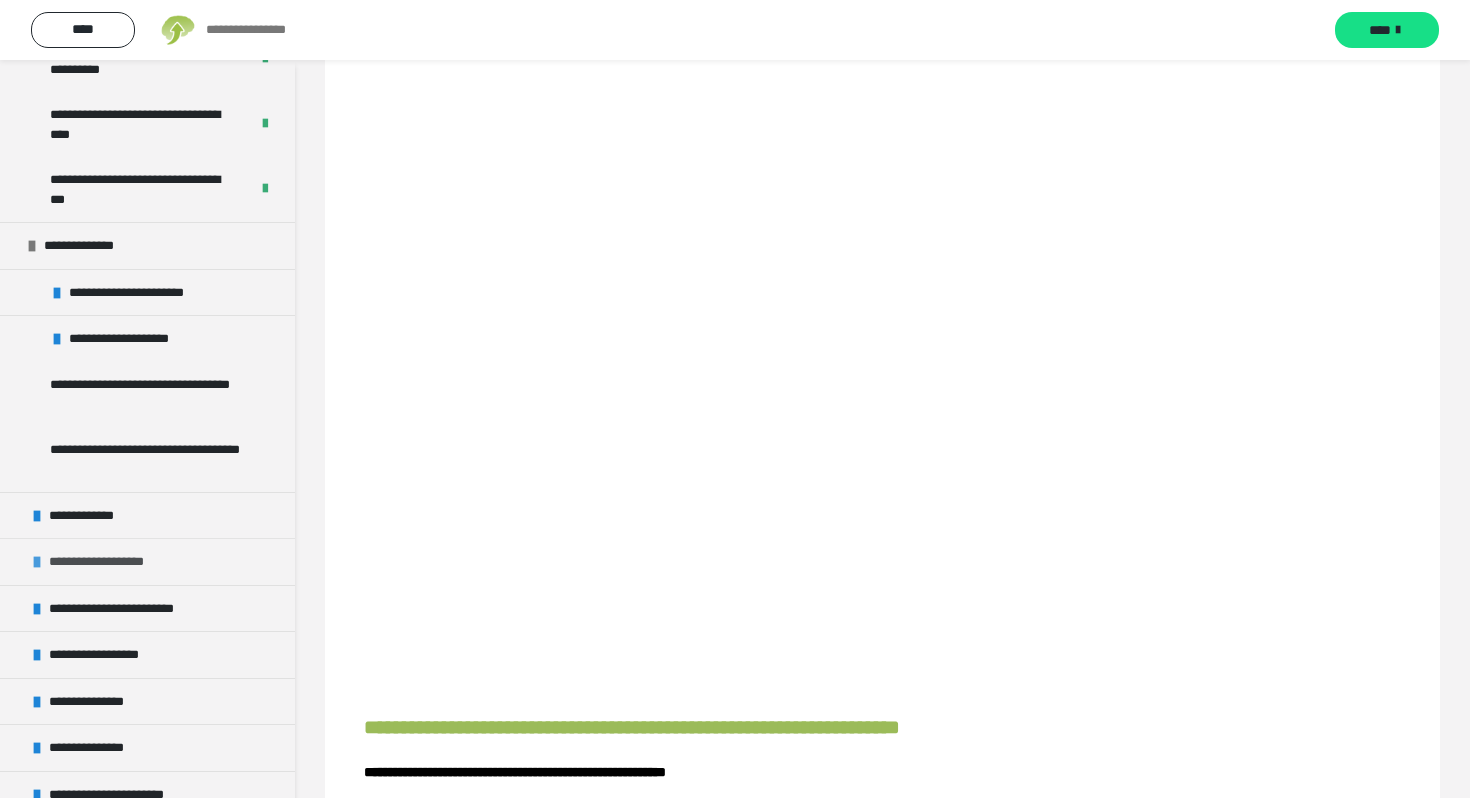 scroll, scrollTop: 910, scrollLeft: 0, axis: vertical 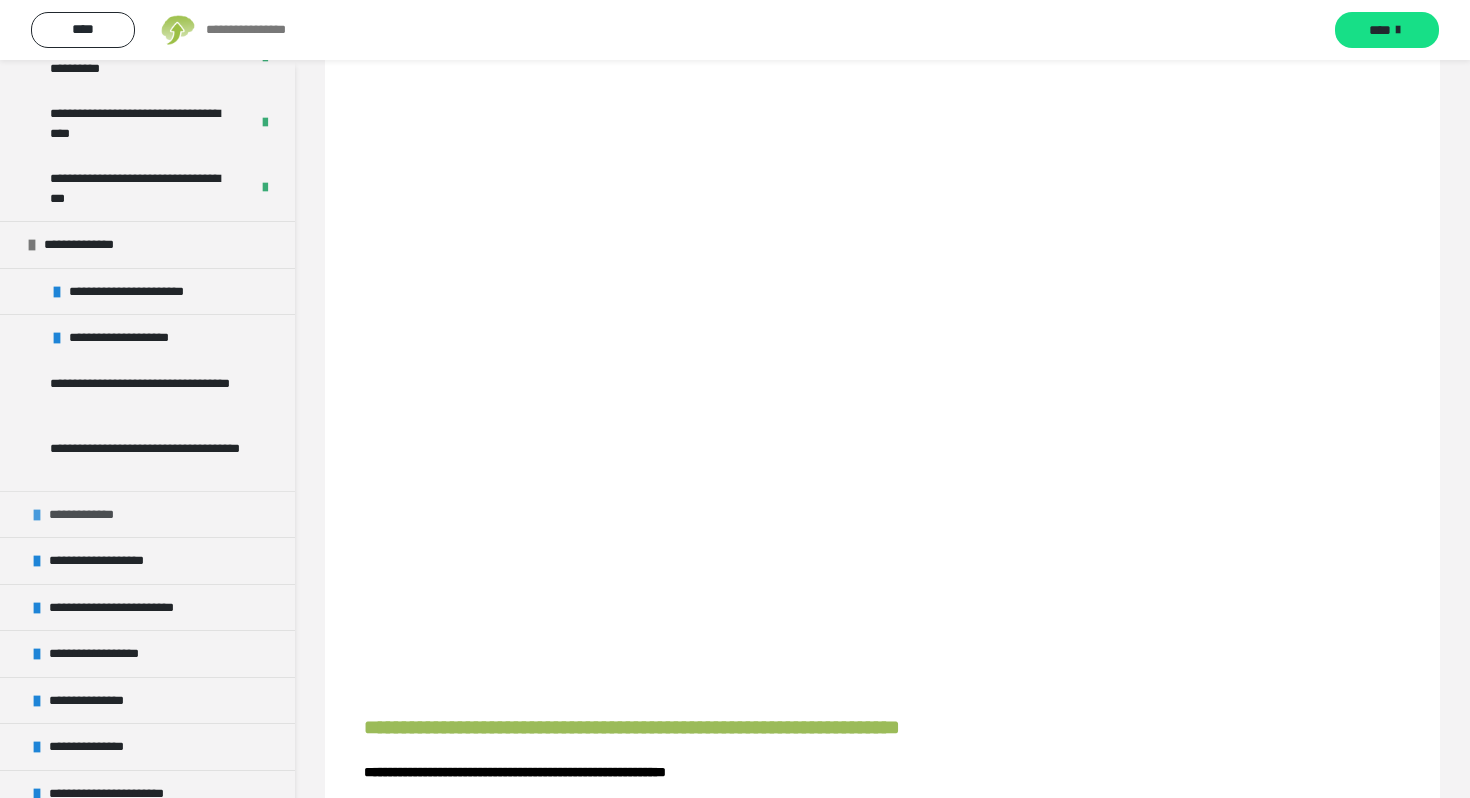 click on "**********" at bounding box center (147, 514) 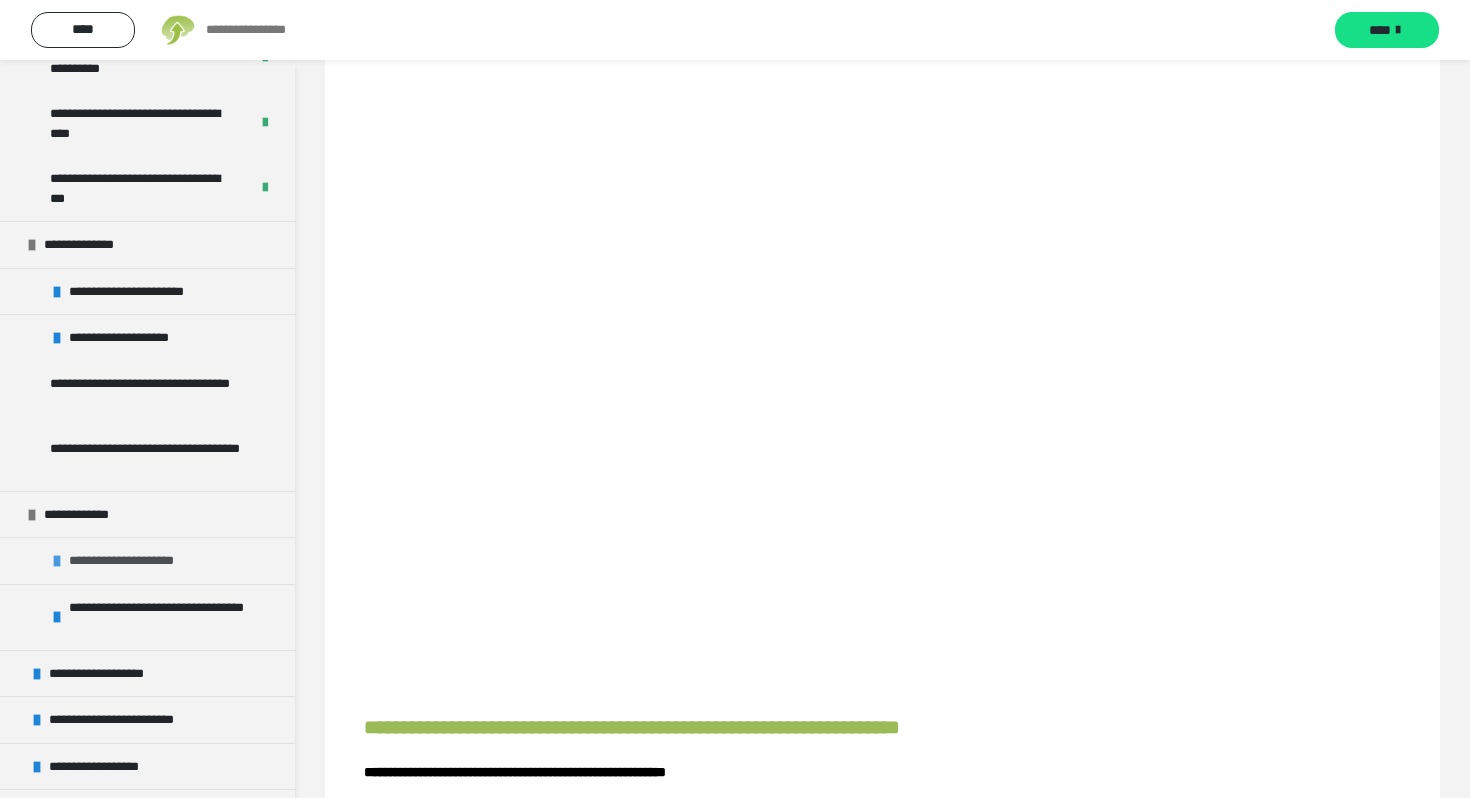 click on "**********" at bounding box center [137, 561] 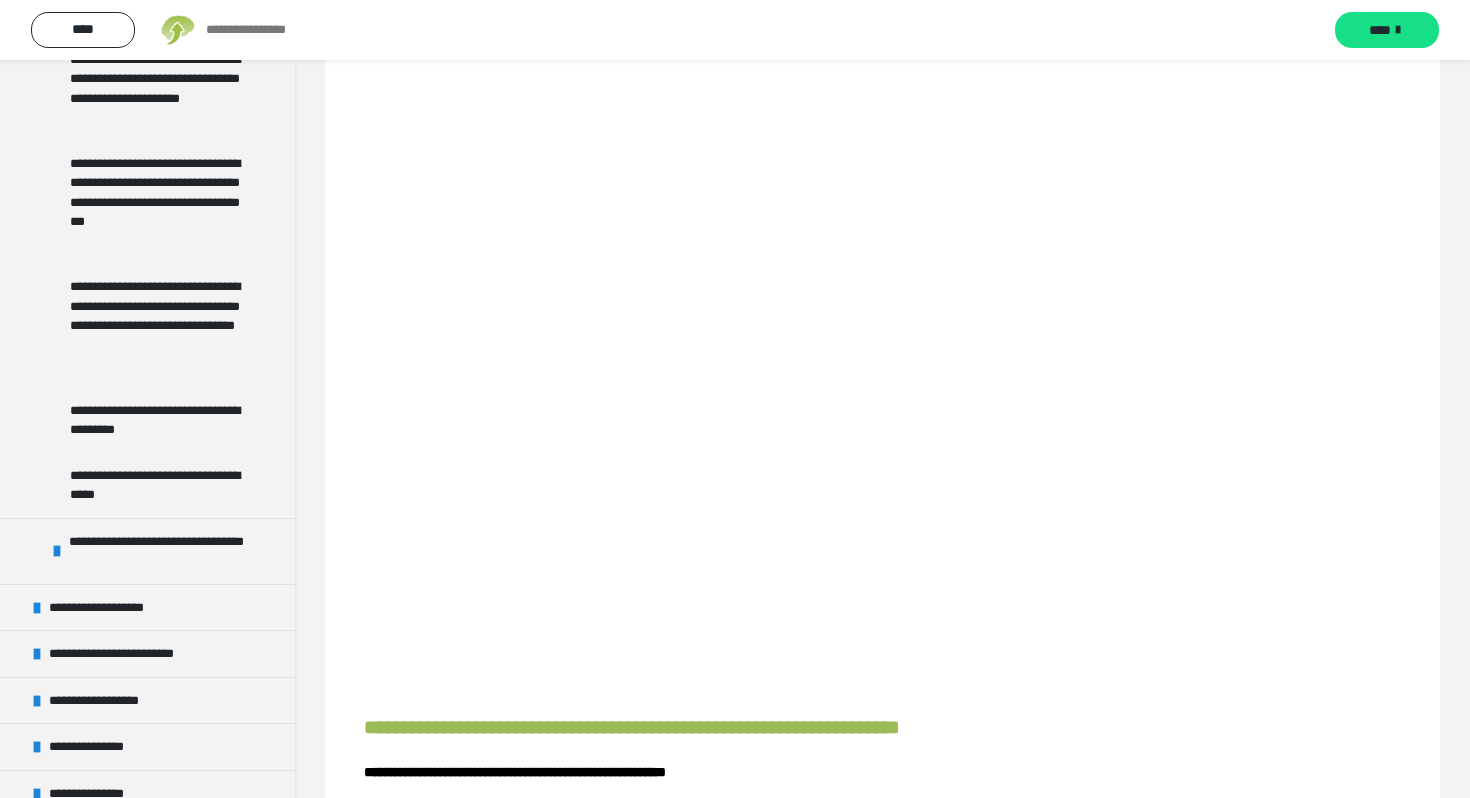 scroll, scrollTop: 1695, scrollLeft: 0, axis: vertical 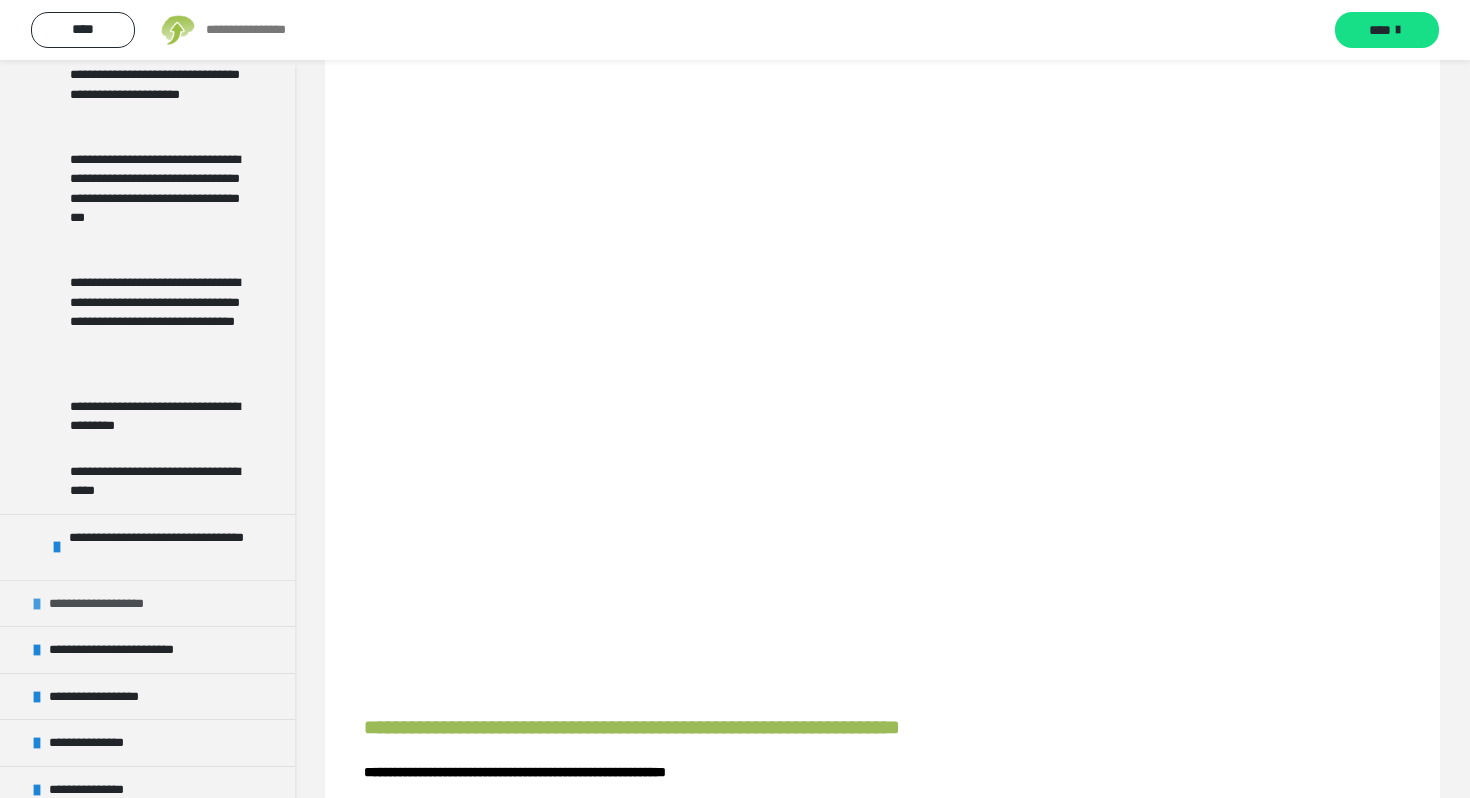click on "**********" at bounding box center (147, 603) 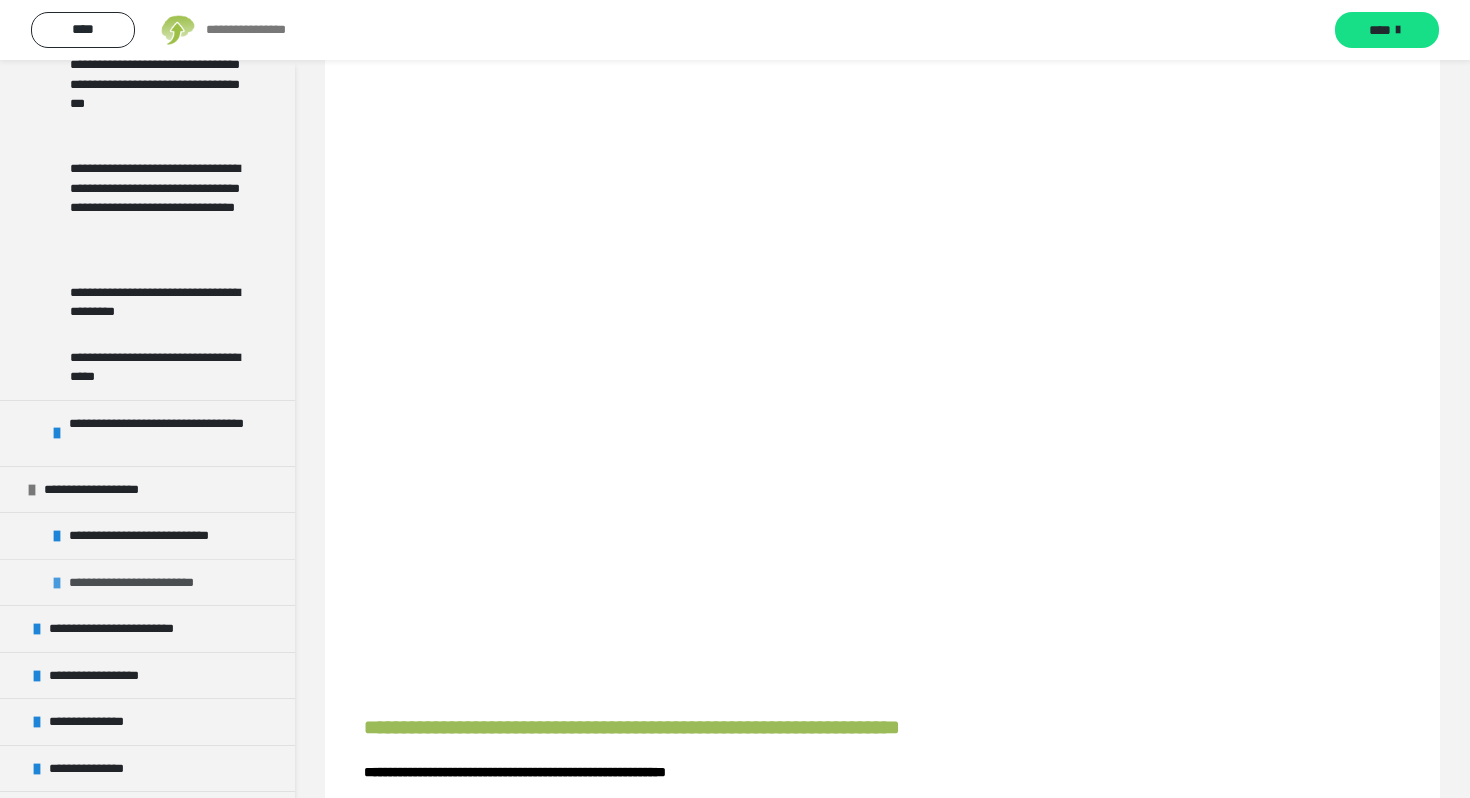 click on "**********" at bounding box center [148, 583] 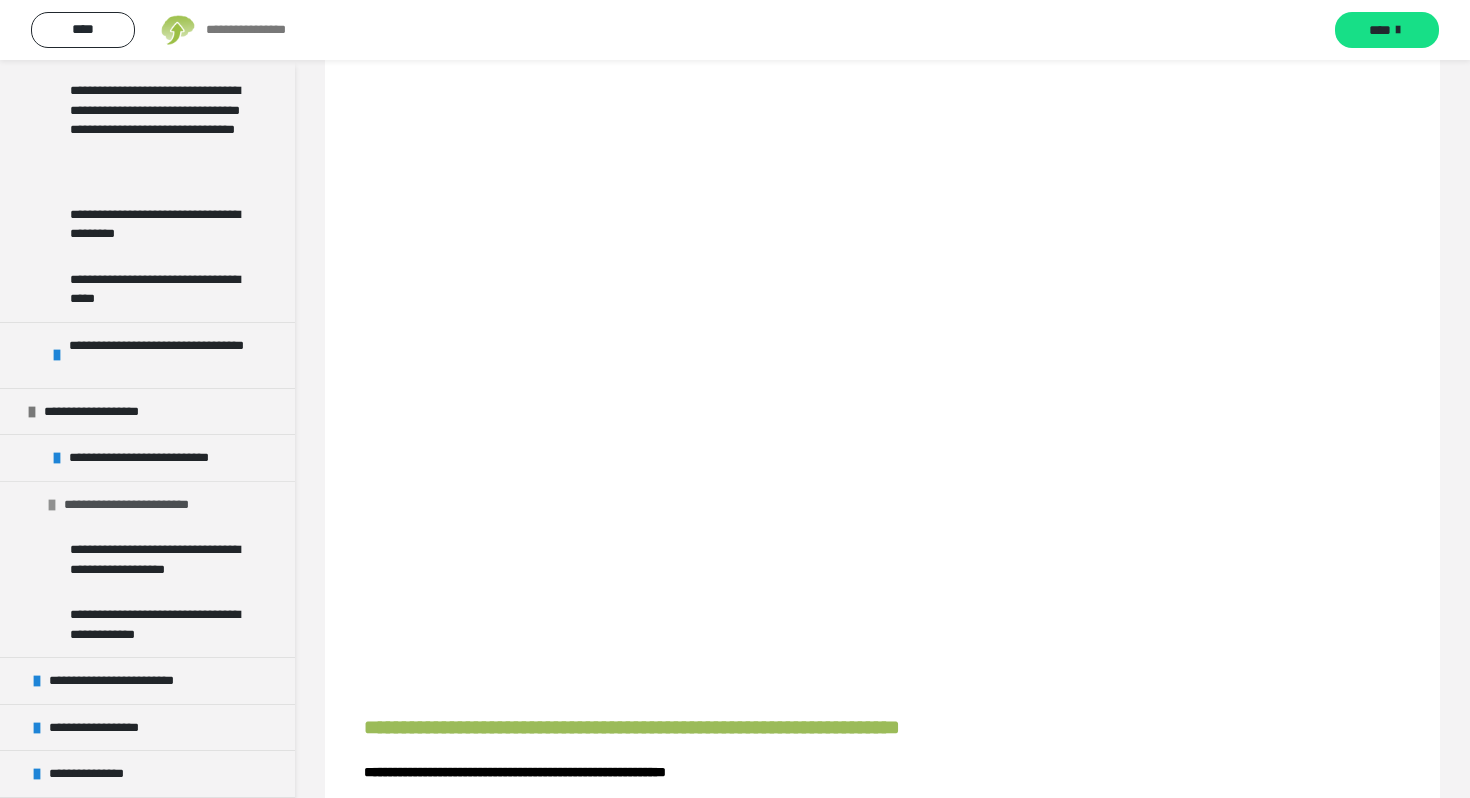 scroll, scrollTop: 1890, scrollLeft: 0, axis: vertical 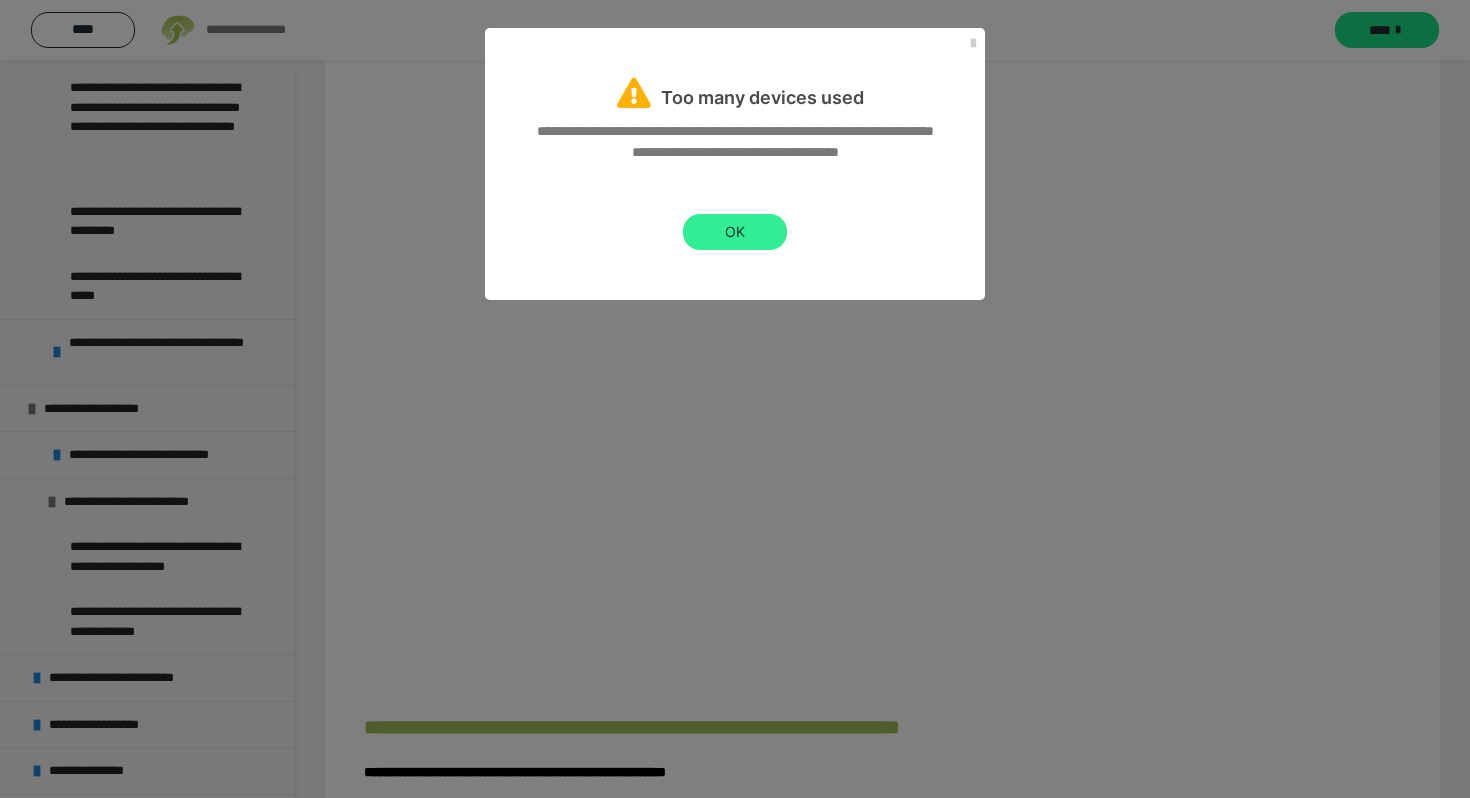click on "OK" at bounding box center (735, 232) 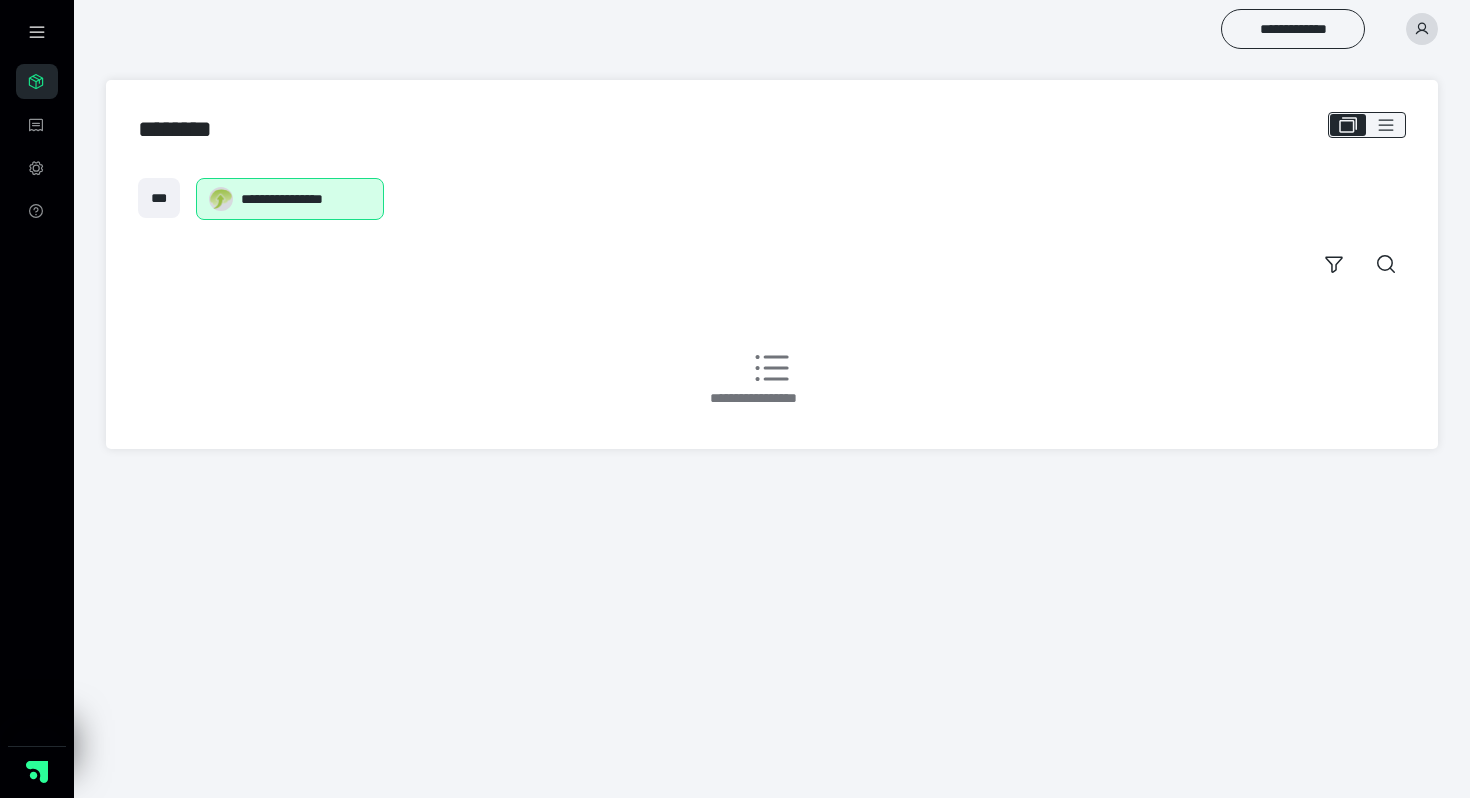 click on "**********" at bounding box center (772, 382) 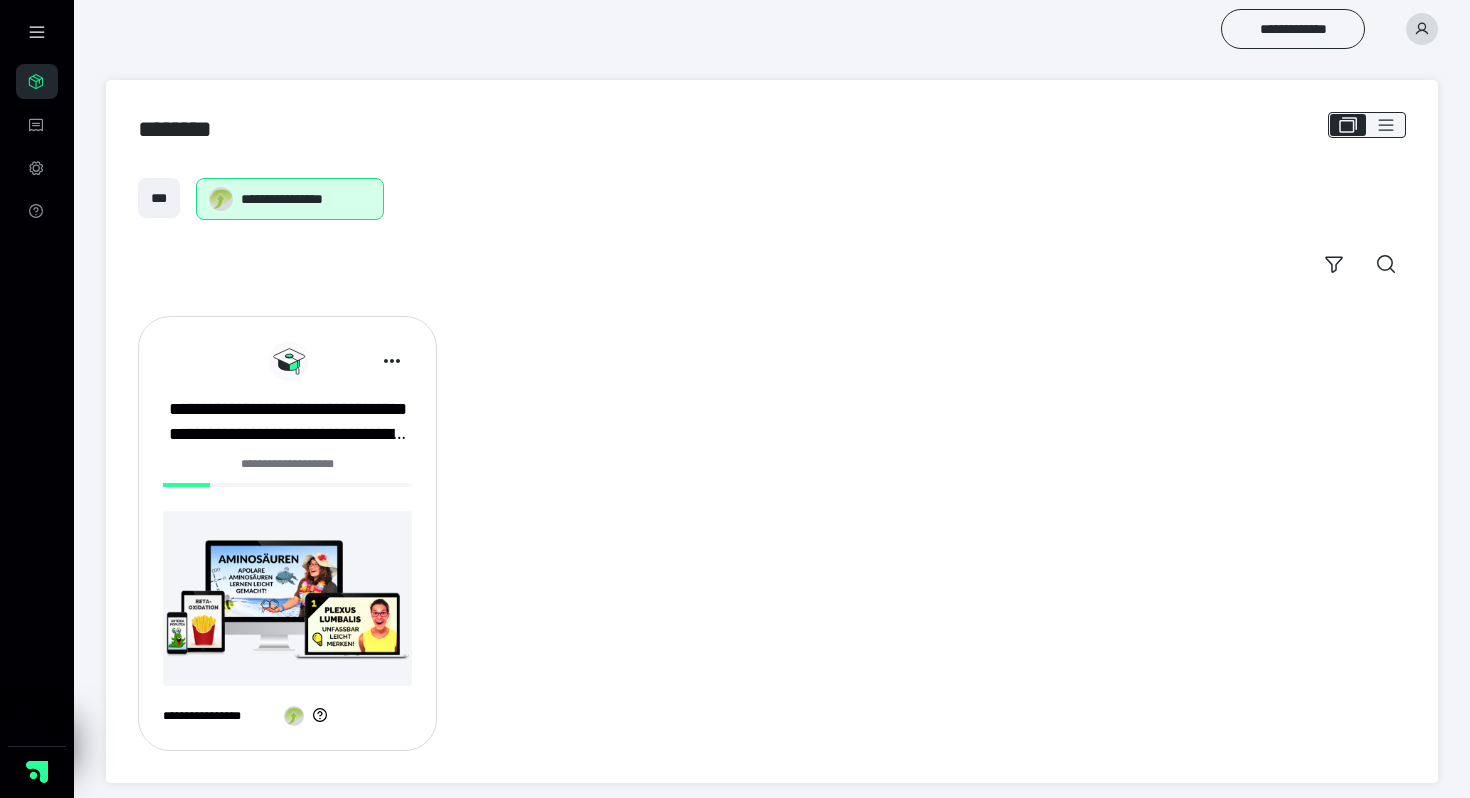 scroll, scrollTop: 0, scrollLeft: 0, axis: both 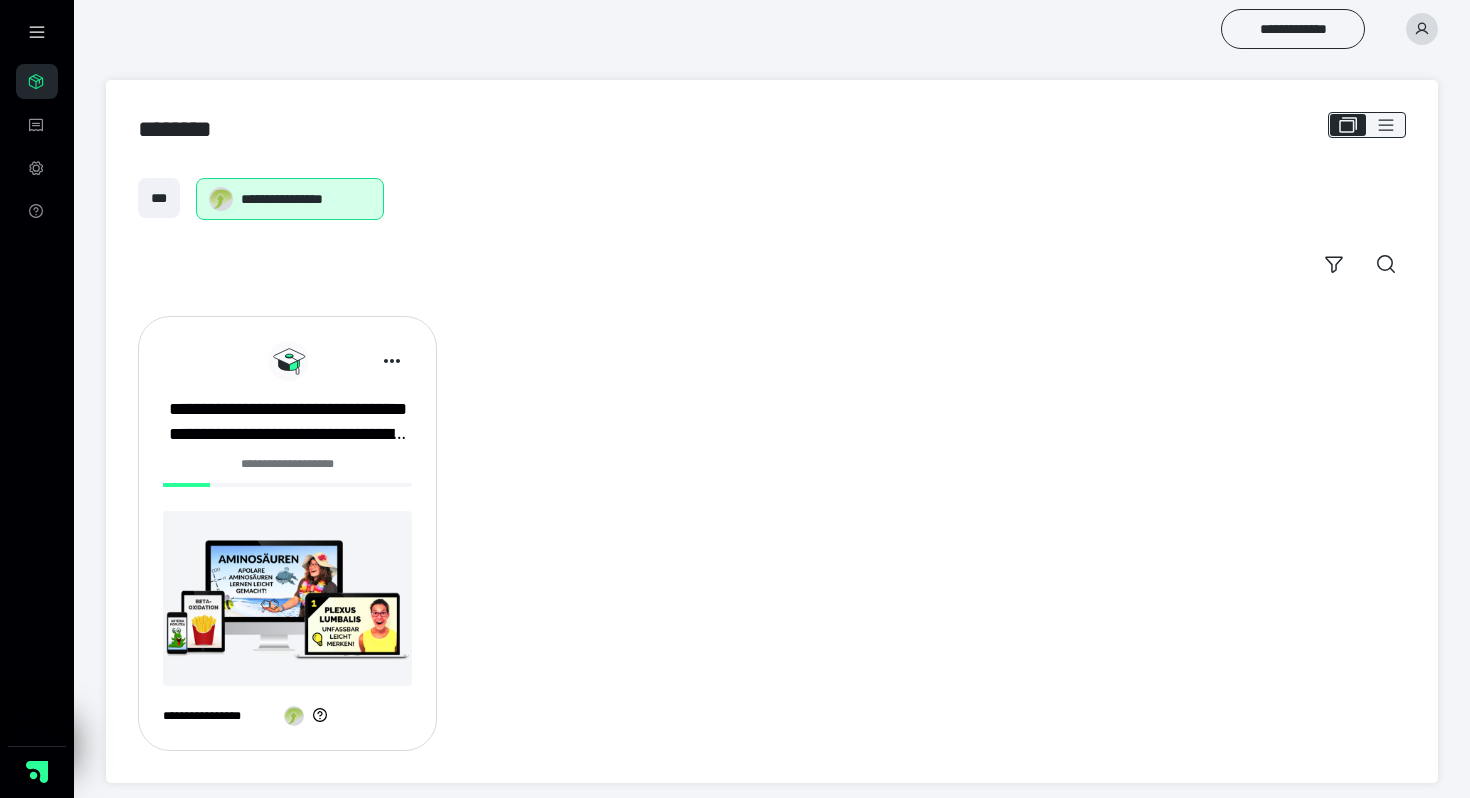 click on "**********" at bounding box center [287, 533] 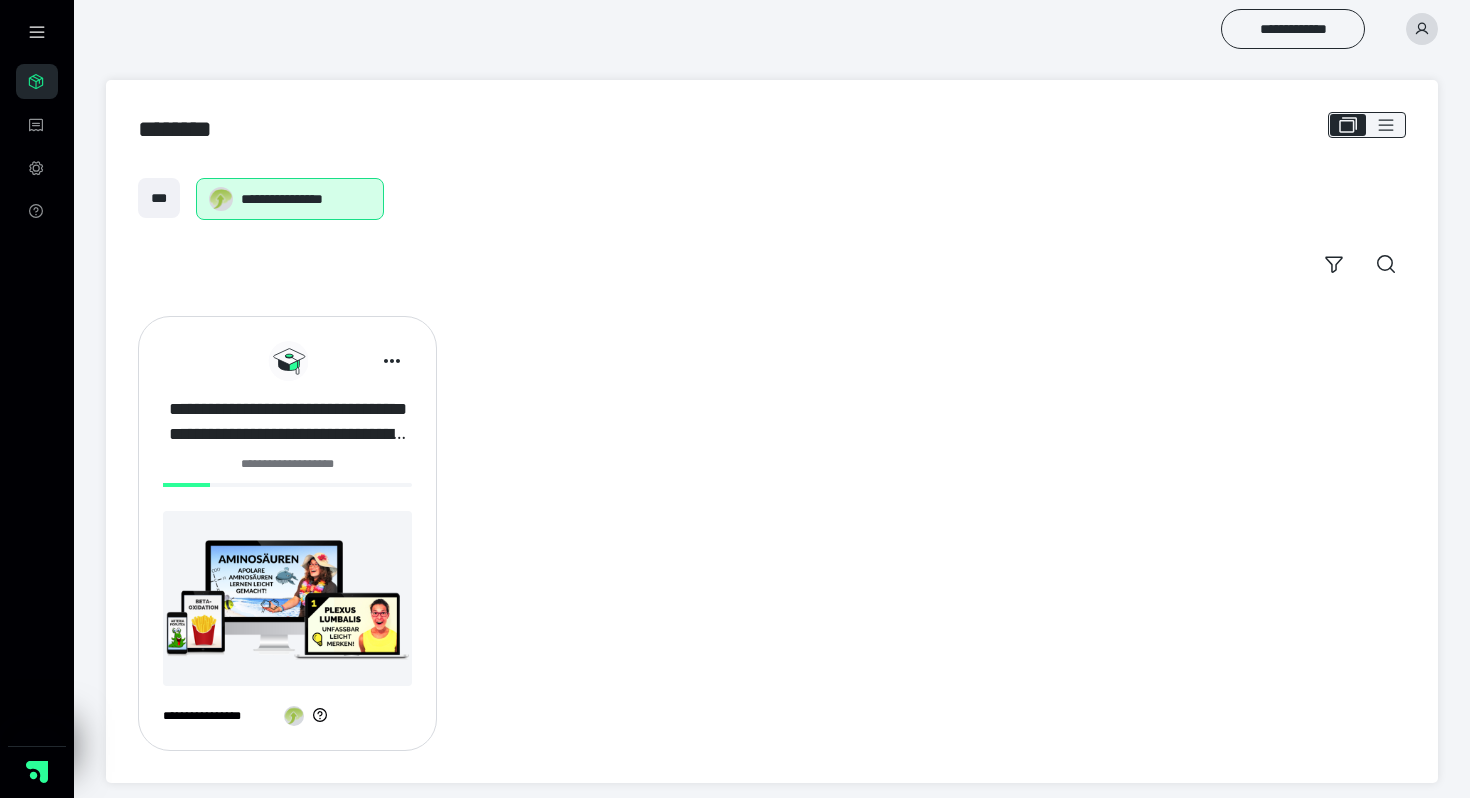 click on "**********" at bounding box center (287, 422) 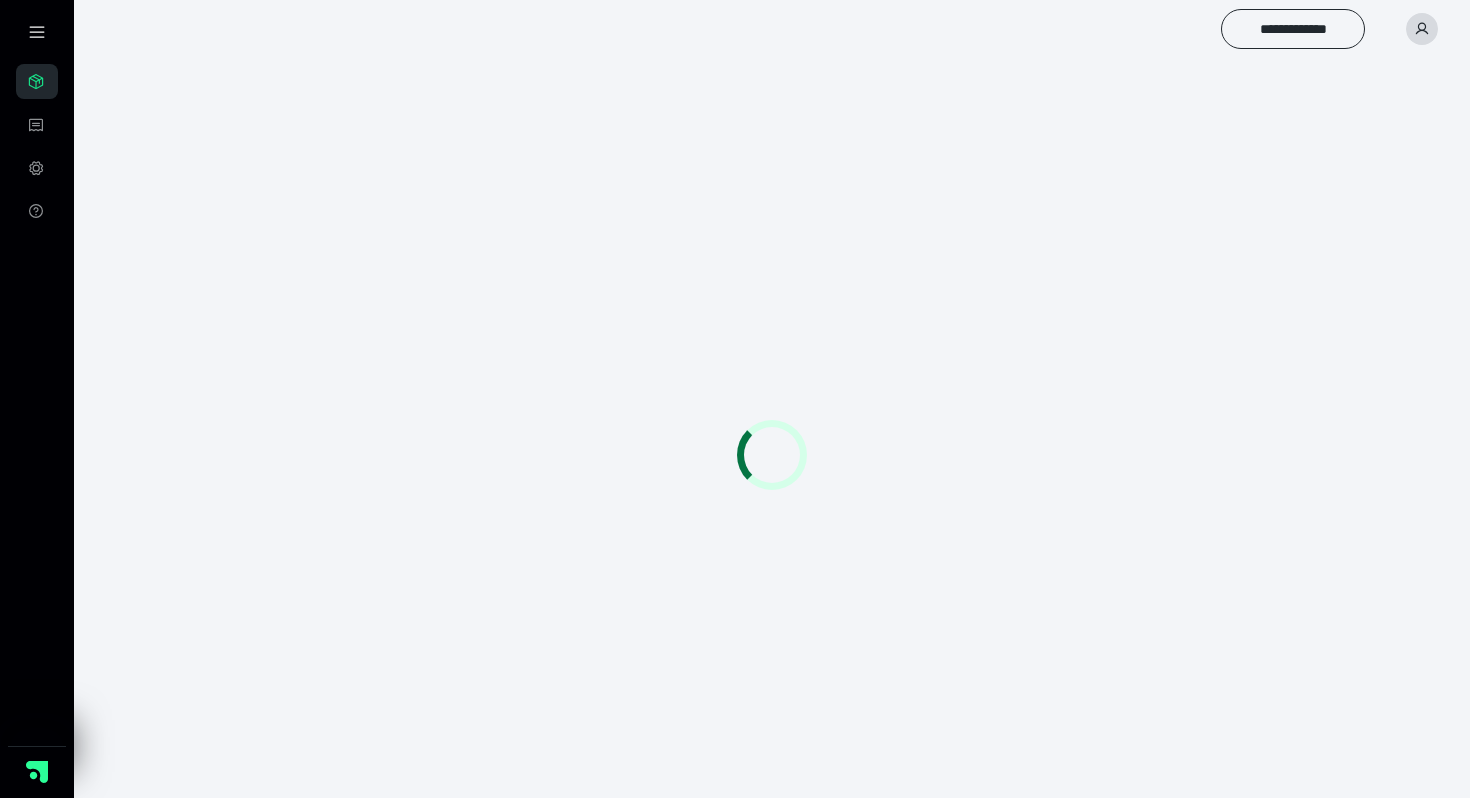 scroll, scrollTop: 0, scrollLeft: 0, axis: both 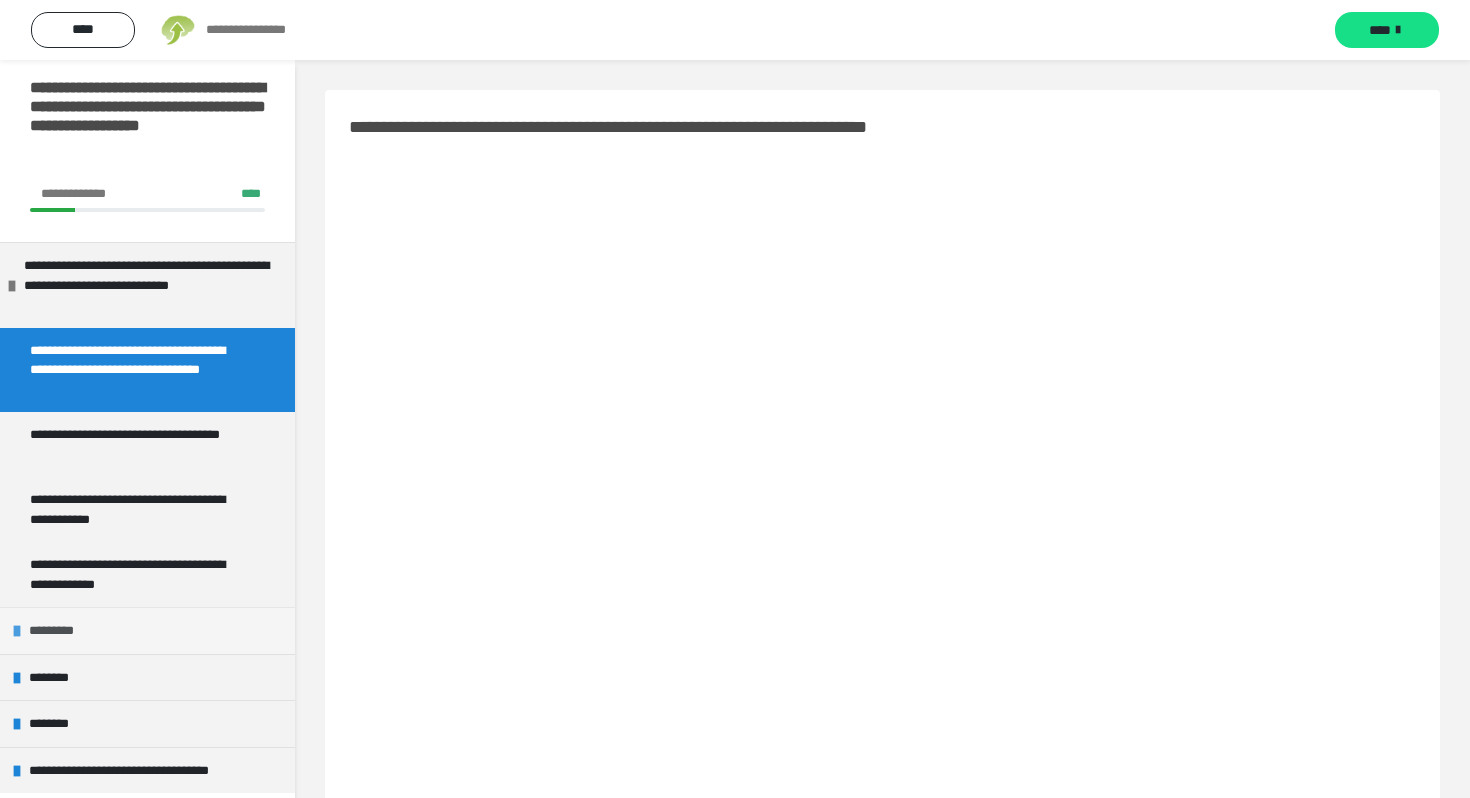click on "*********" at bounding box center (147, 630) 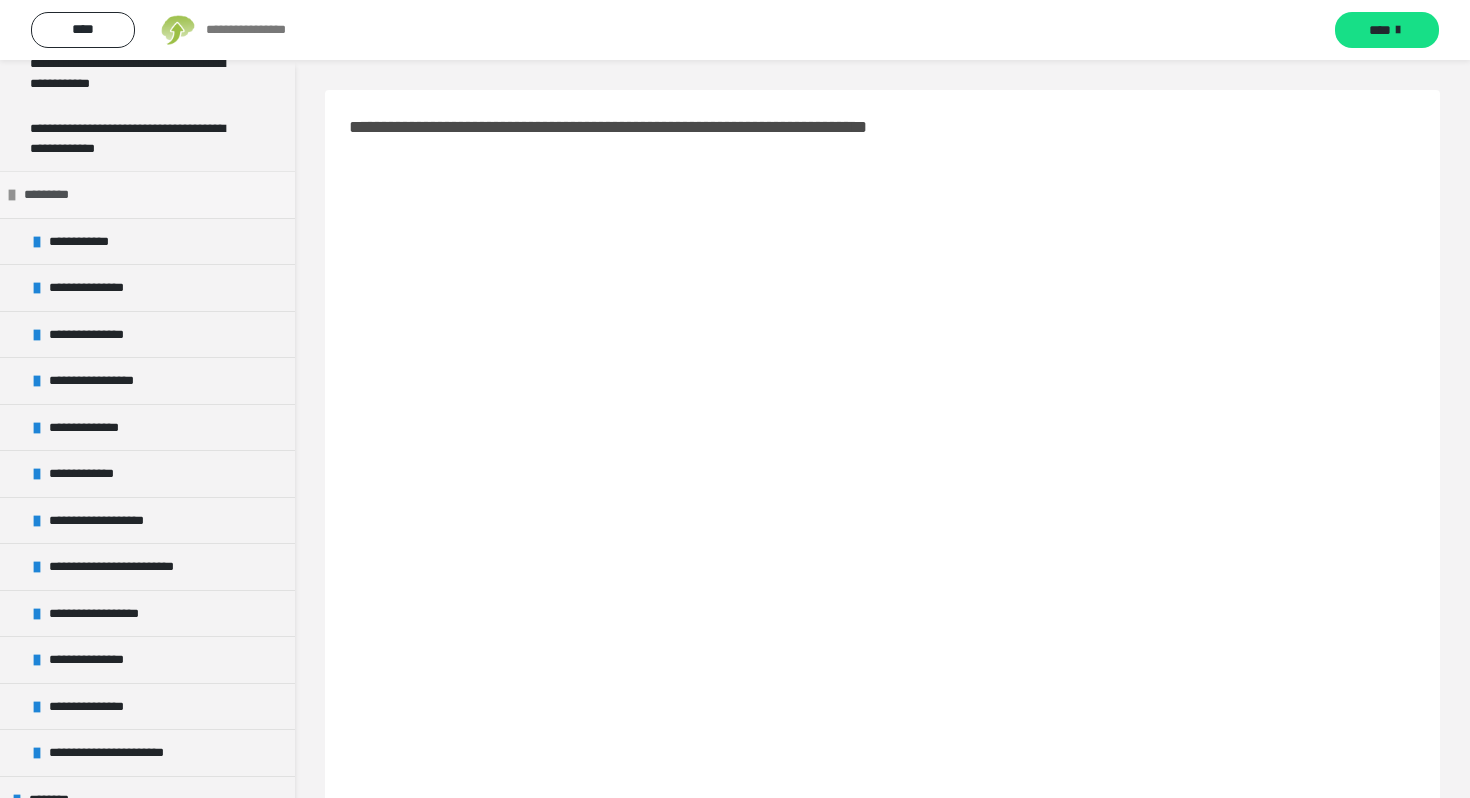 scroll, scrollTop: 476, scrollLeft: 0, axis: vertical 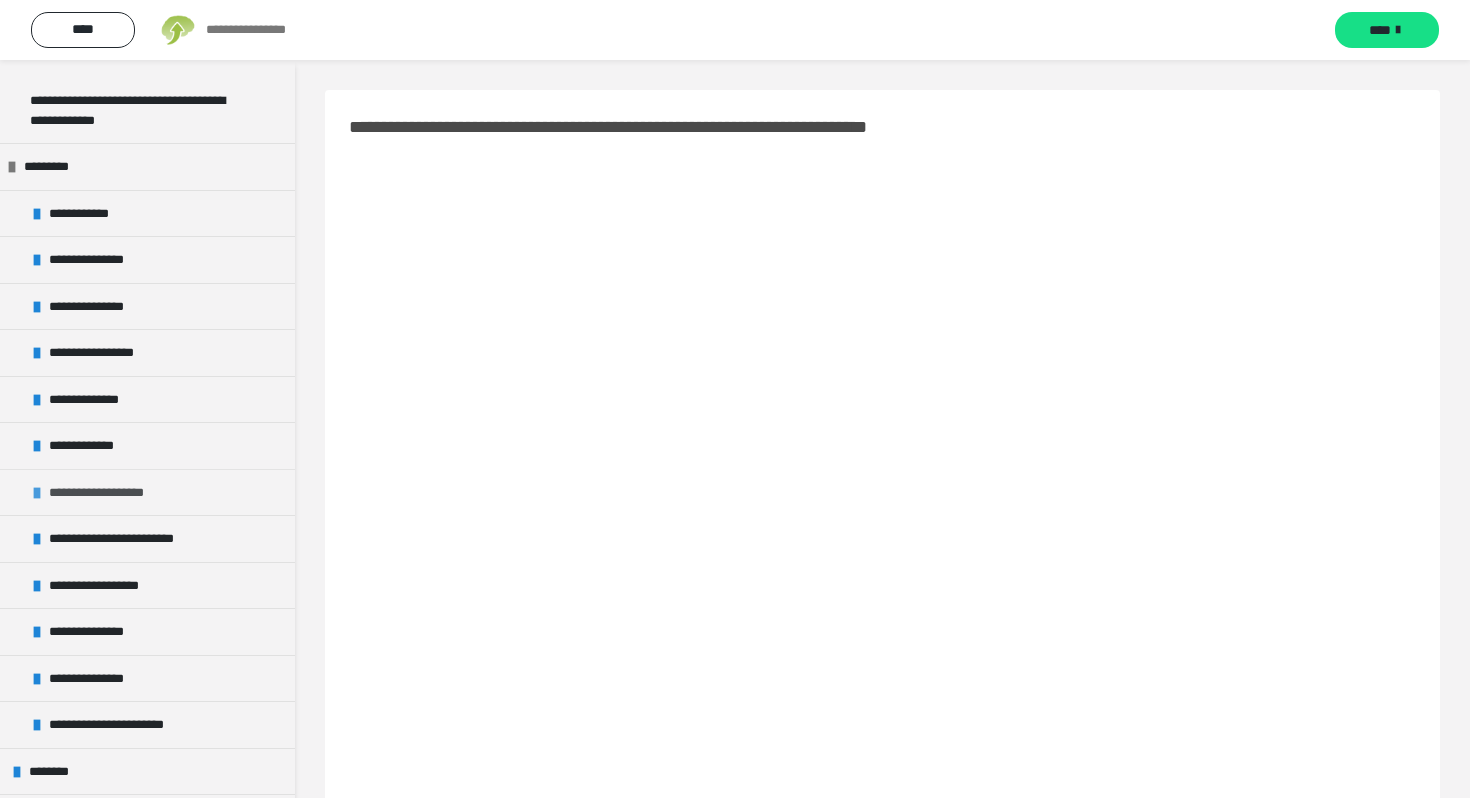 click on "**********" at bounding box center (147, 492) 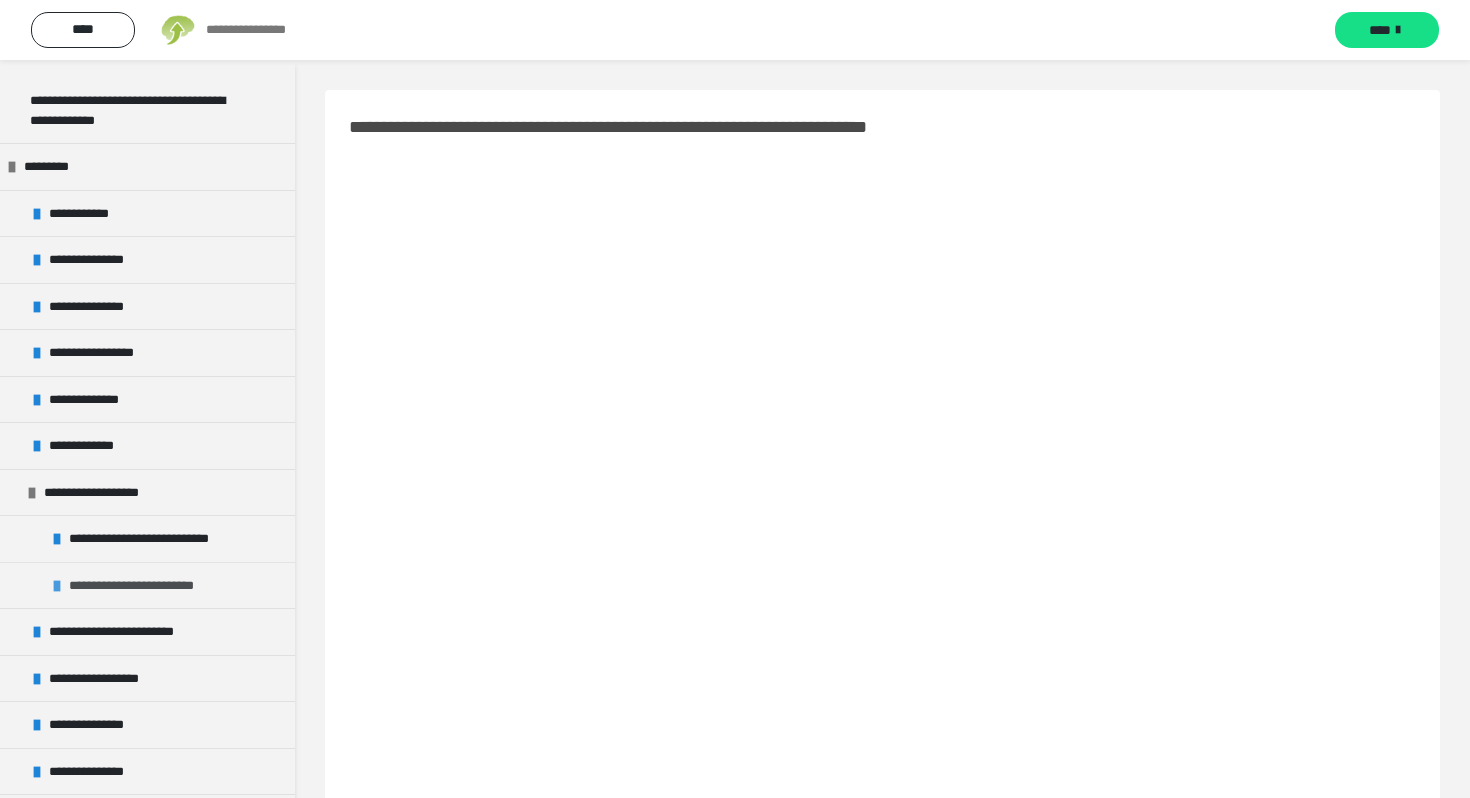 click on "**********" at bounding box center [148, 586] 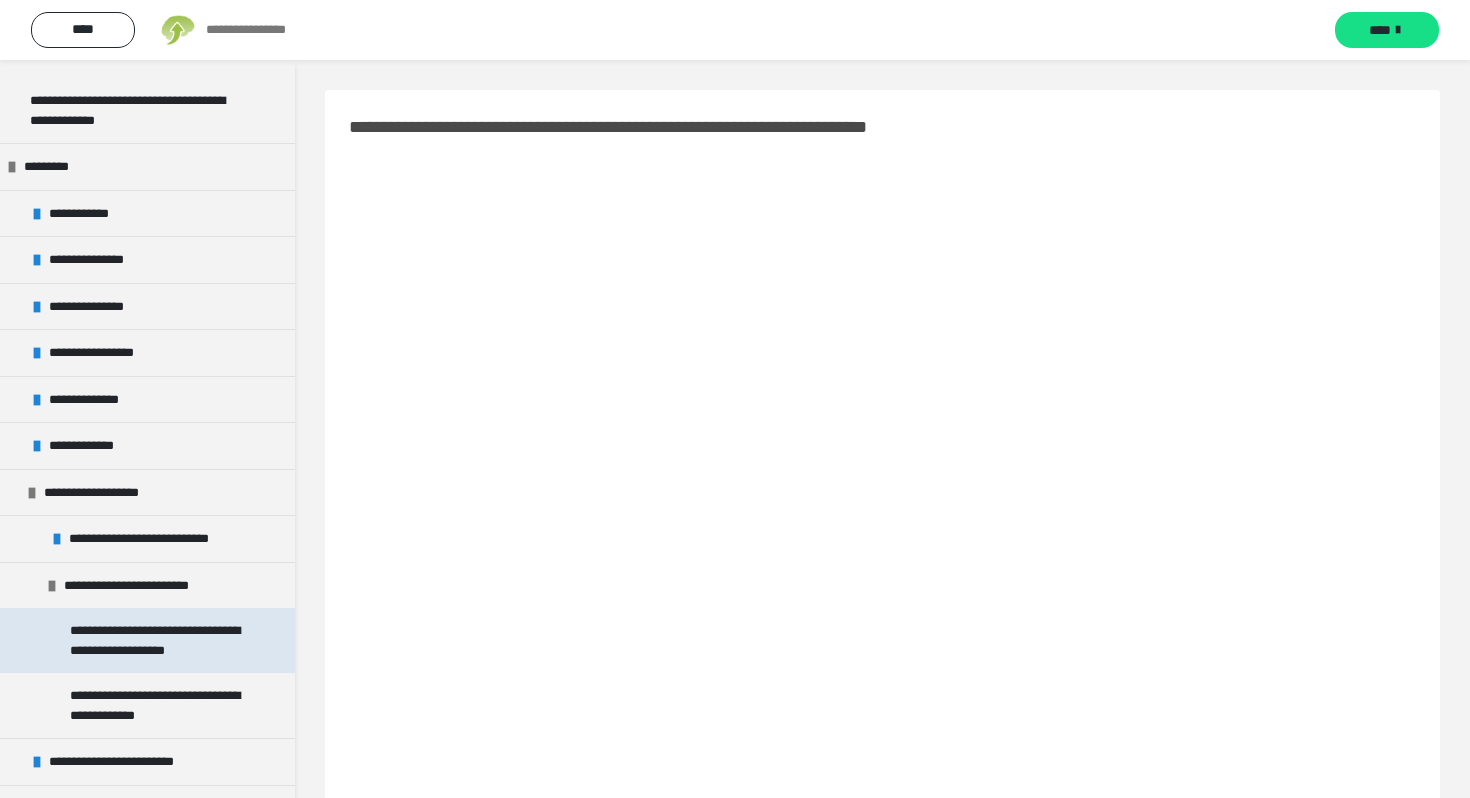 click on "**********" at bounding box center [159, 640] 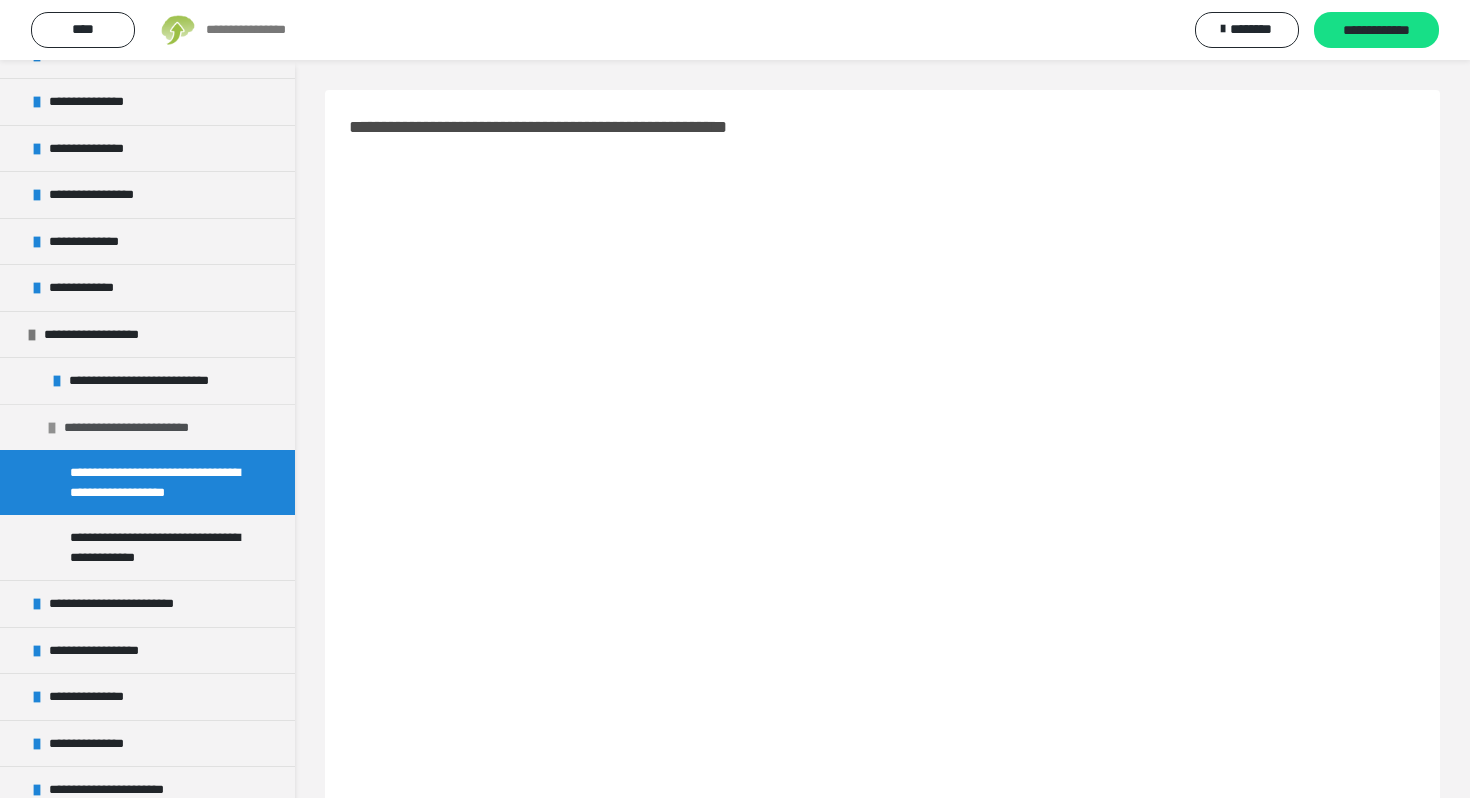 scroll, scrollTop: 656, scrollLeft: 0, axis: vertical 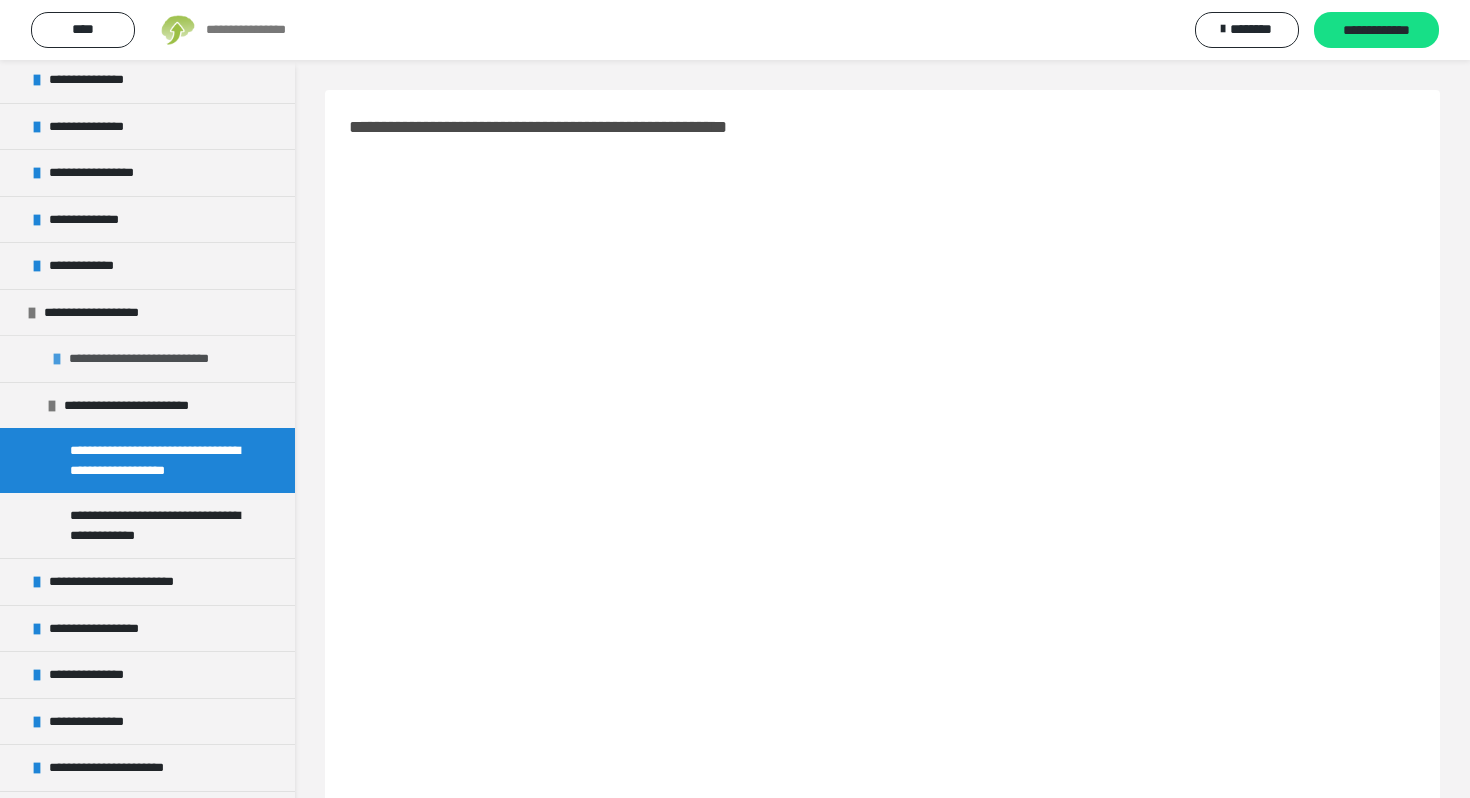 click on "**********" at bounding box center (155, 359) 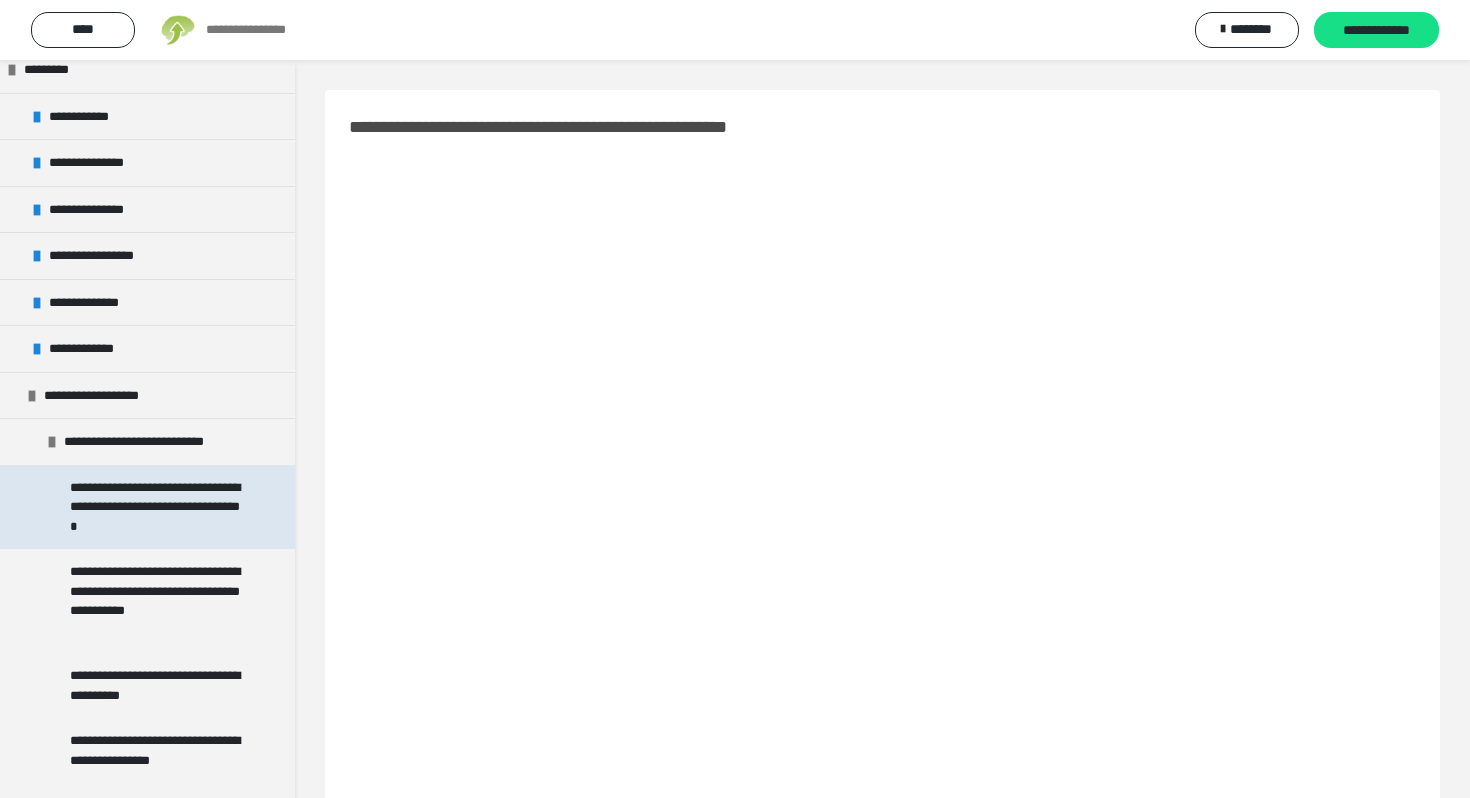 scroll, scrollTop: 544, scrollLeft: 0, axis: vertical 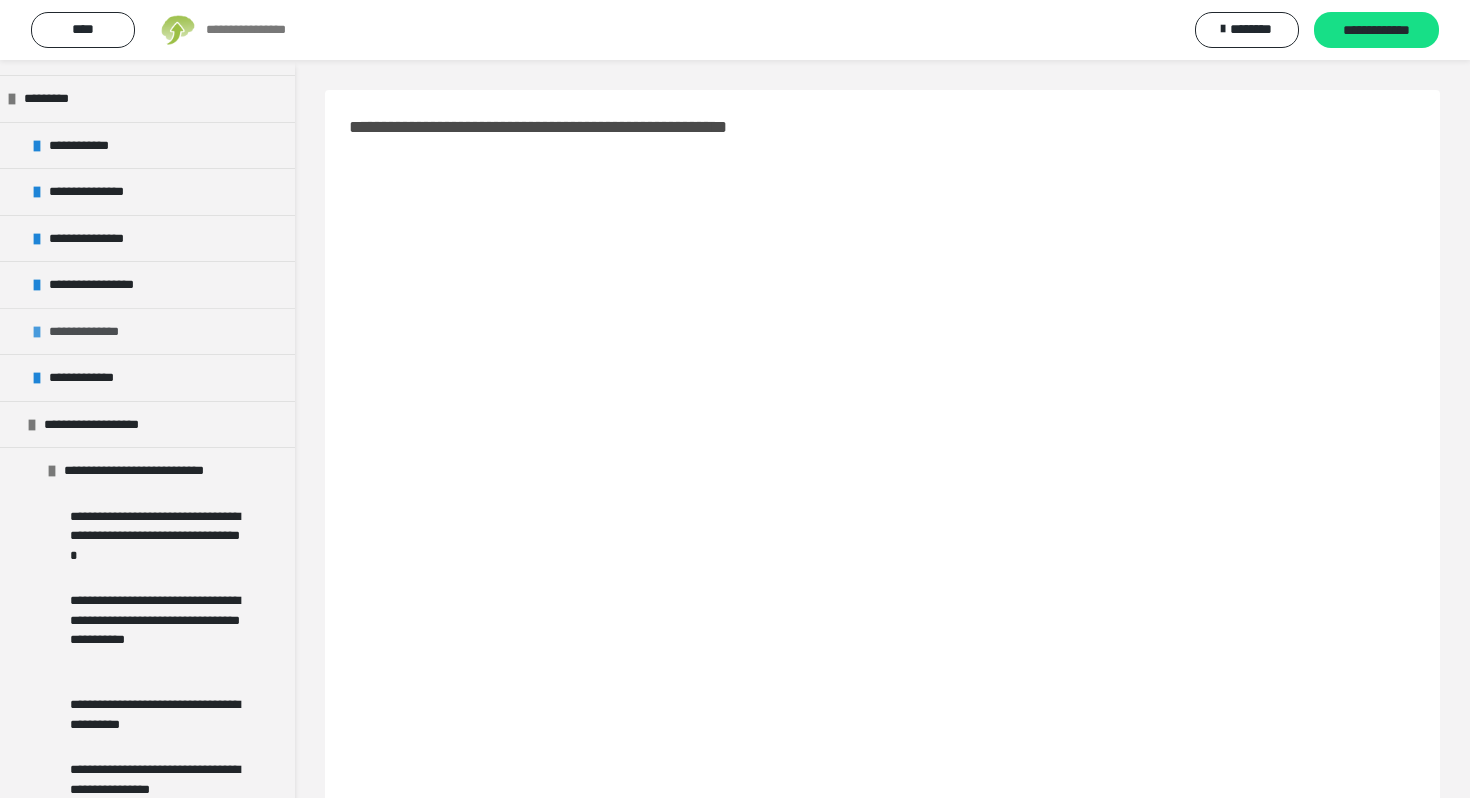 click on "**********" at bounding box center (94, 332) 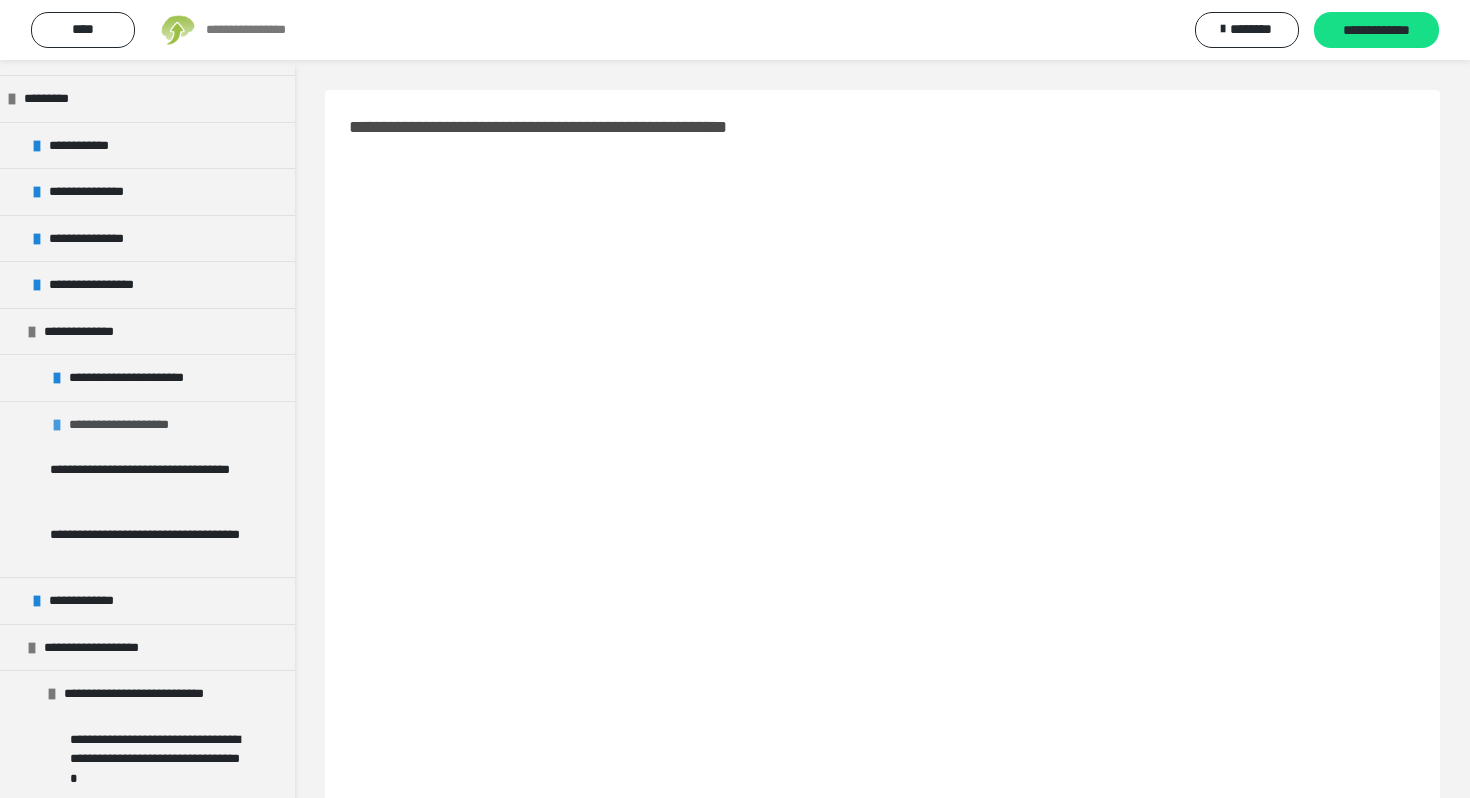 click on "**********" at bounding box center [138, 425] 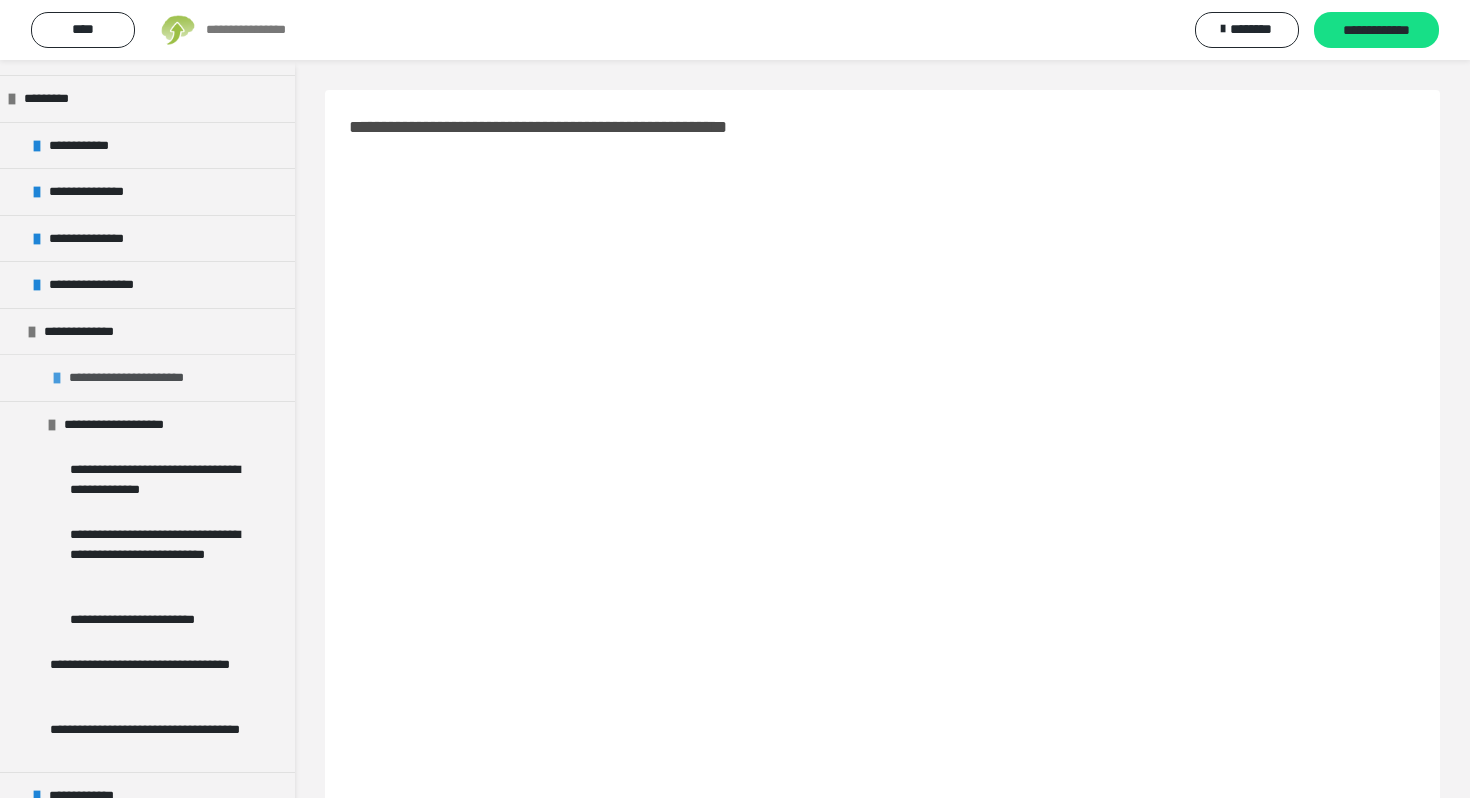 click on "**********" at bounding box center [146, 378] 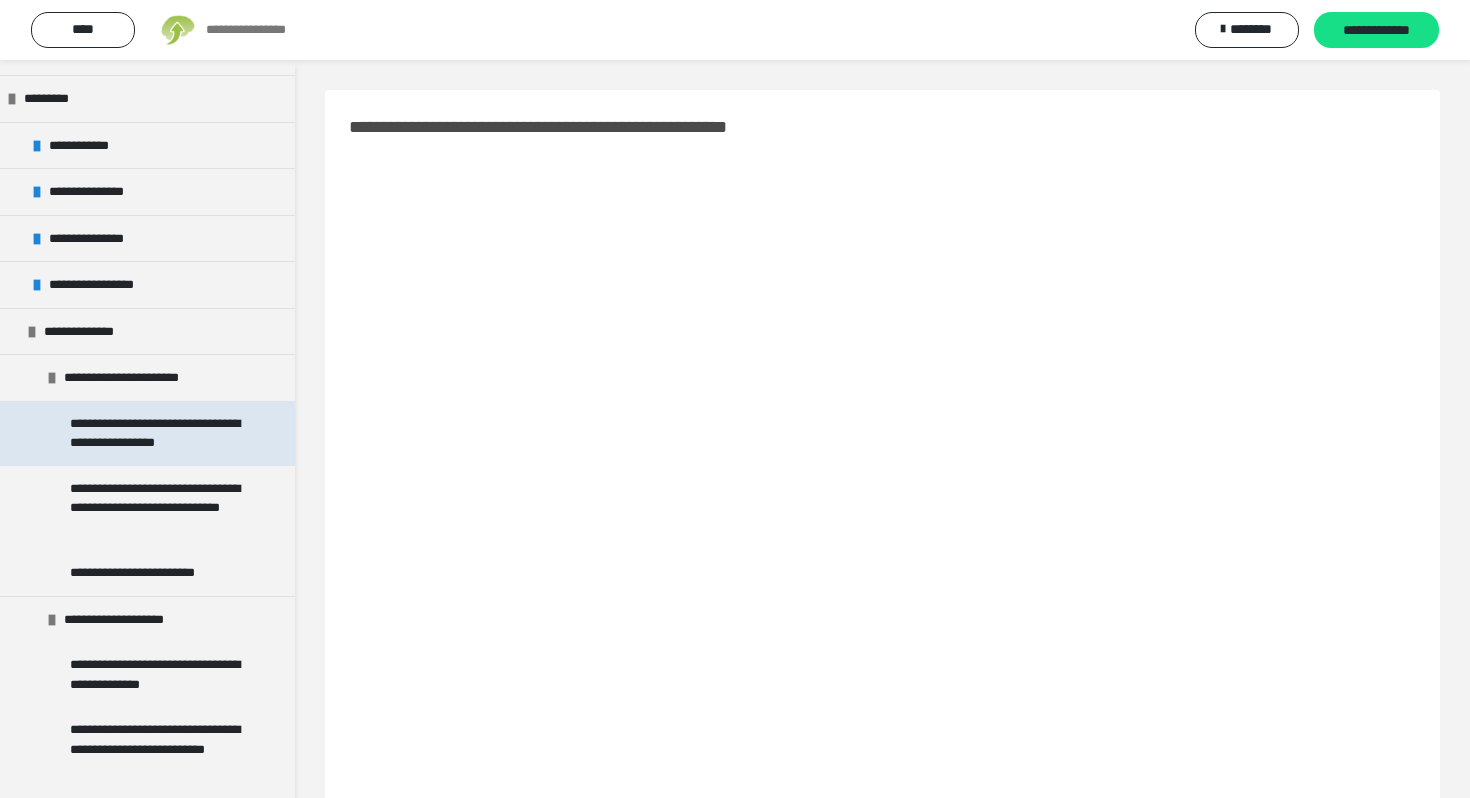 click on "**********" at bounding box center [159, 433] 